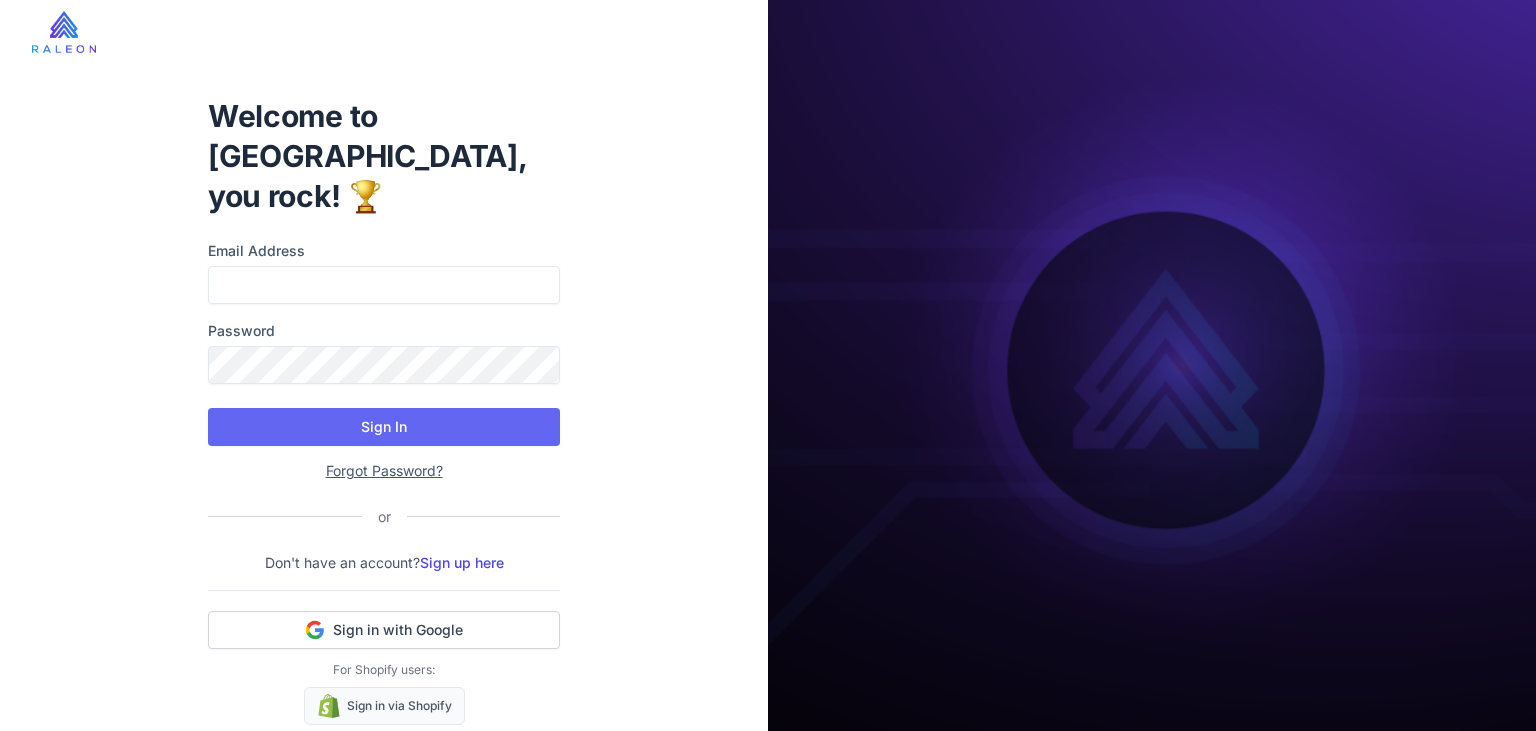 scroll, scrollTop: 0, scrollLeft: 0, axis: both 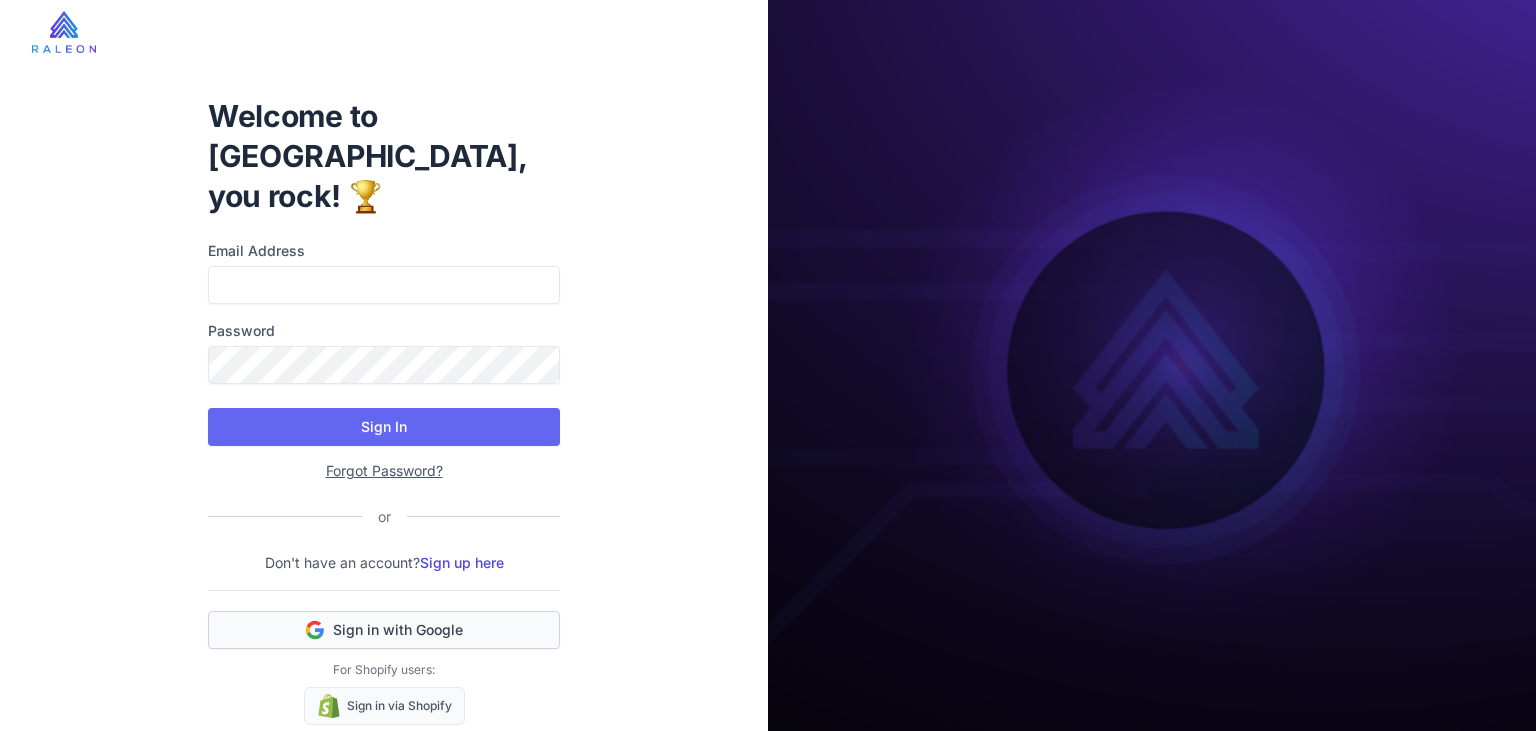 click on "Sign in with Google" at bounding box center (384, 630) 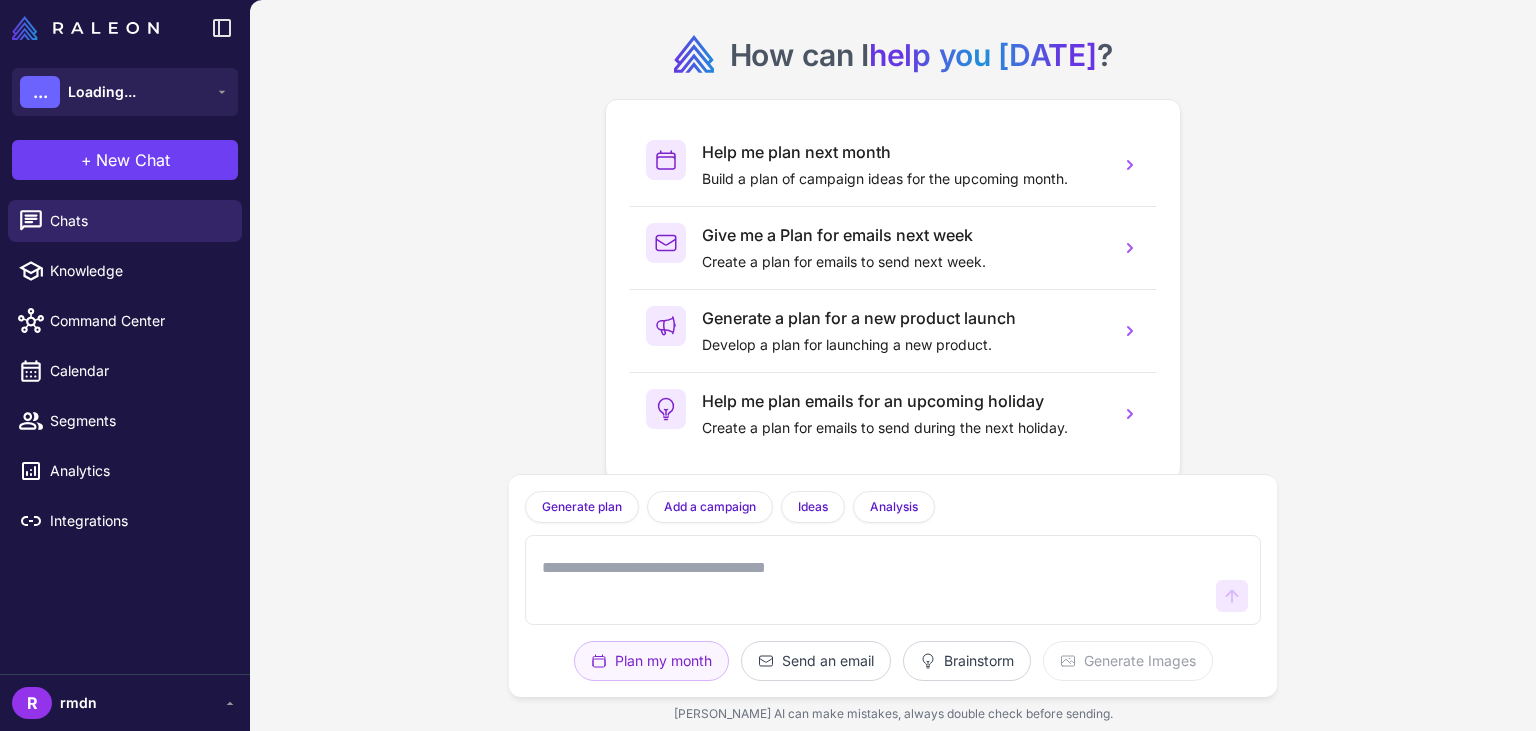 scroll, scrollTop: 0, scrollLeft: 0, axis: both 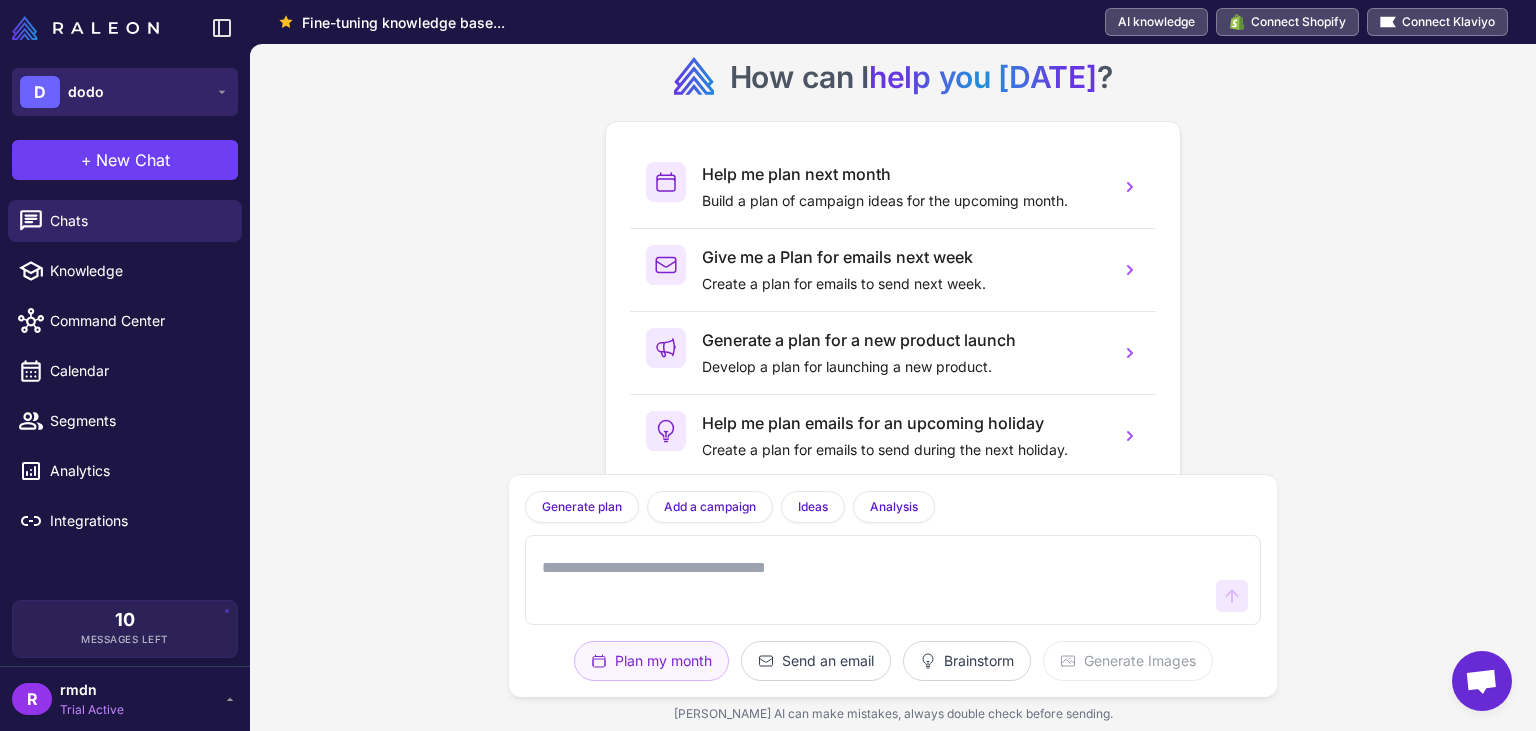 click on "D dodo" at bounding box center (125, 92) 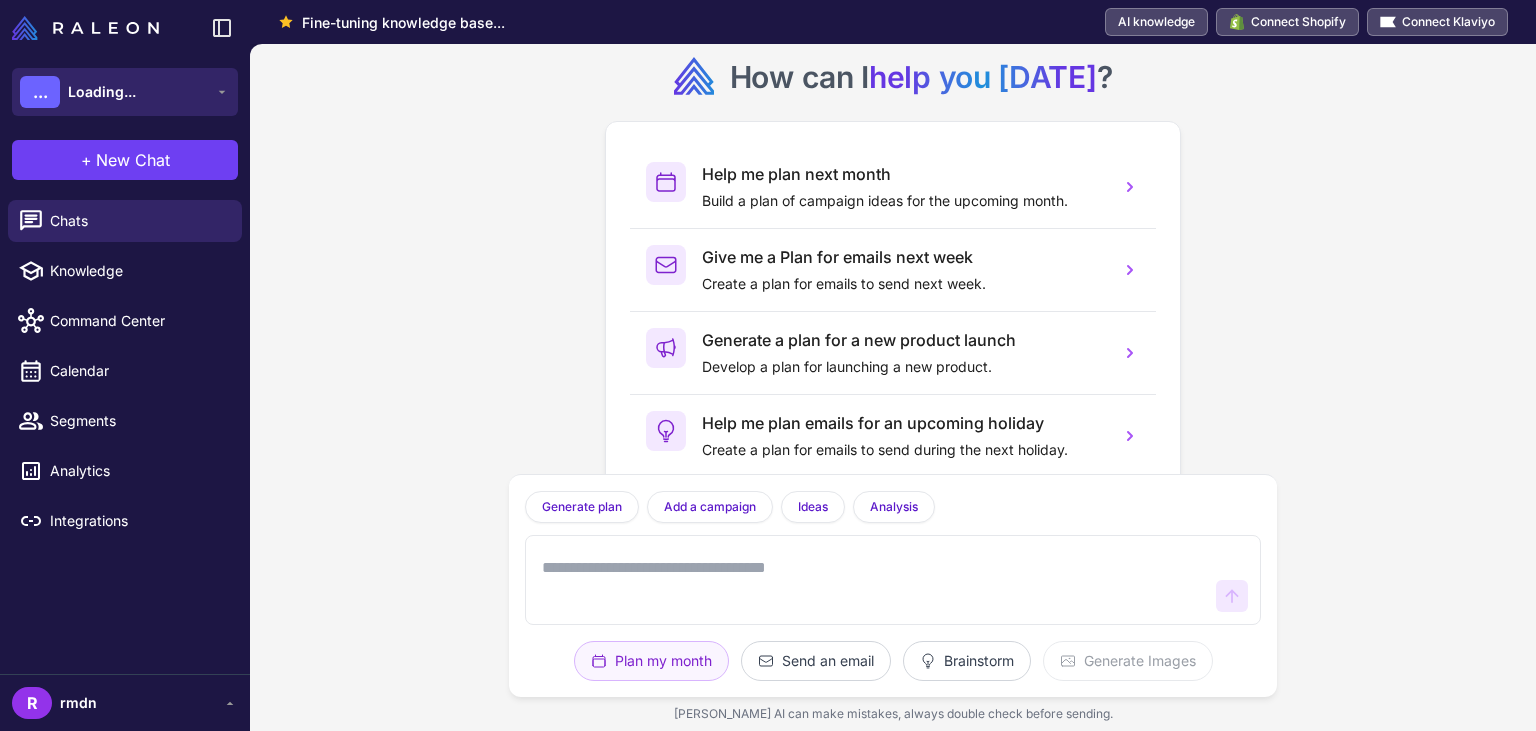 scroll, scrollTop: 0, scrollLeft: 0, axis: both 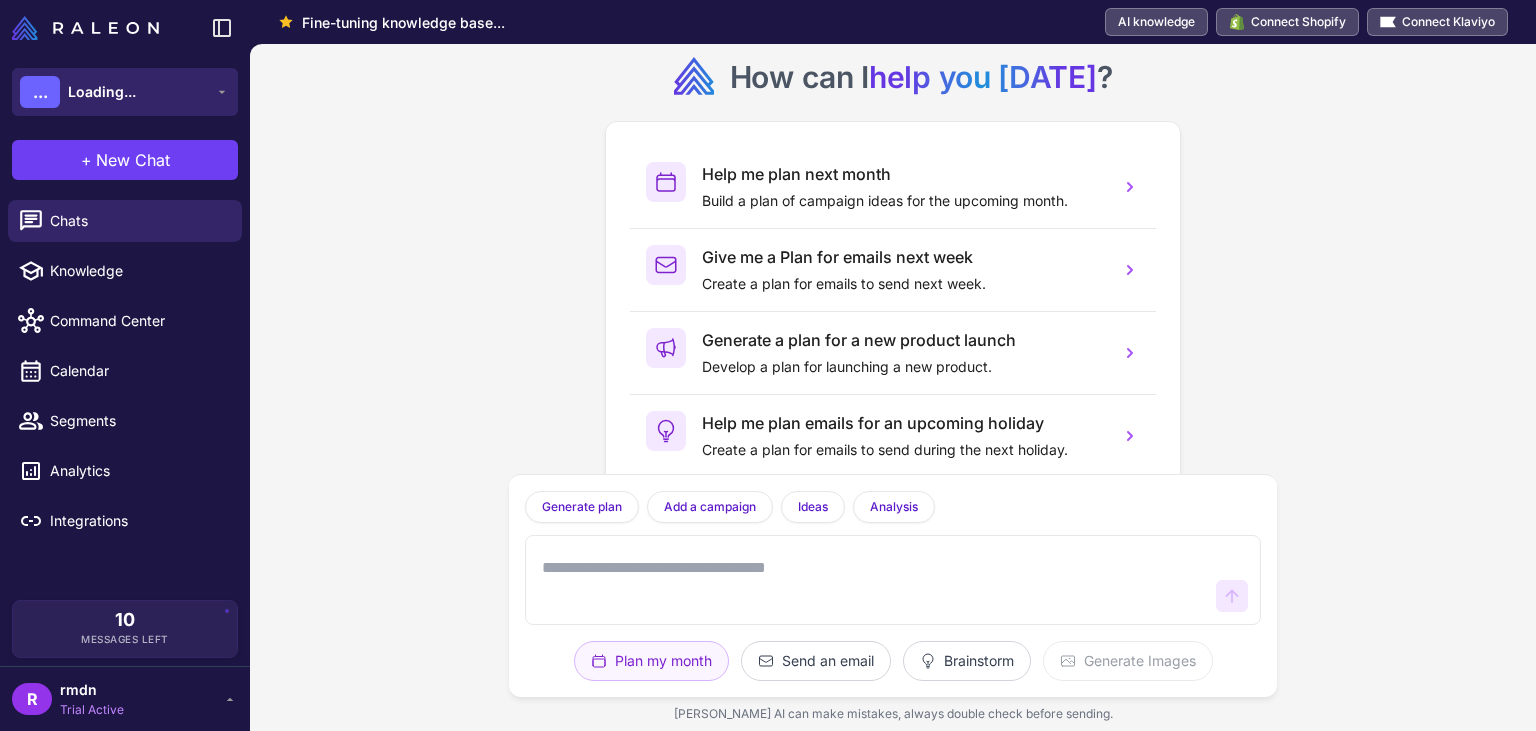 click 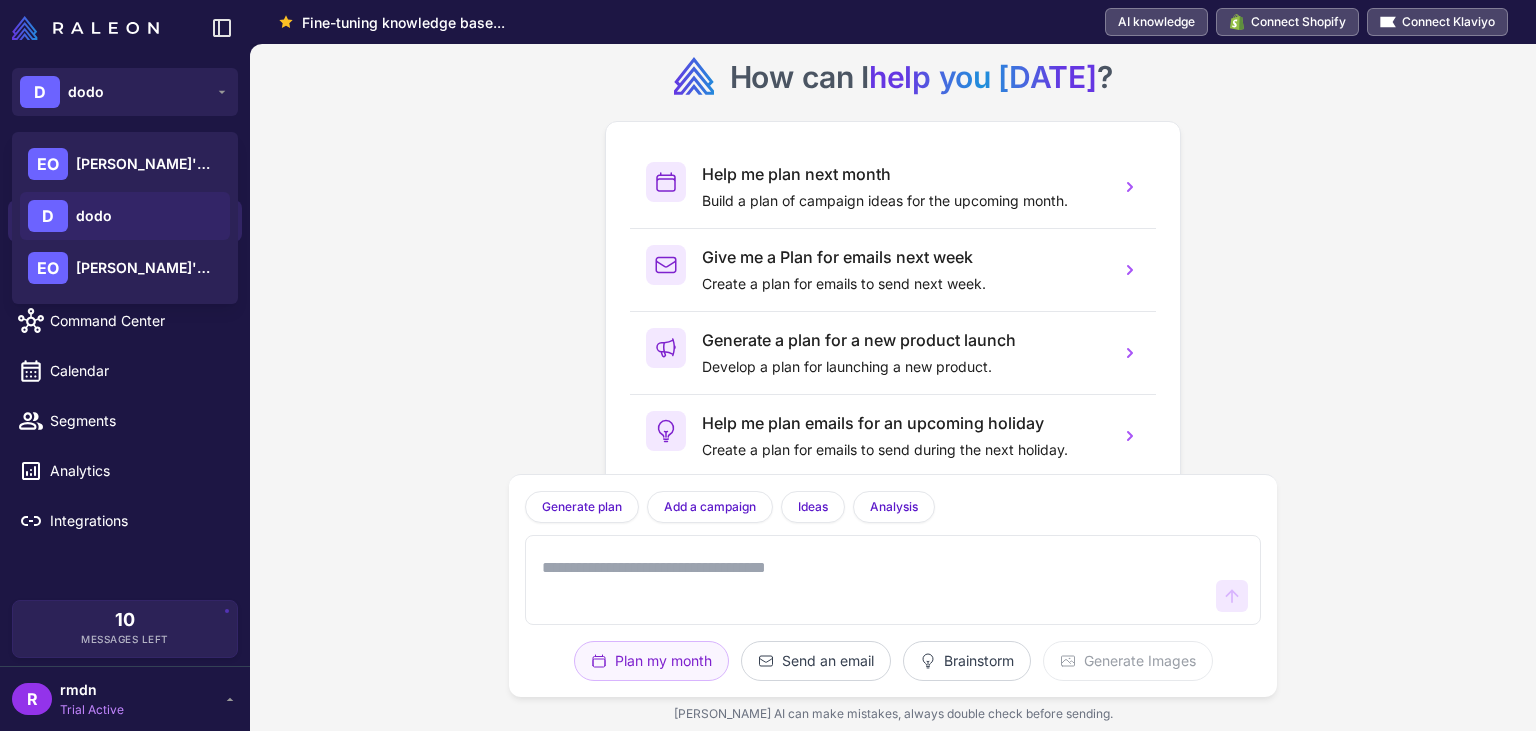 click on "How can I  help you today ? Help me plan next month Build a plan of campaign ideas for the upcoming month. Give me a Plan for emails next week Create a plan for emails to send next week. Generate a plan for a new product launch Develop a plan for launching a new product. Help me plan emails for an upcoming holiday Create a plan for emails to send during the next holiday. Generate plan Generate a plan based on what we have discussed. Add a campaign Add a campaign to your marketing plan Ideas Give me 5 campaign ideas using your analysis Analysis What type of campaigns work best for my store?  Plan my month  Send an email  Brainstorm  Generate Images  Raleon AI can make mistakes, always double check before sending." at bounding box center [893, 387] 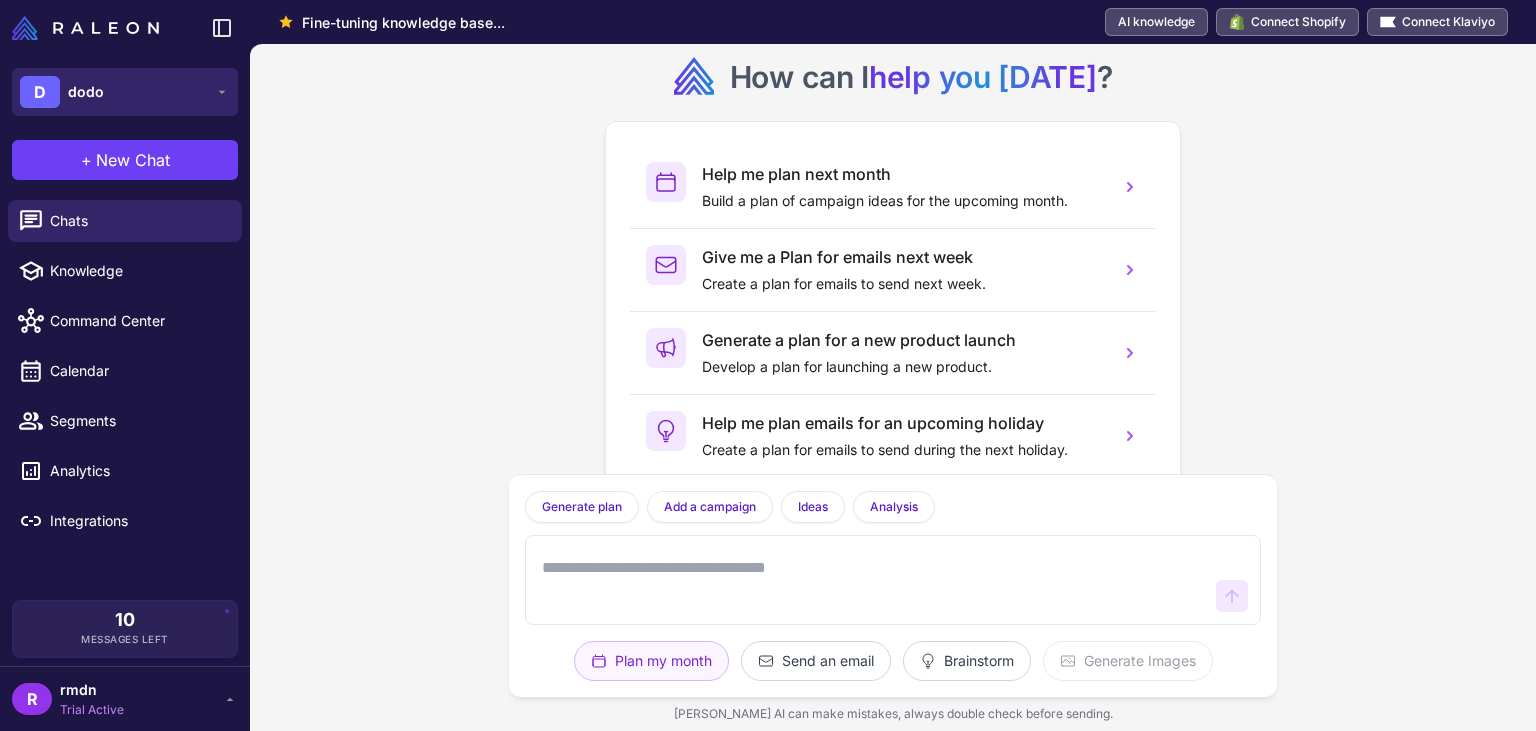 click on "D dodo" at bounding box center [125, 92] 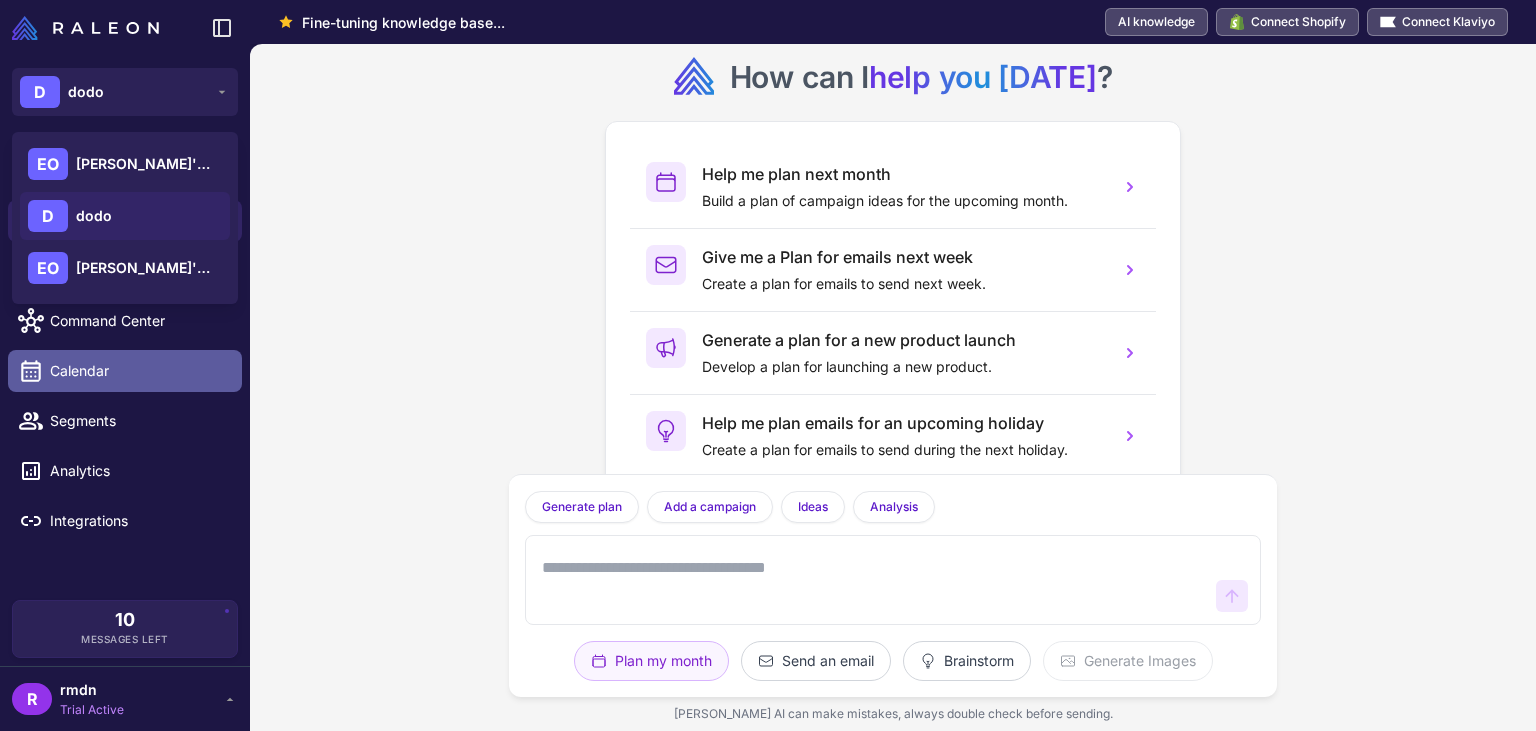 click on "Calendar" at bounding box center (138, 371) 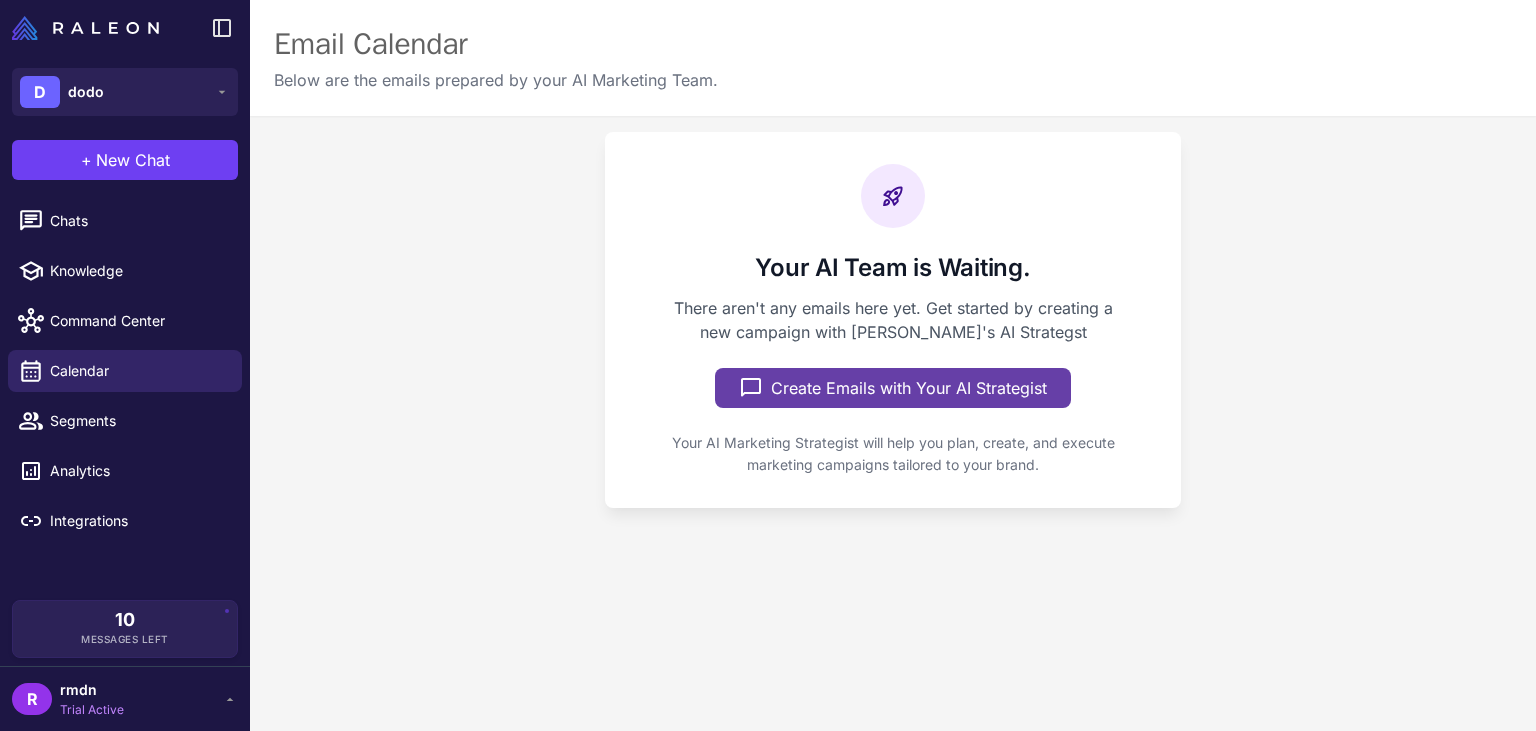 click on "Create Emails with Your AI Strategist" at bounding box center (893, 388) 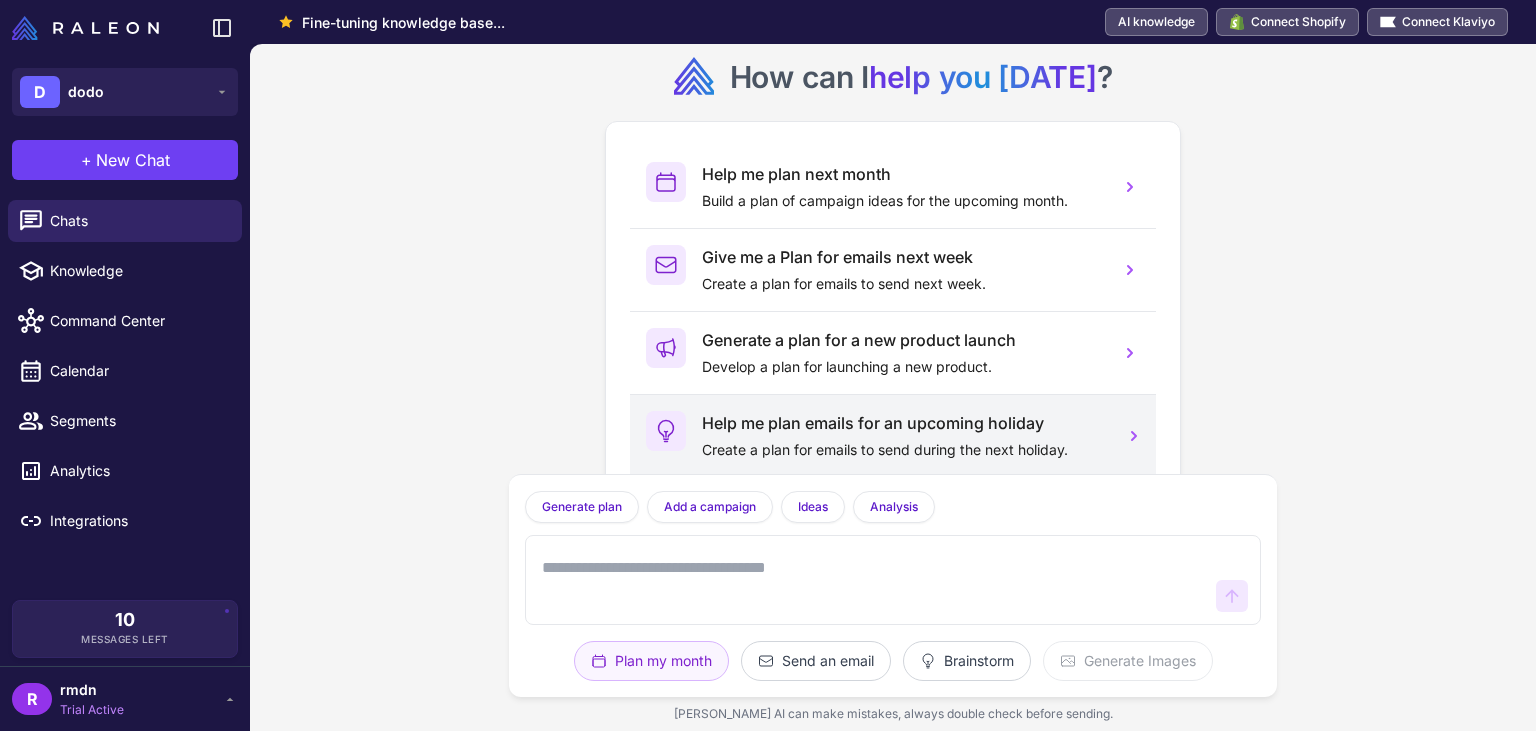 scroll, scrollTop: 50, scrollLeft: 0, axis: vertical 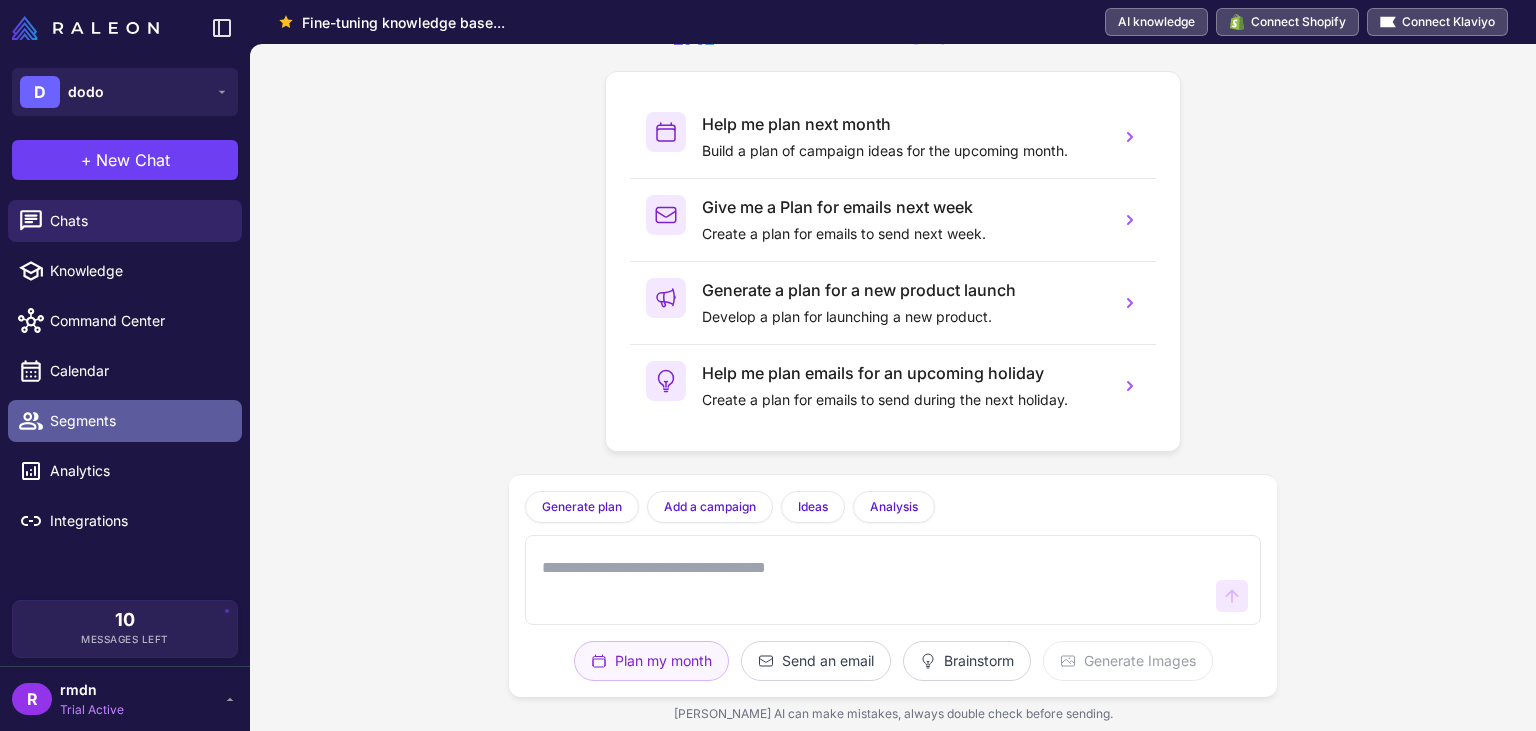 click on "Segments" at bounding box center (125, 421) 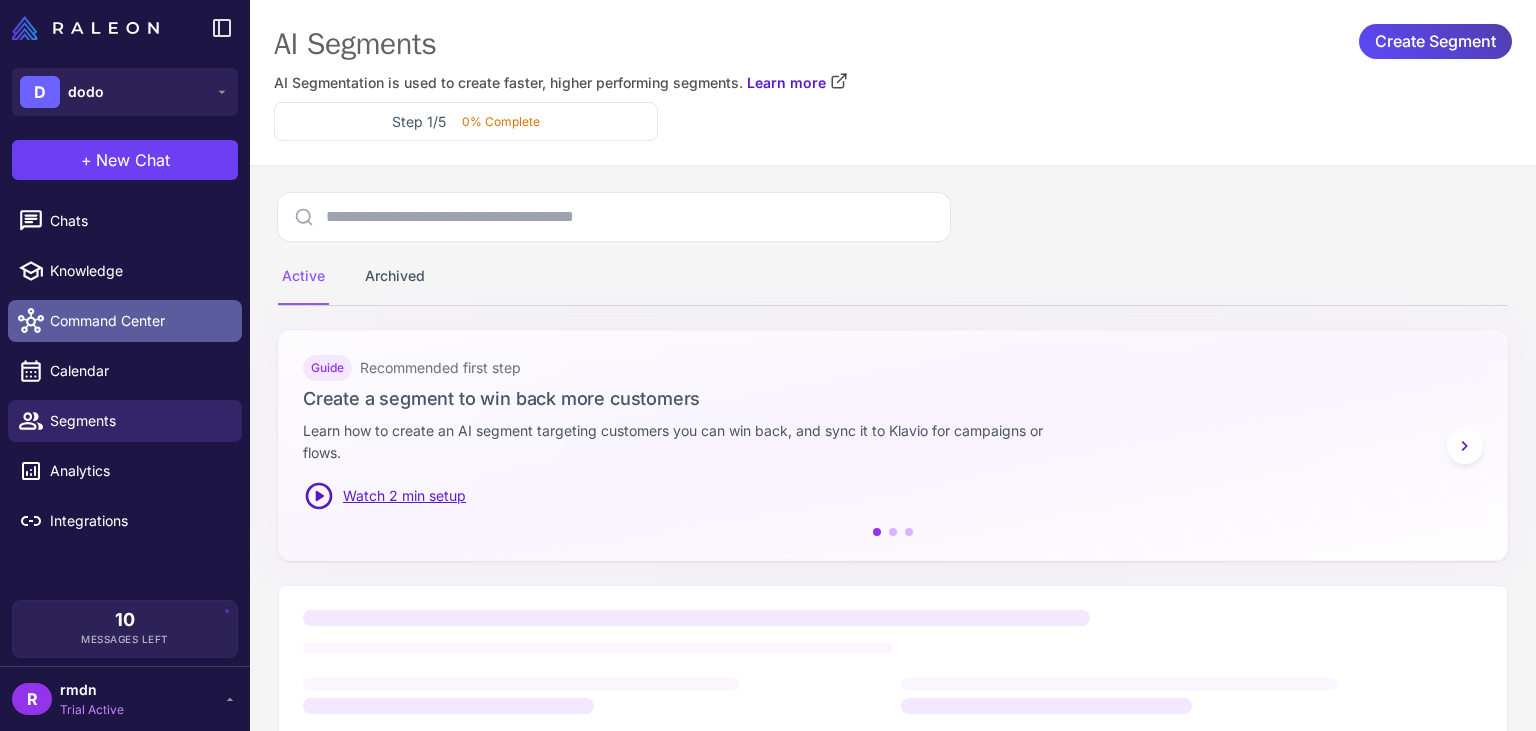 click on "Command Center" at bounding box center (138, 321) 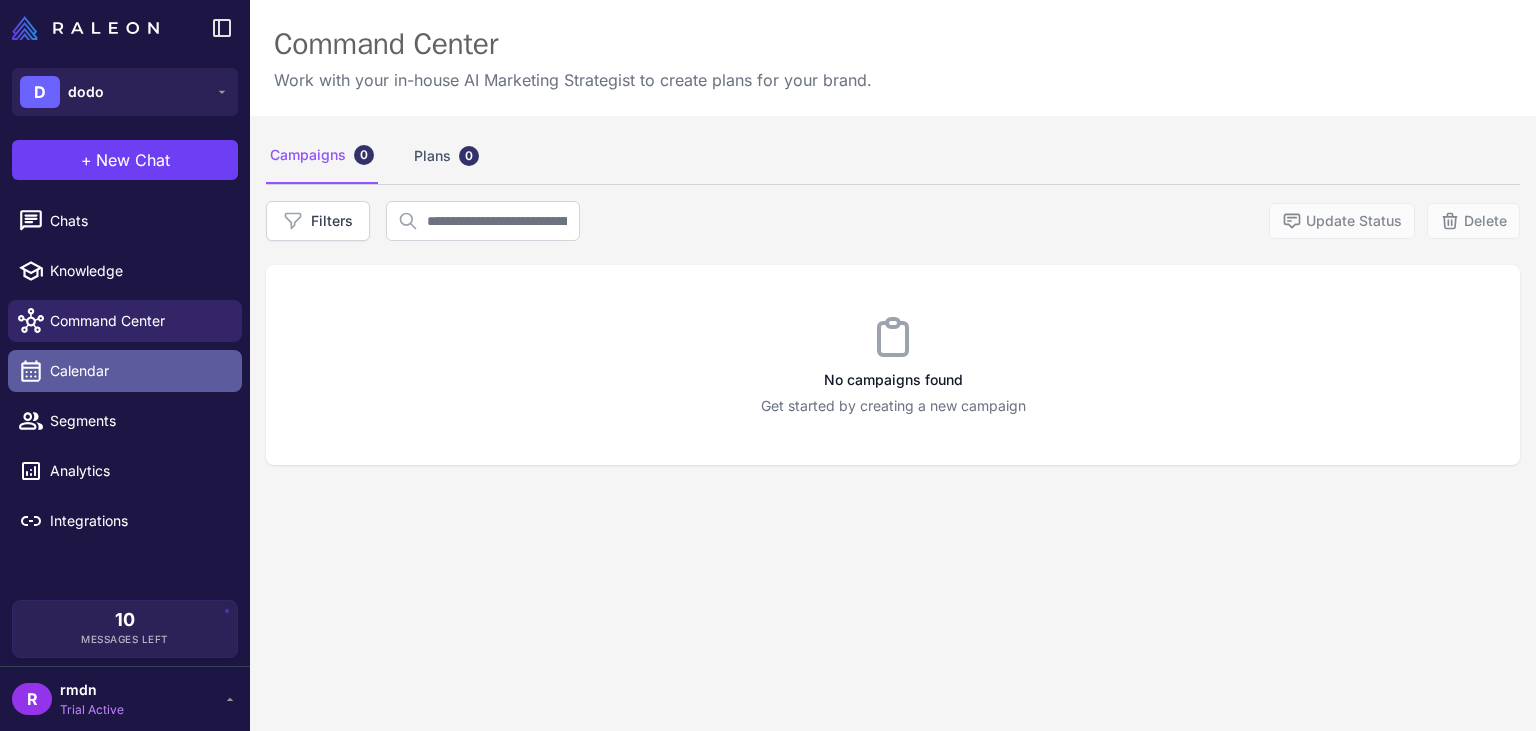 click on "Calendar" at bounding box center [138, 371] 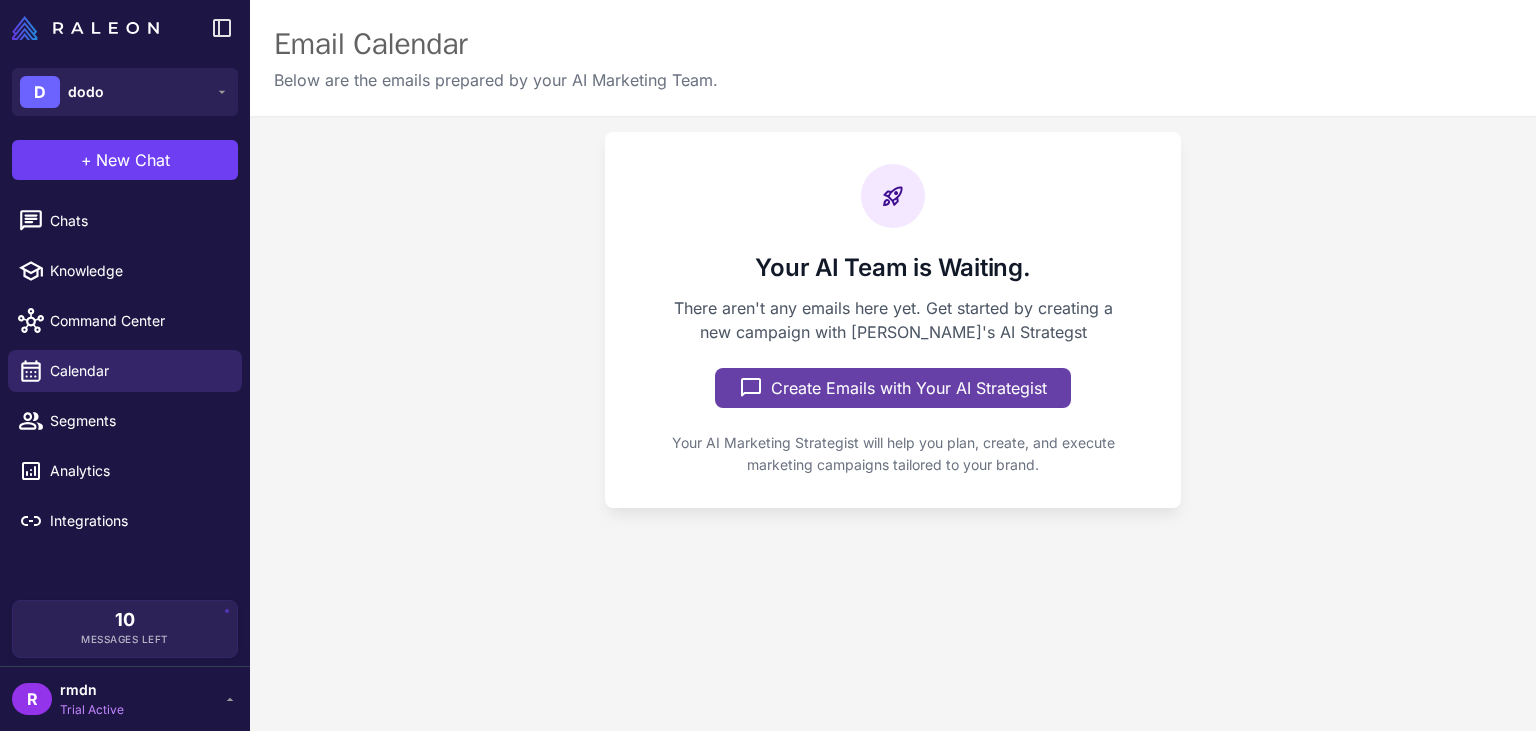 click on "Create Emails with Your AI Strategist" at bounding box center [893, 388] 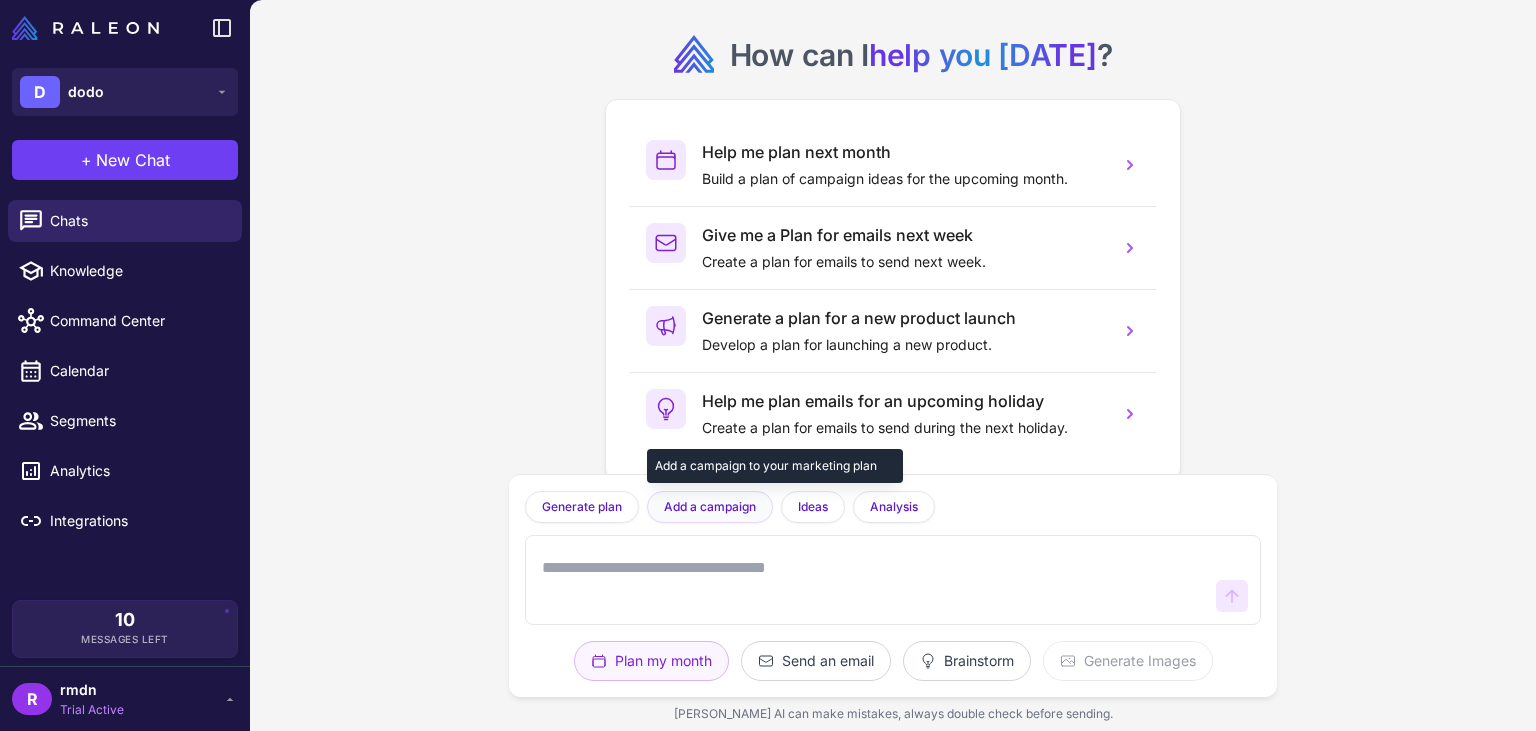 click on "Add a campaign" at bounding box center (710, 507) 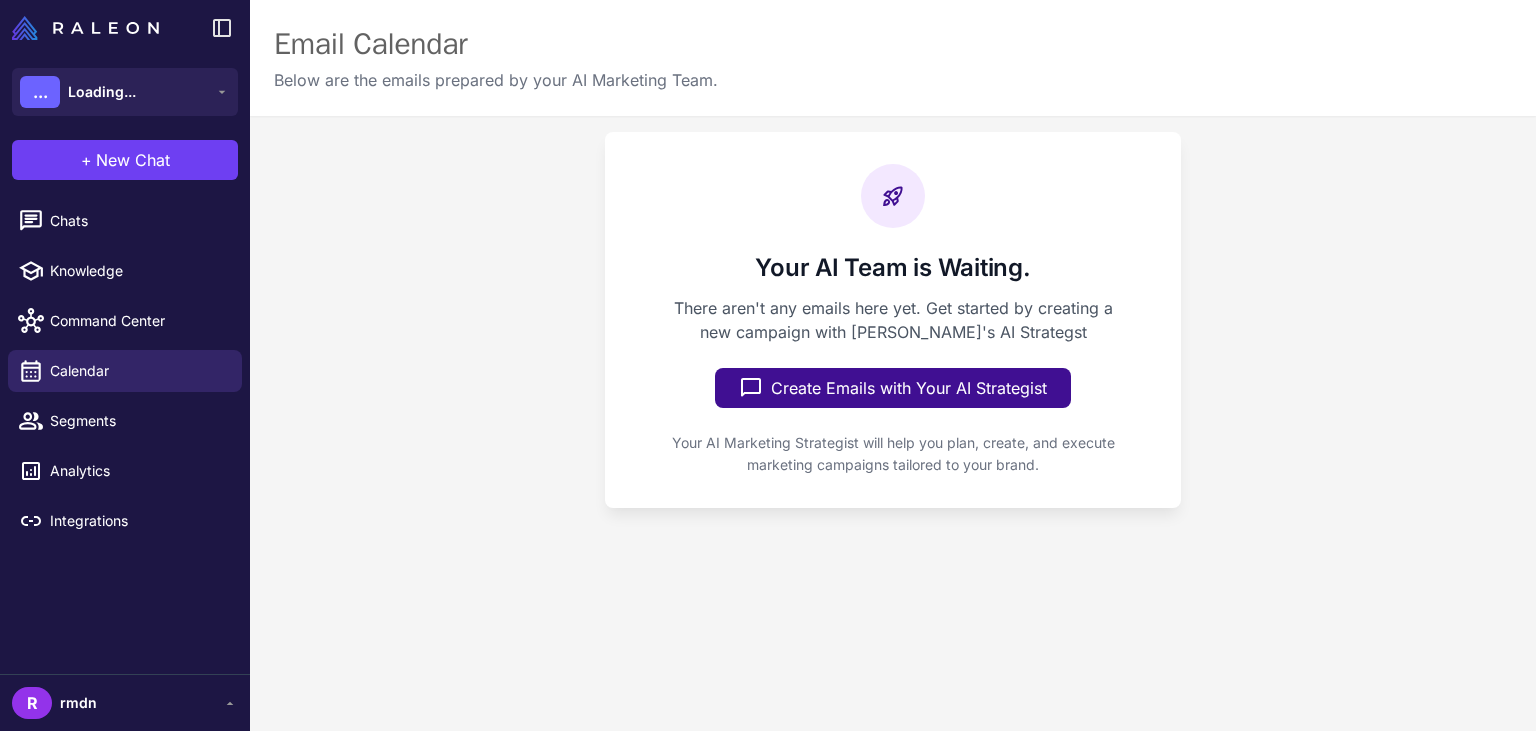 scroll, scrollTop: 0, scrollLeft: 0, axis: both 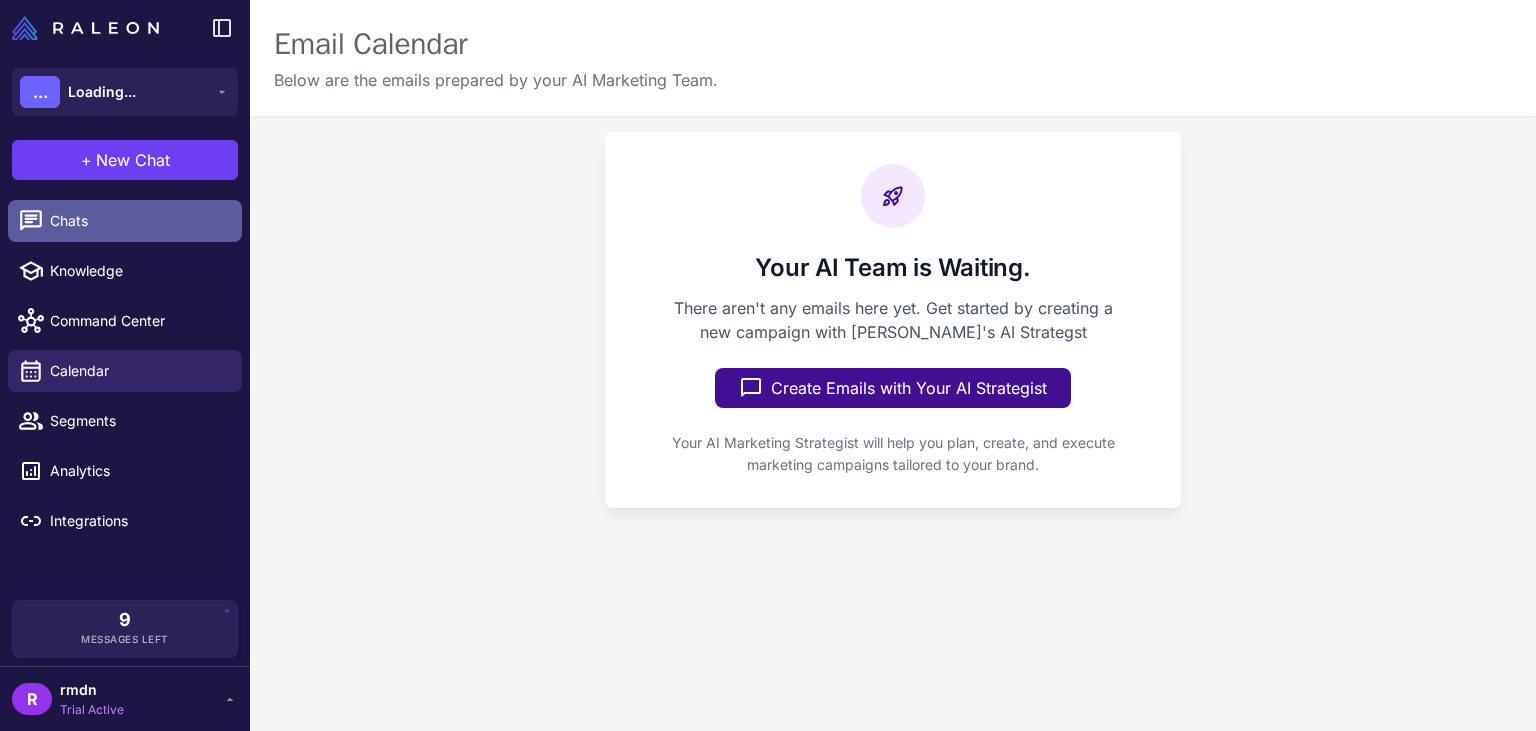 click on "Chats" at bounding box center (138, 221) 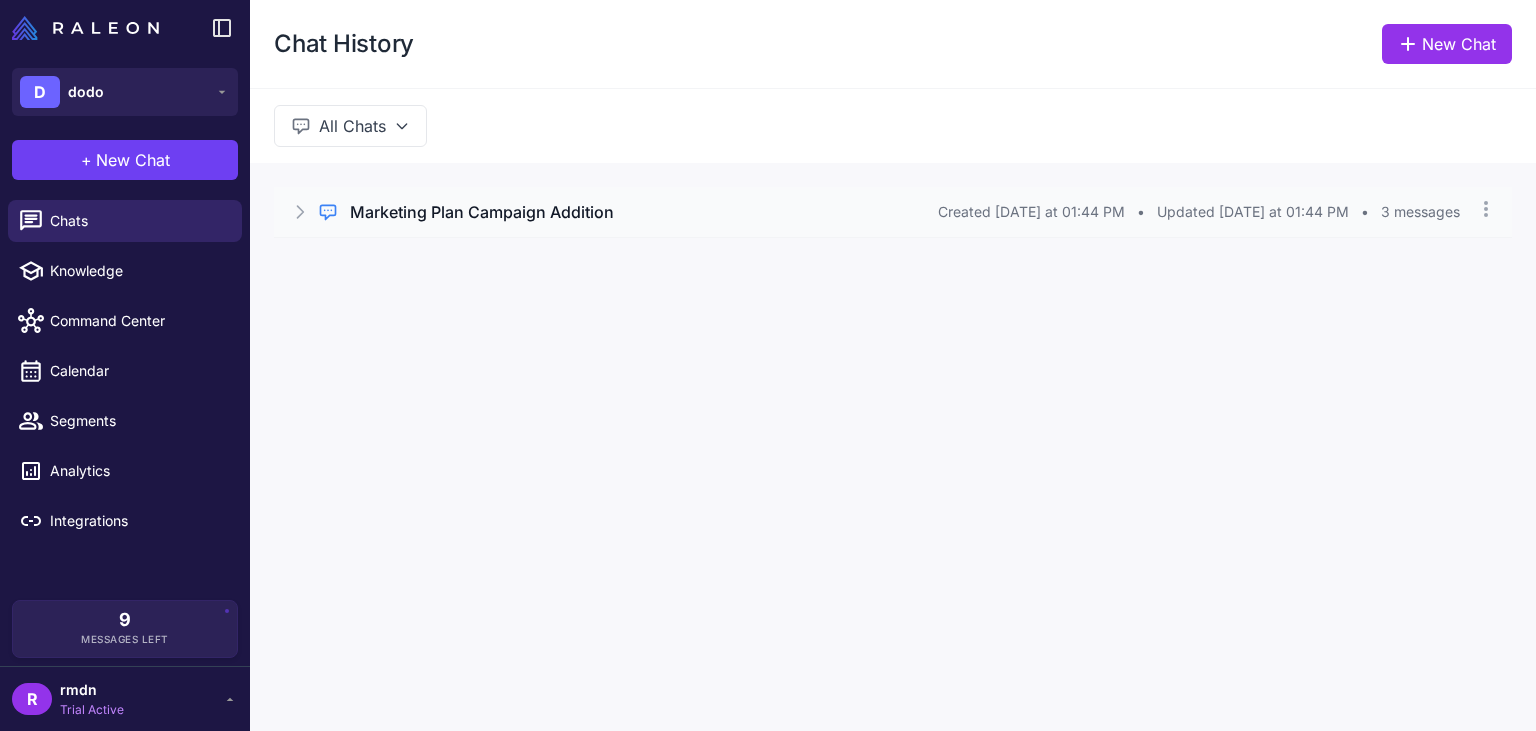 click on "Marketing Plan Campaign Addition" at bounding box center [482, 212] 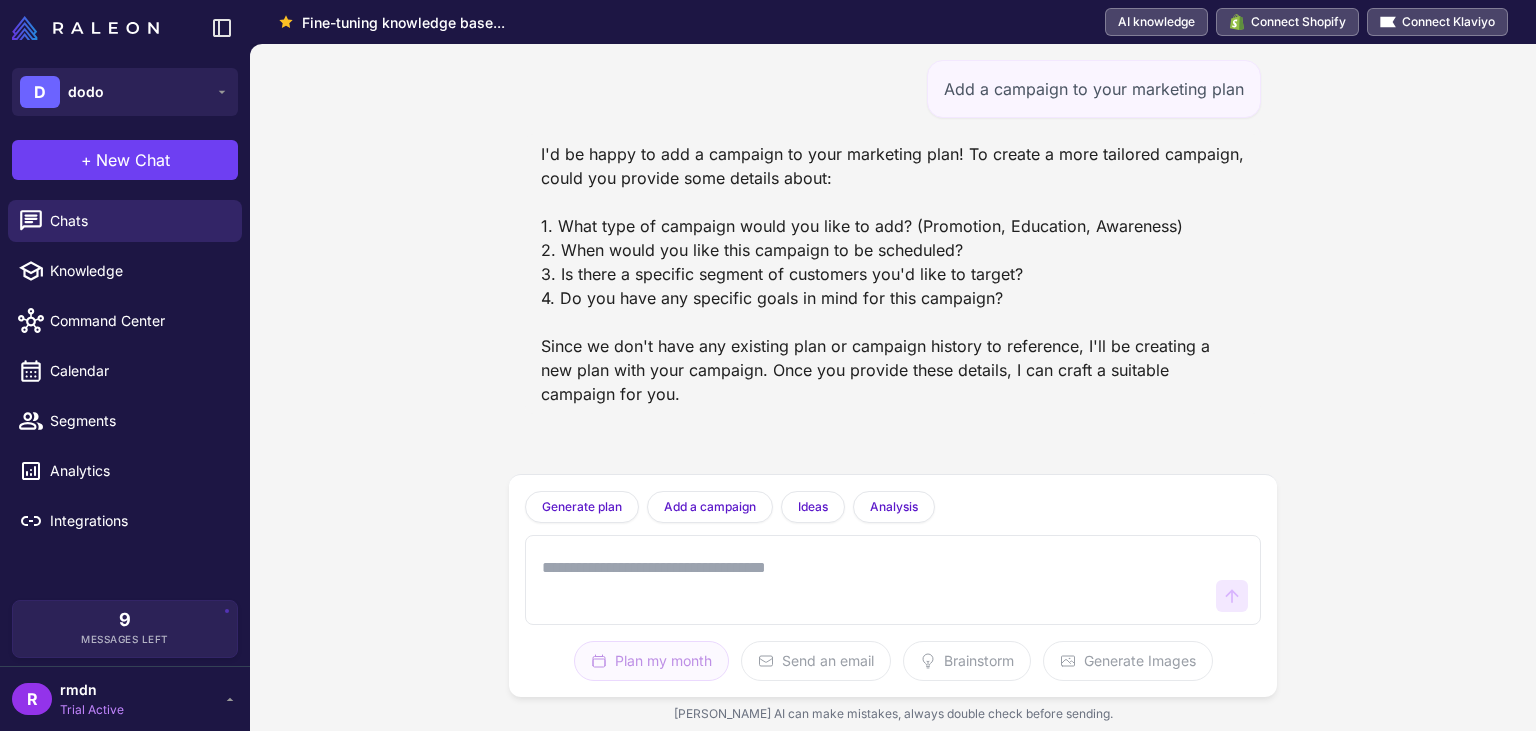 click at bounding box center (873, 580) 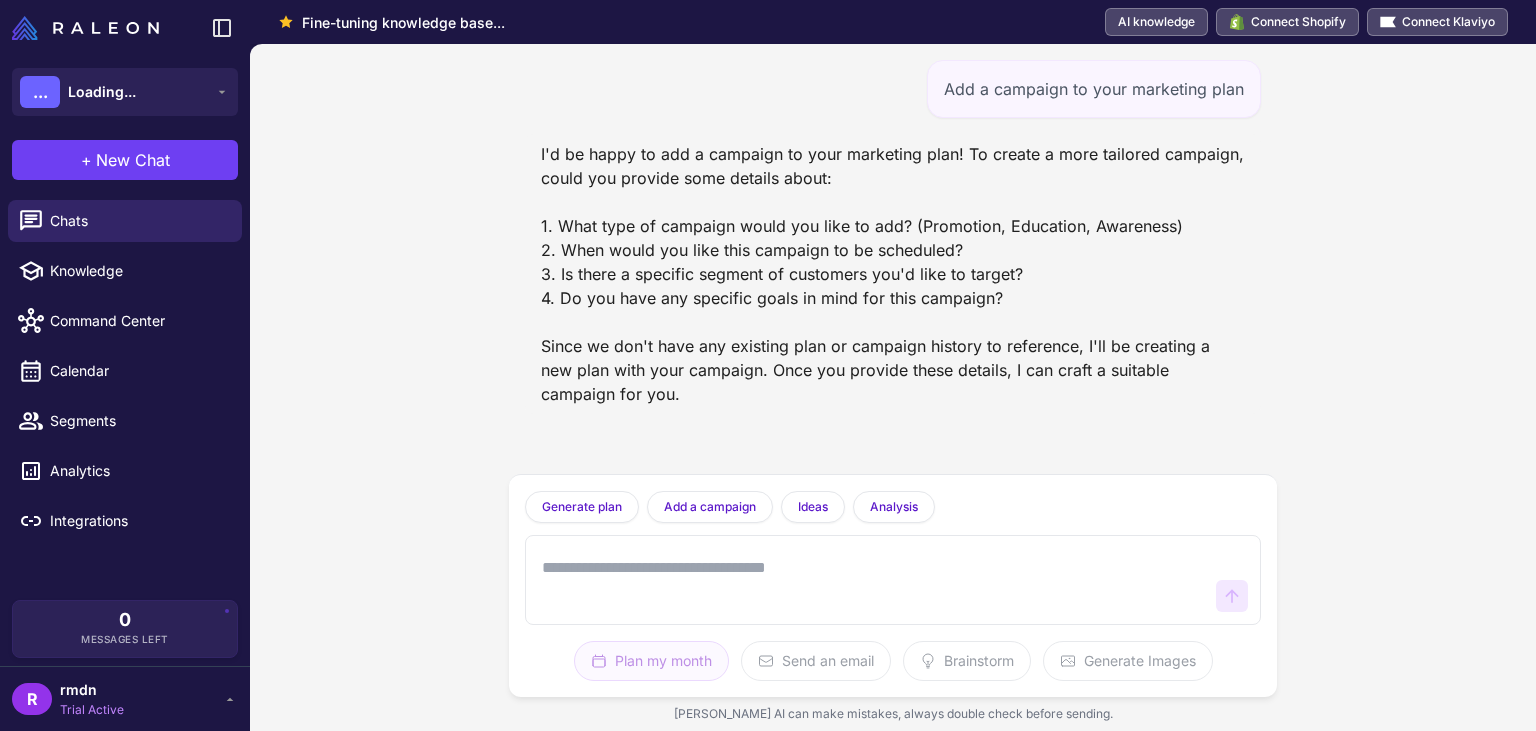 scroll, scrollTop: 0, scrollLeft: 0, axis: both 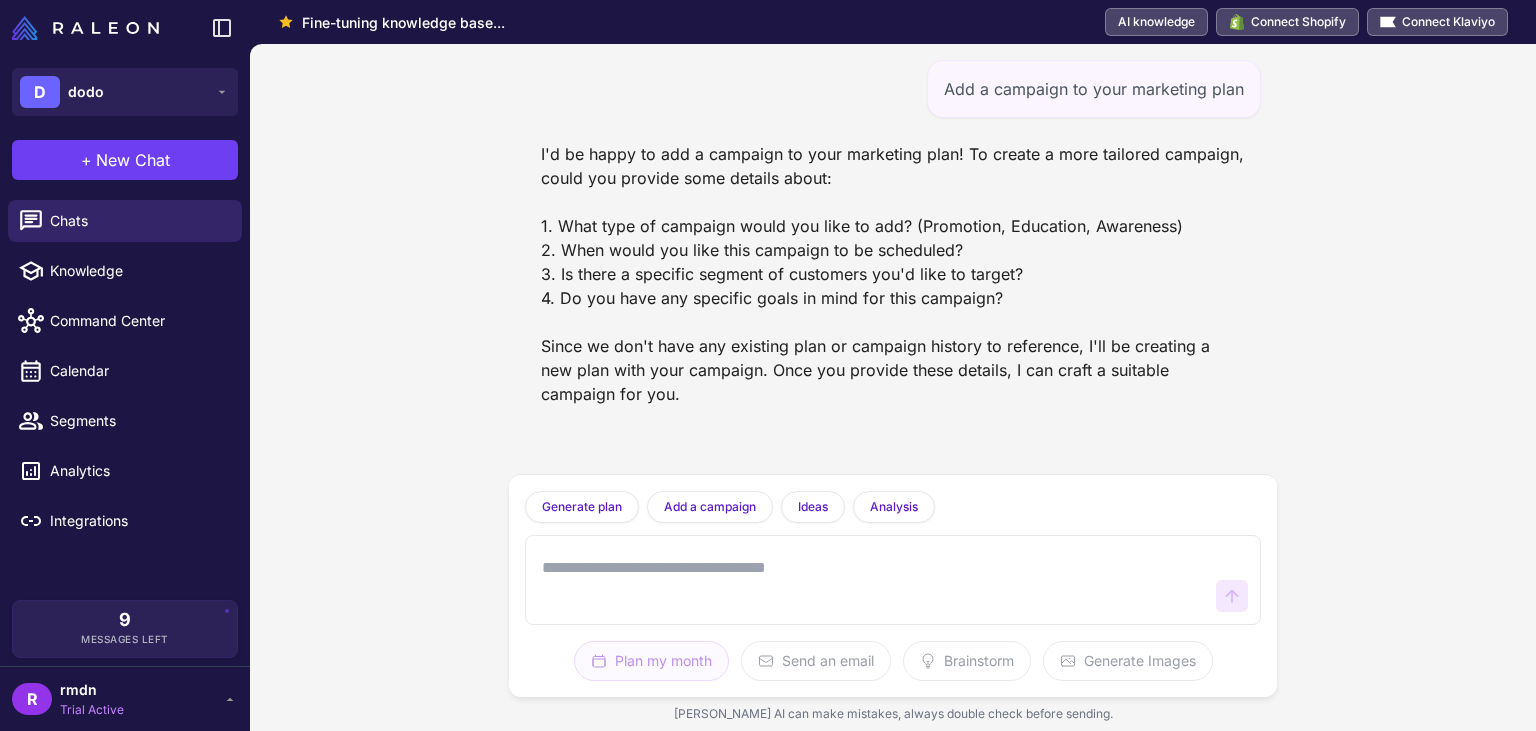 click at bounding box center (873, 580) 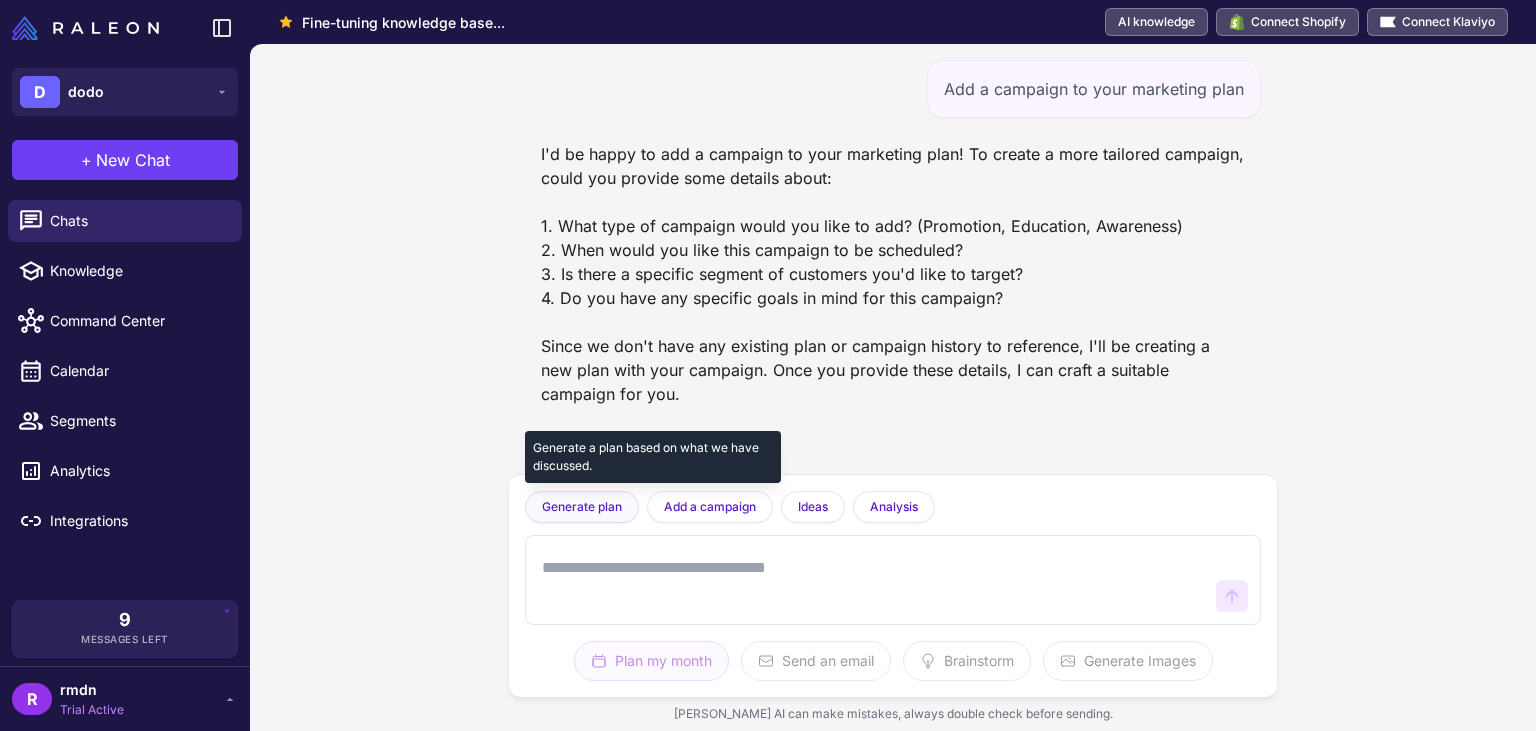 click on "Generate plan" at bounding box center [582, 507] 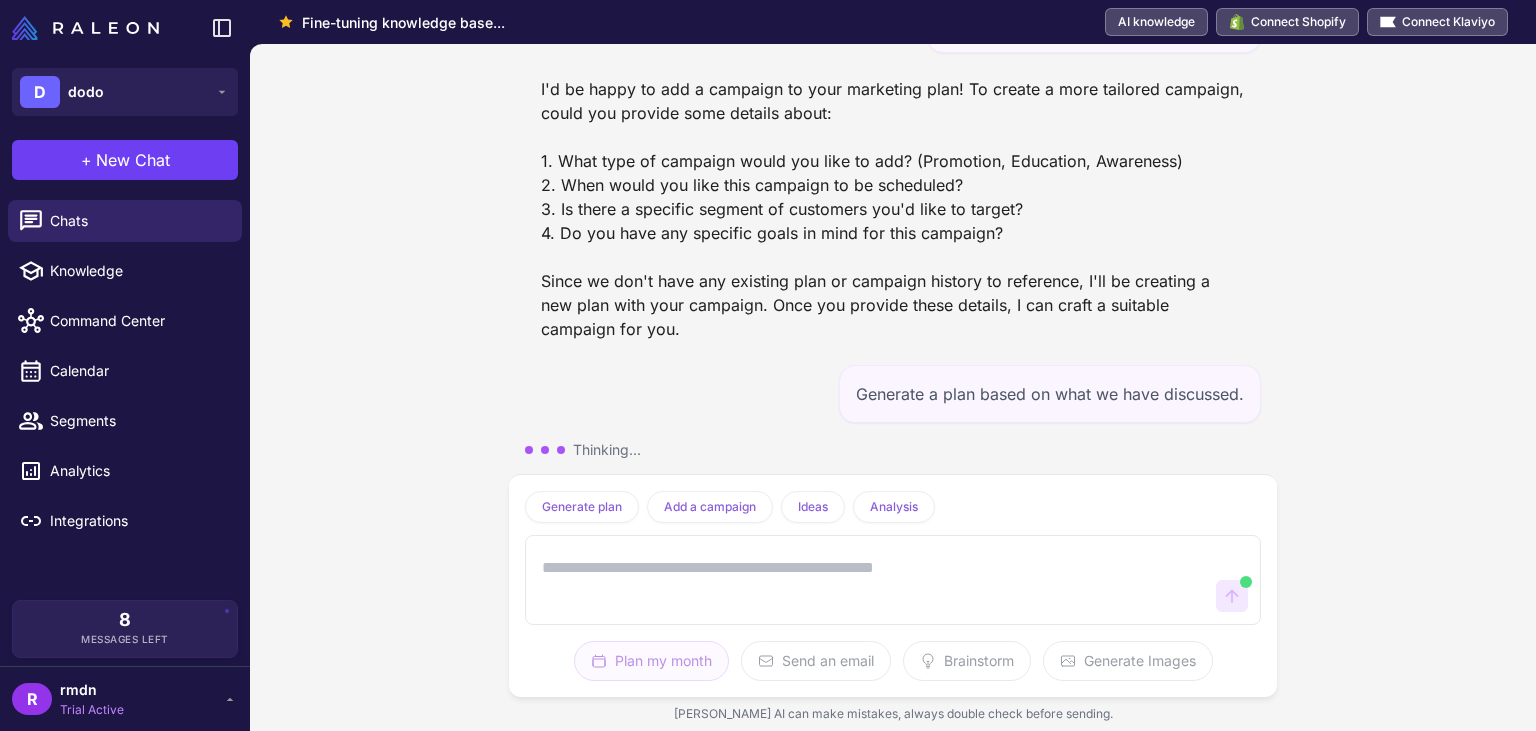 scroll, scrollTop: 0, scrollLeft: 0, axis: both 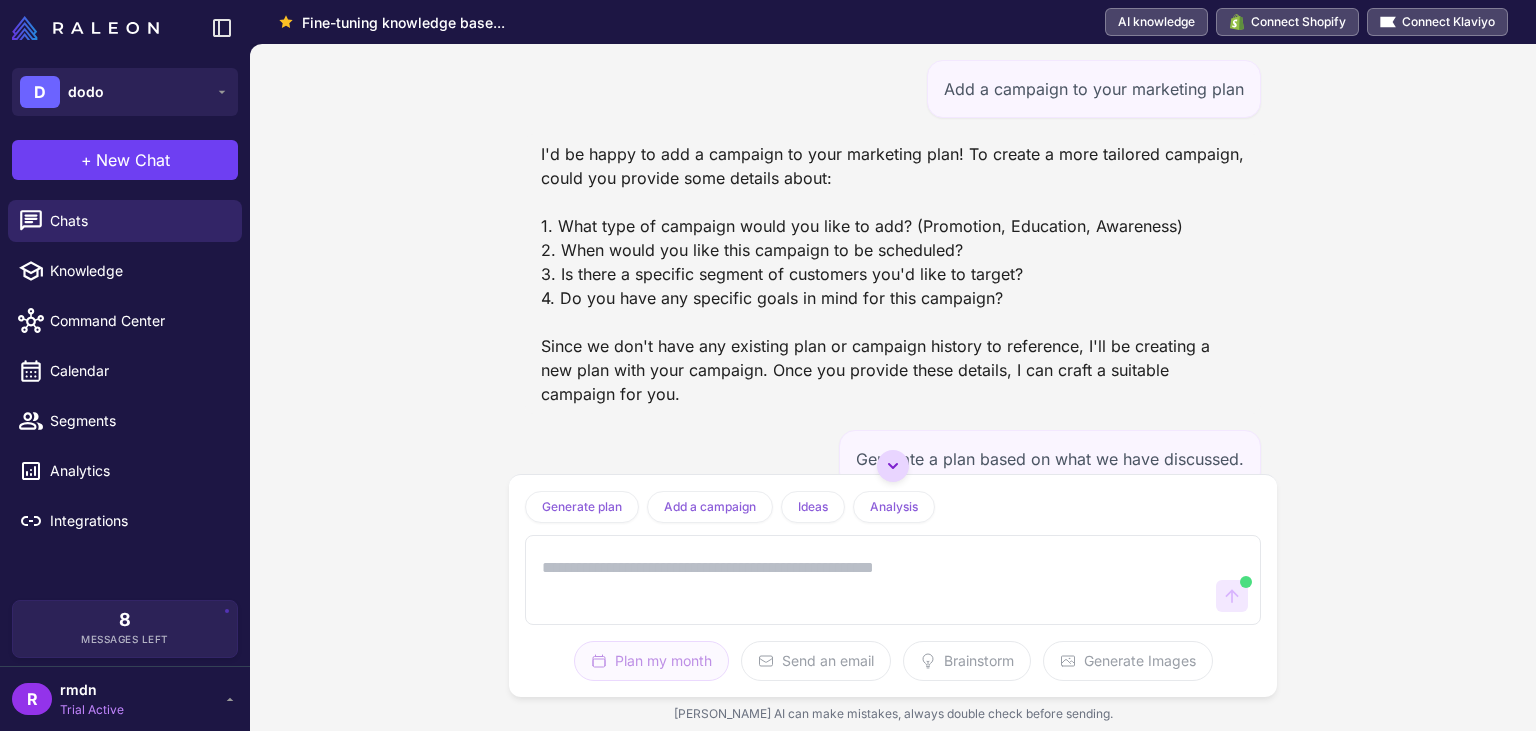 click at bounding box center [893, 466] 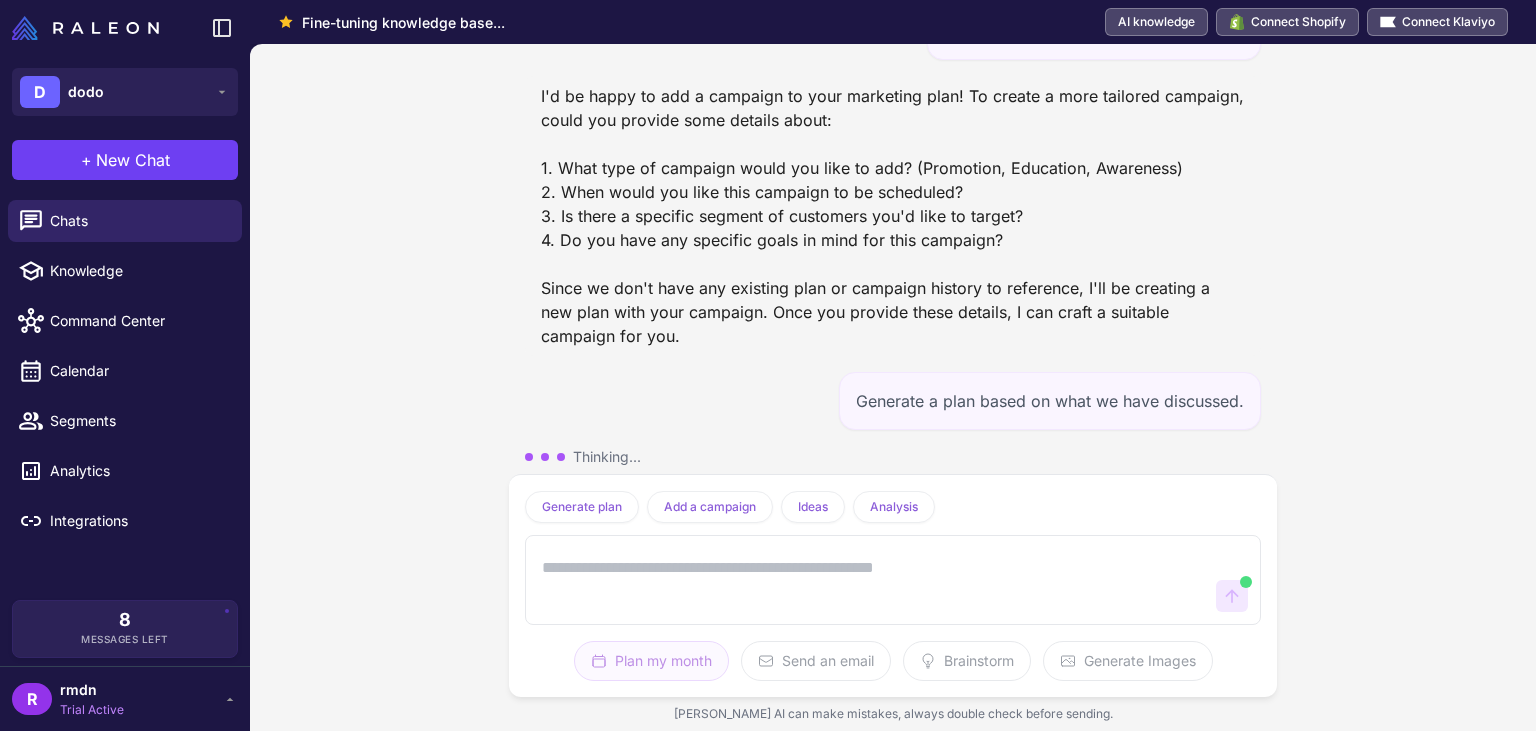 scroll, scrollTop: 65, scrollLeft: 0, axis: vertical 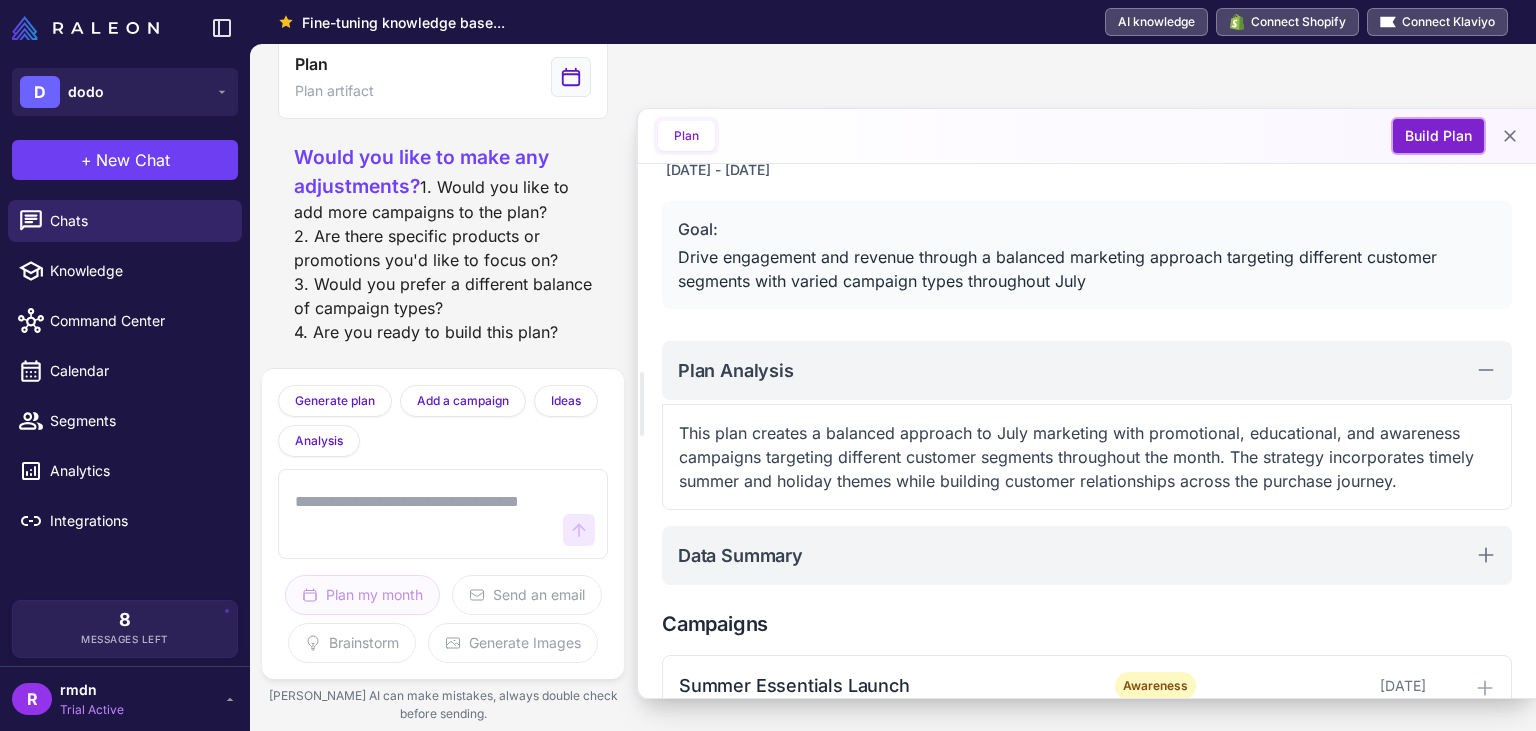 click on "Build Plan" at bounding box center (1438, 136) 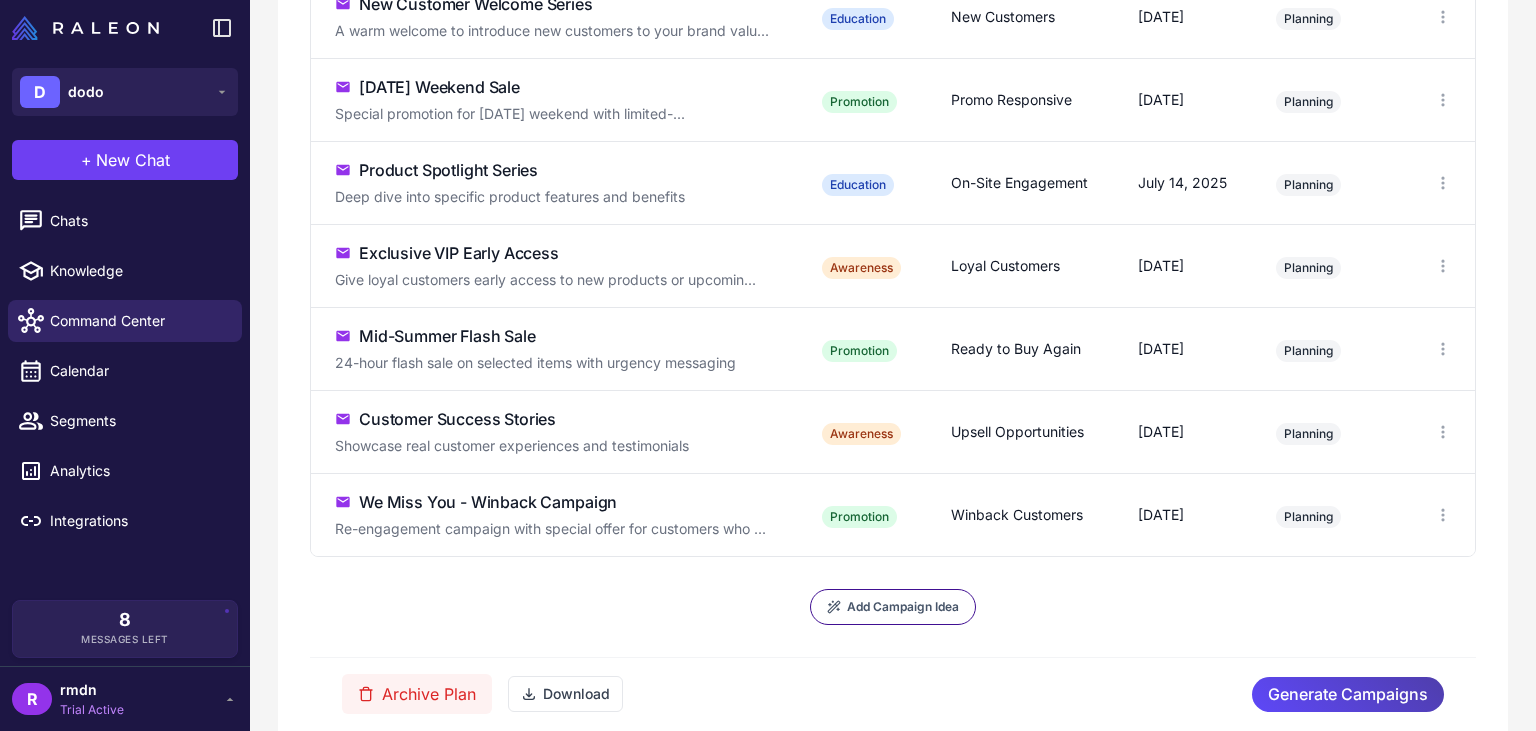 scroll, scrollTop: 664, scrollLeft: 0, axis: vertical 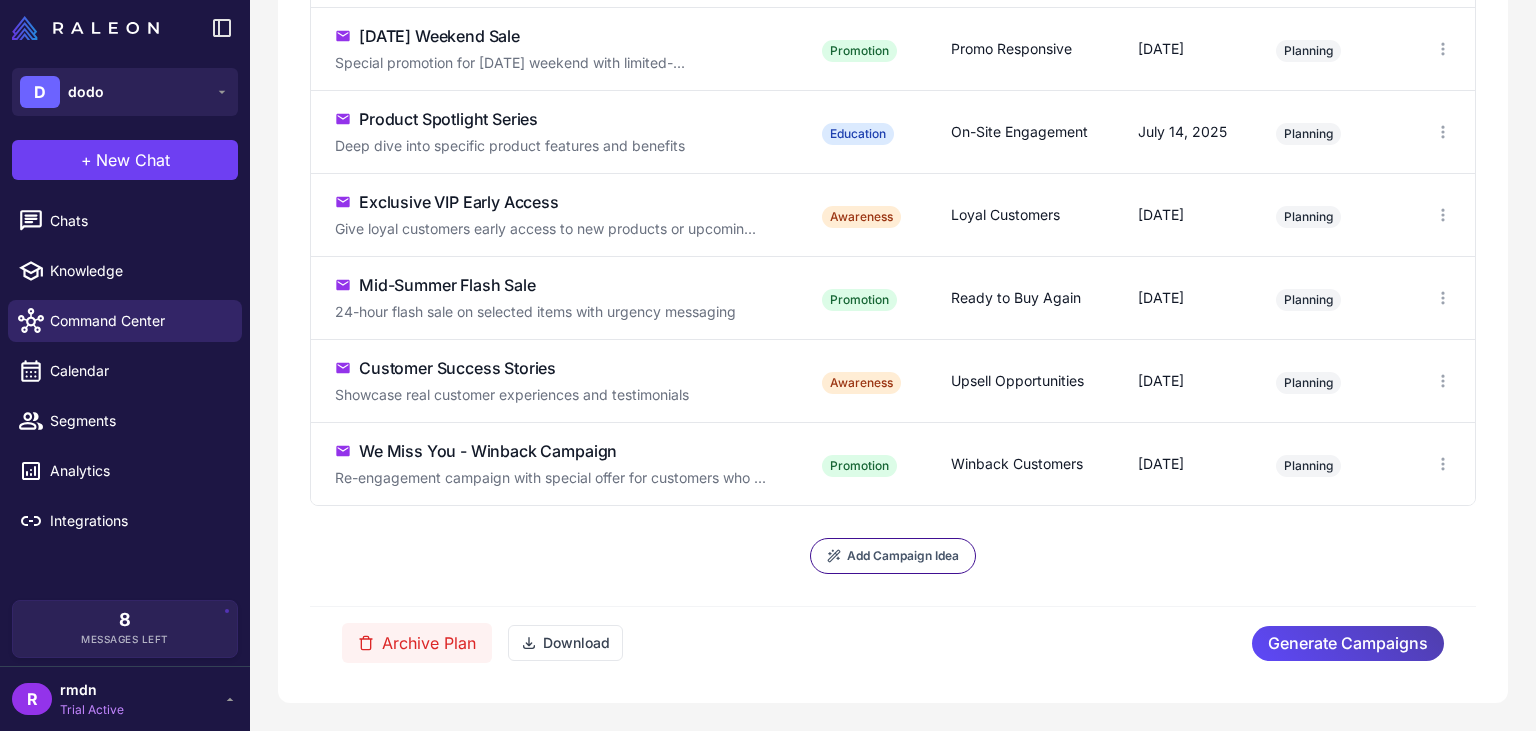 click on "R rmdn Trial Active" at bounding box center (125, 699) 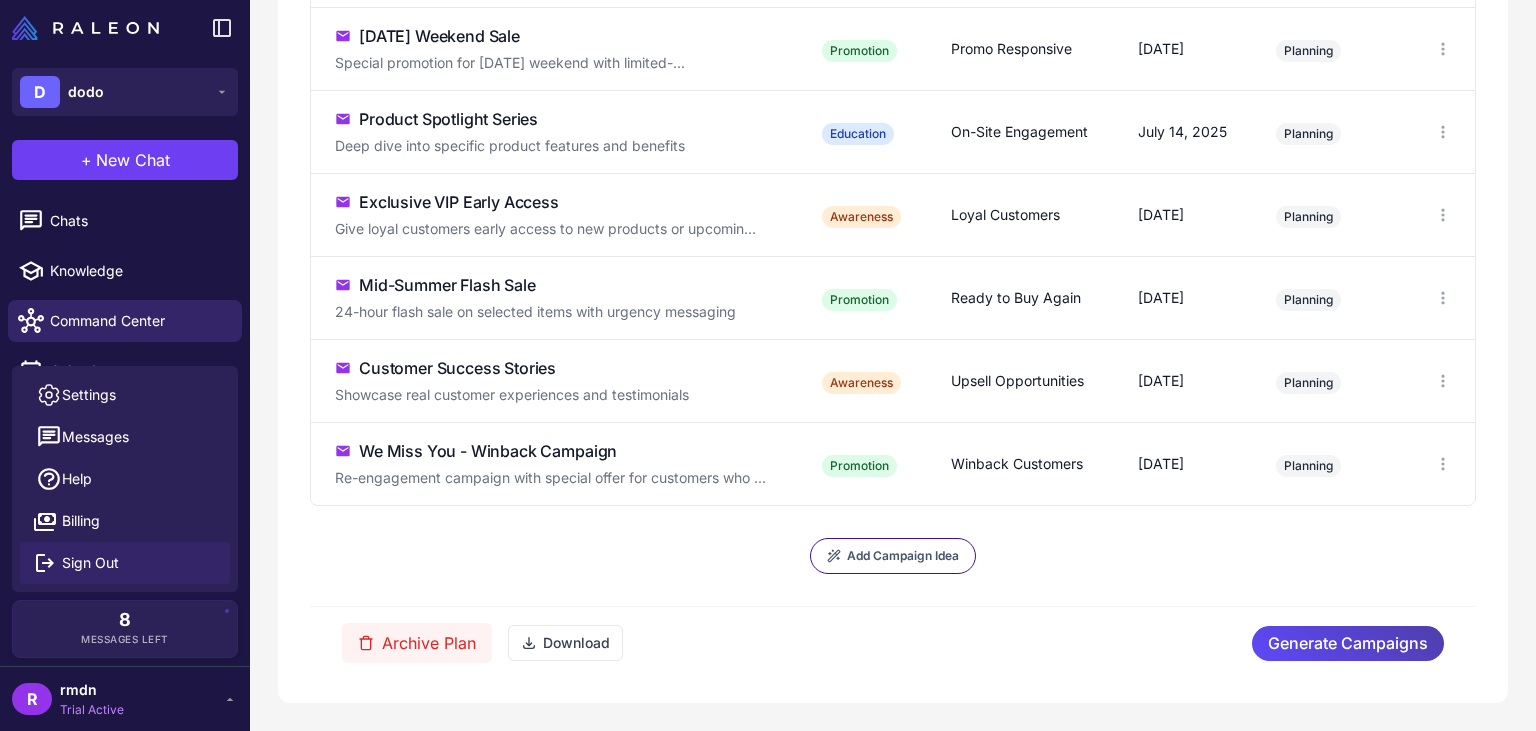 click on "Sign Out" at bounding box center [90, 563] 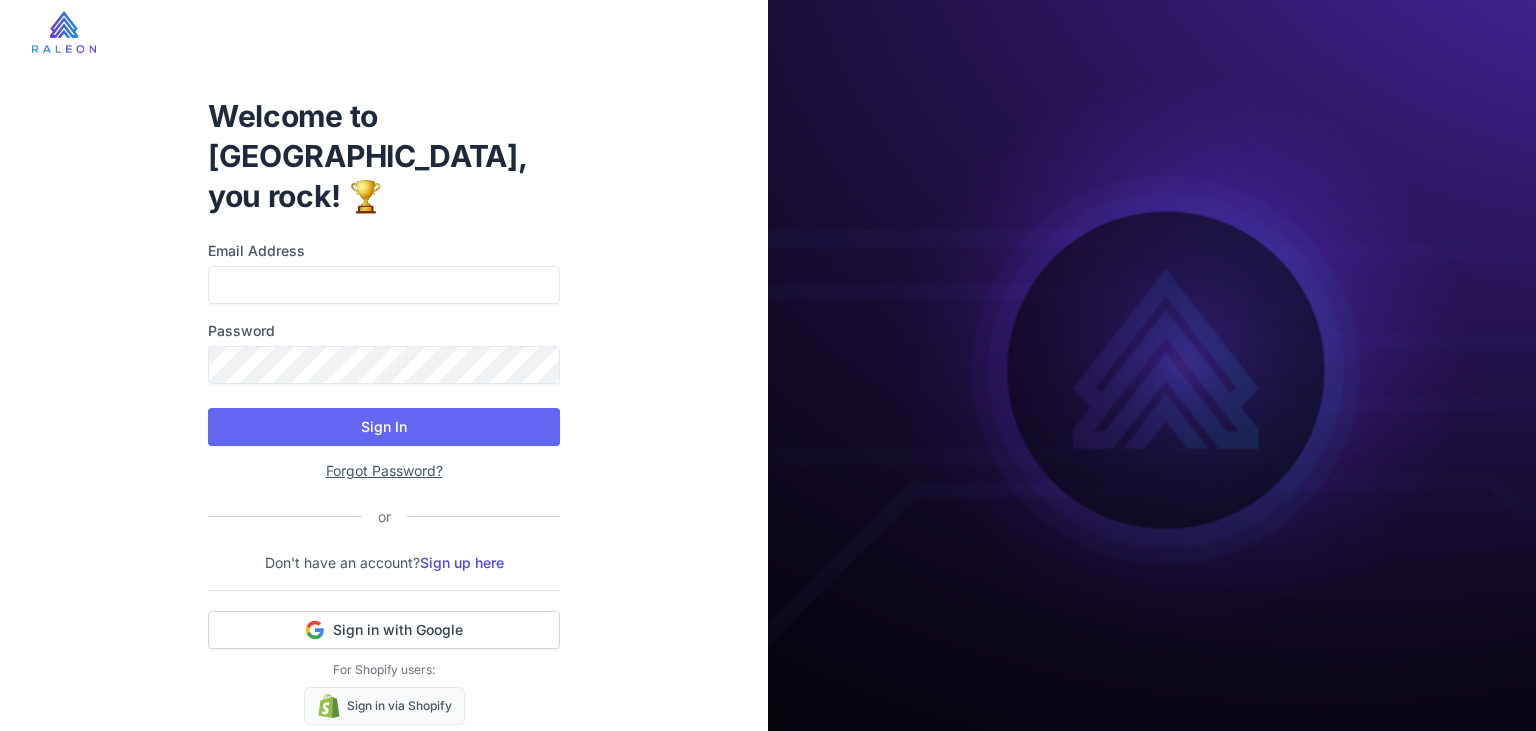 scroll, scrollTop: 0, scrollLeft: 0, axis: both 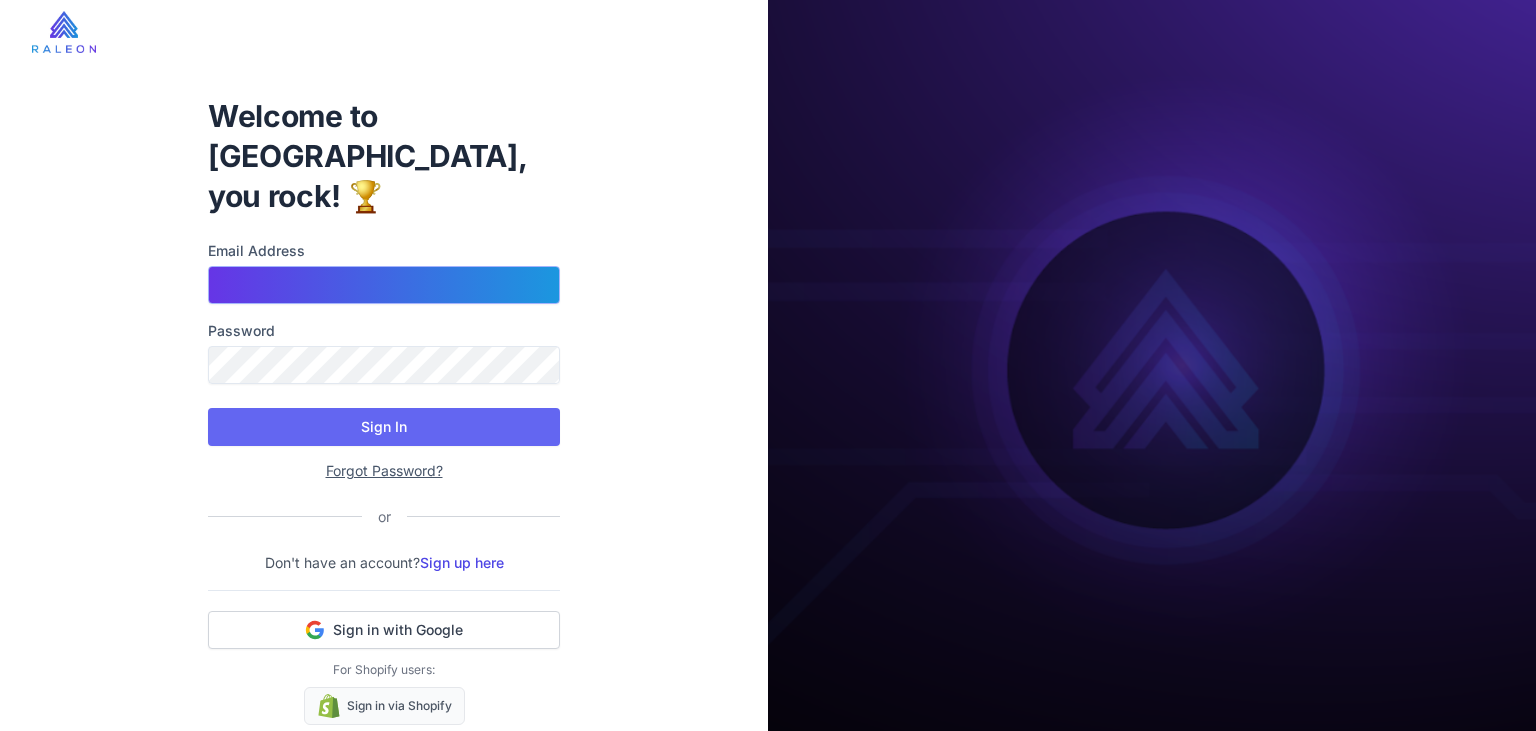 click on "Email Address" at bounding box center [384, 285] 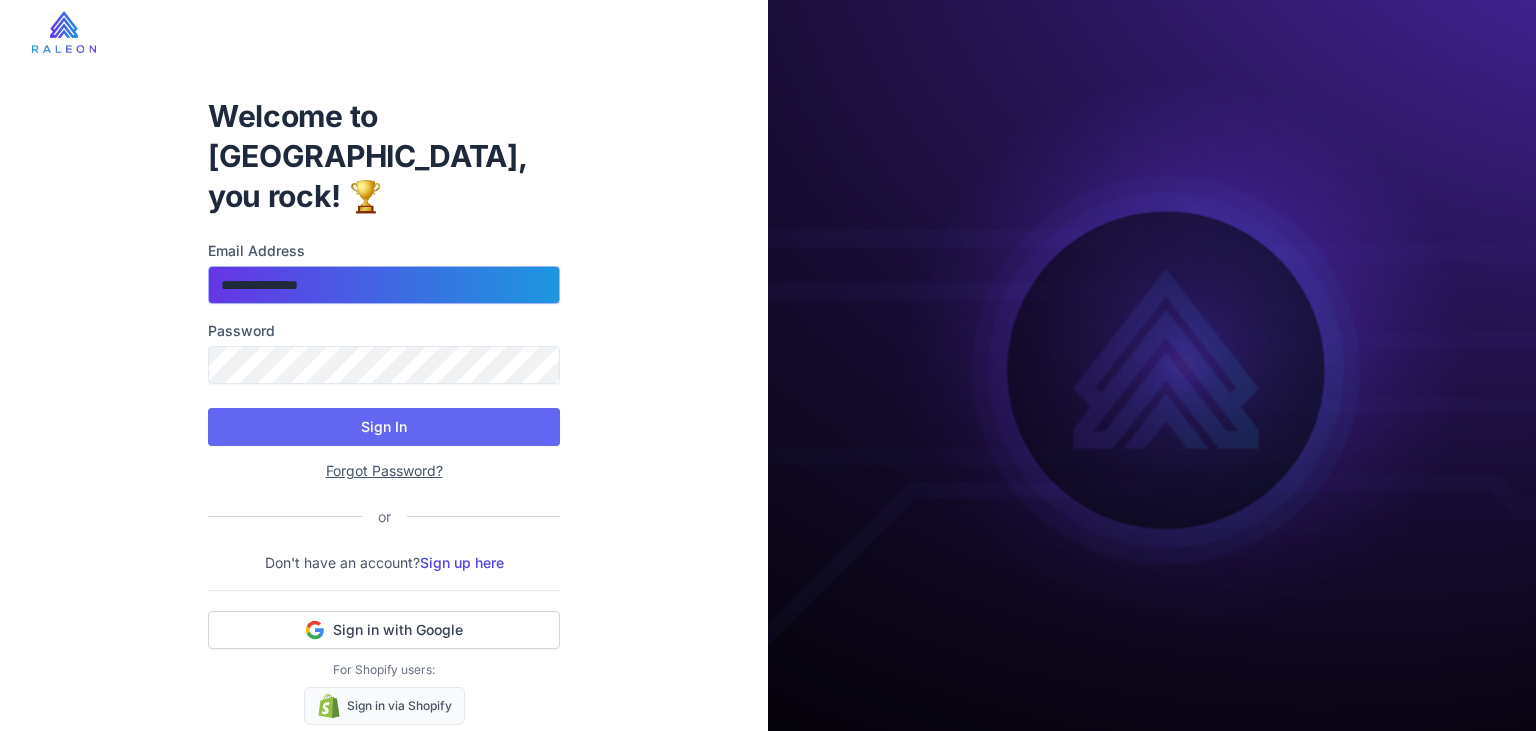 type on "**********" 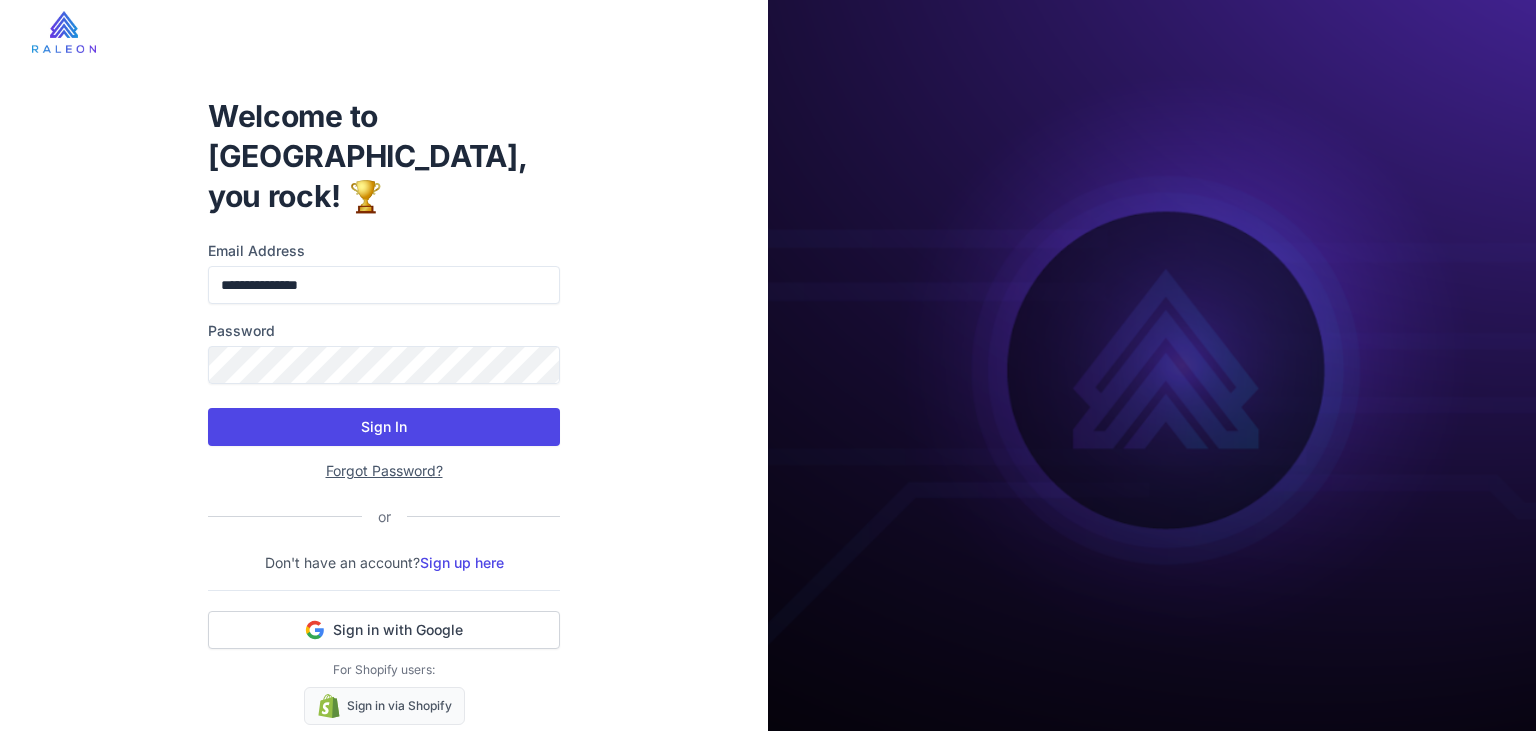 click on "Sign In" at bounding box center (384, 427) 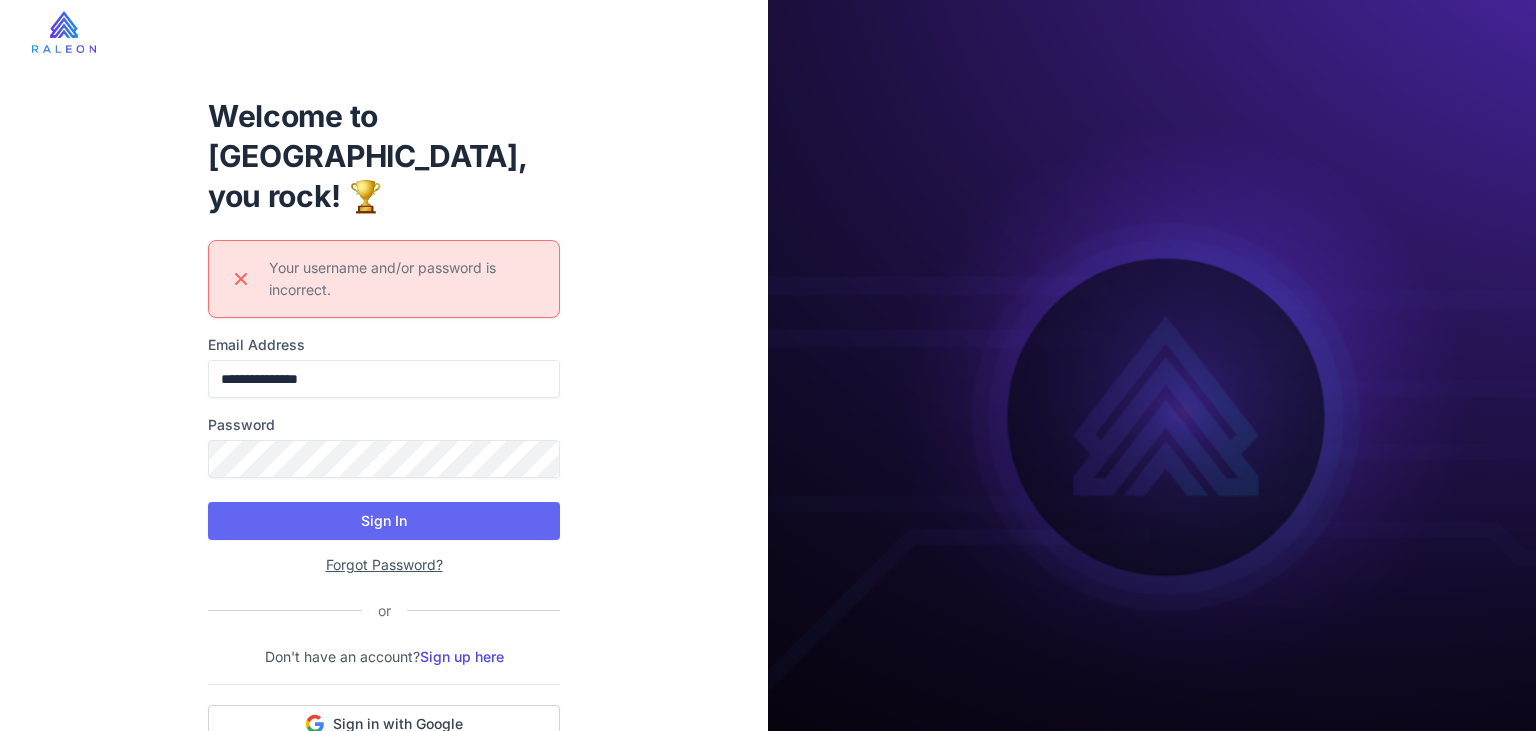 click on "**********" at bounding box center [384, 425] 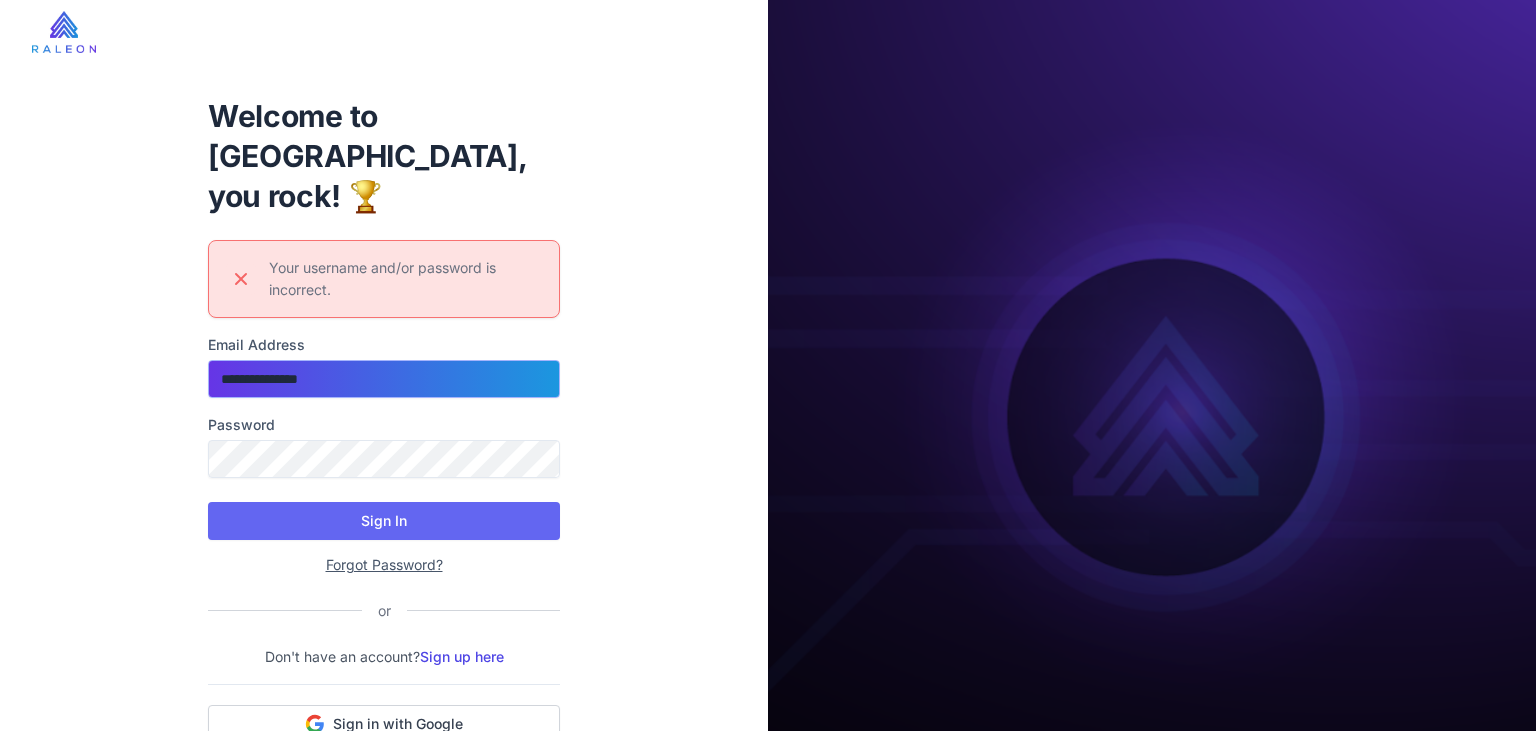 click on "**********" at bounding box center (384, 379) 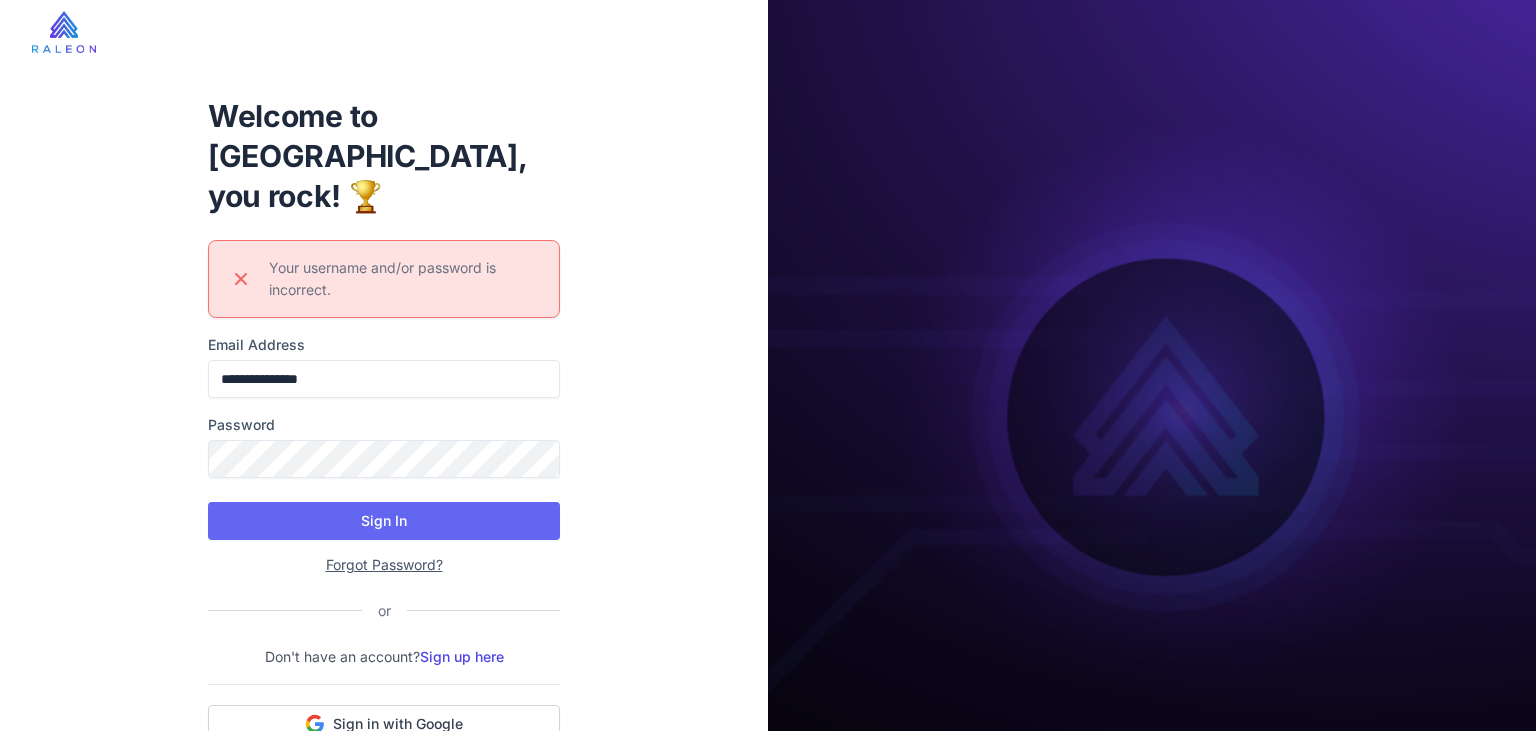 click on "**********" at bounding box center [384, 425] 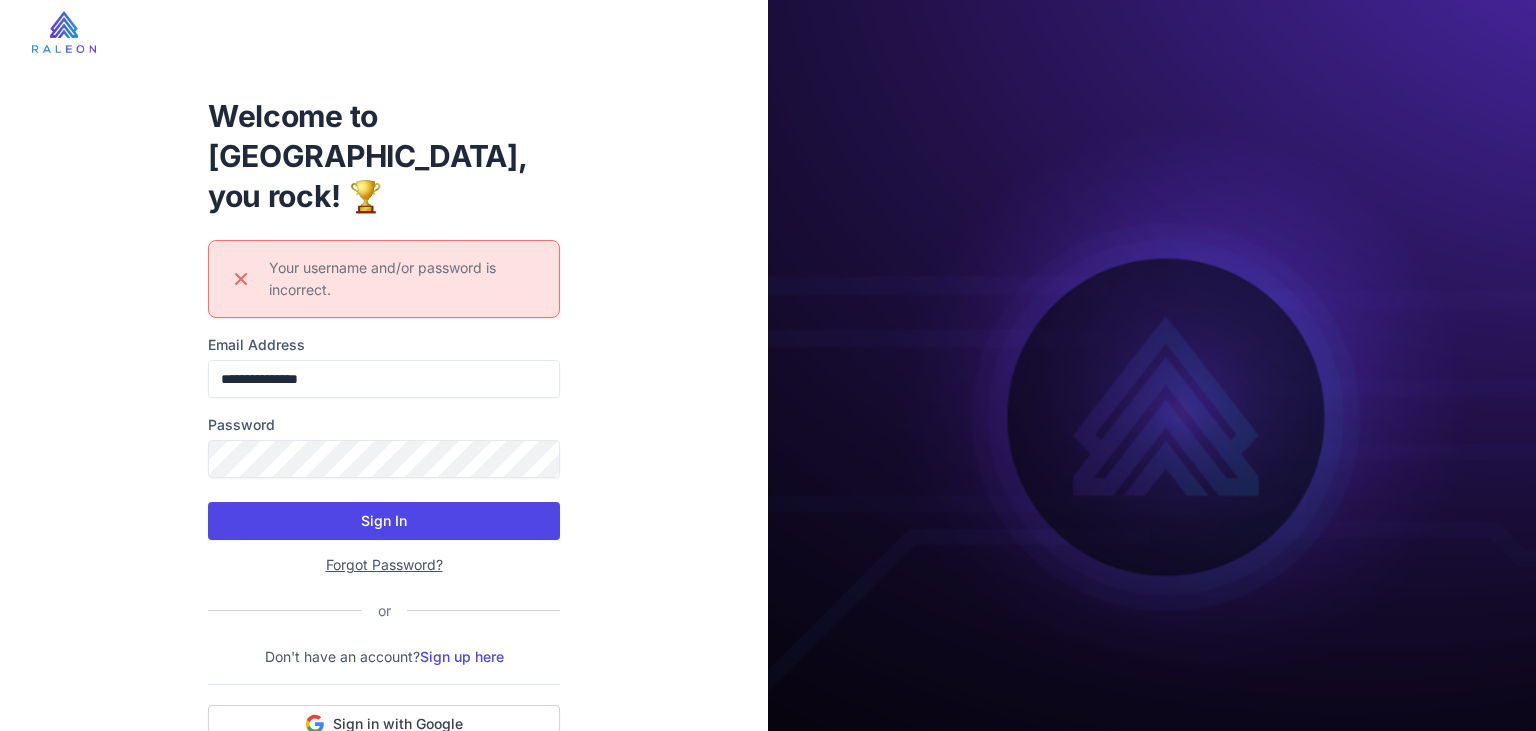 click on "Sign In" at bounding box center [384, 521] 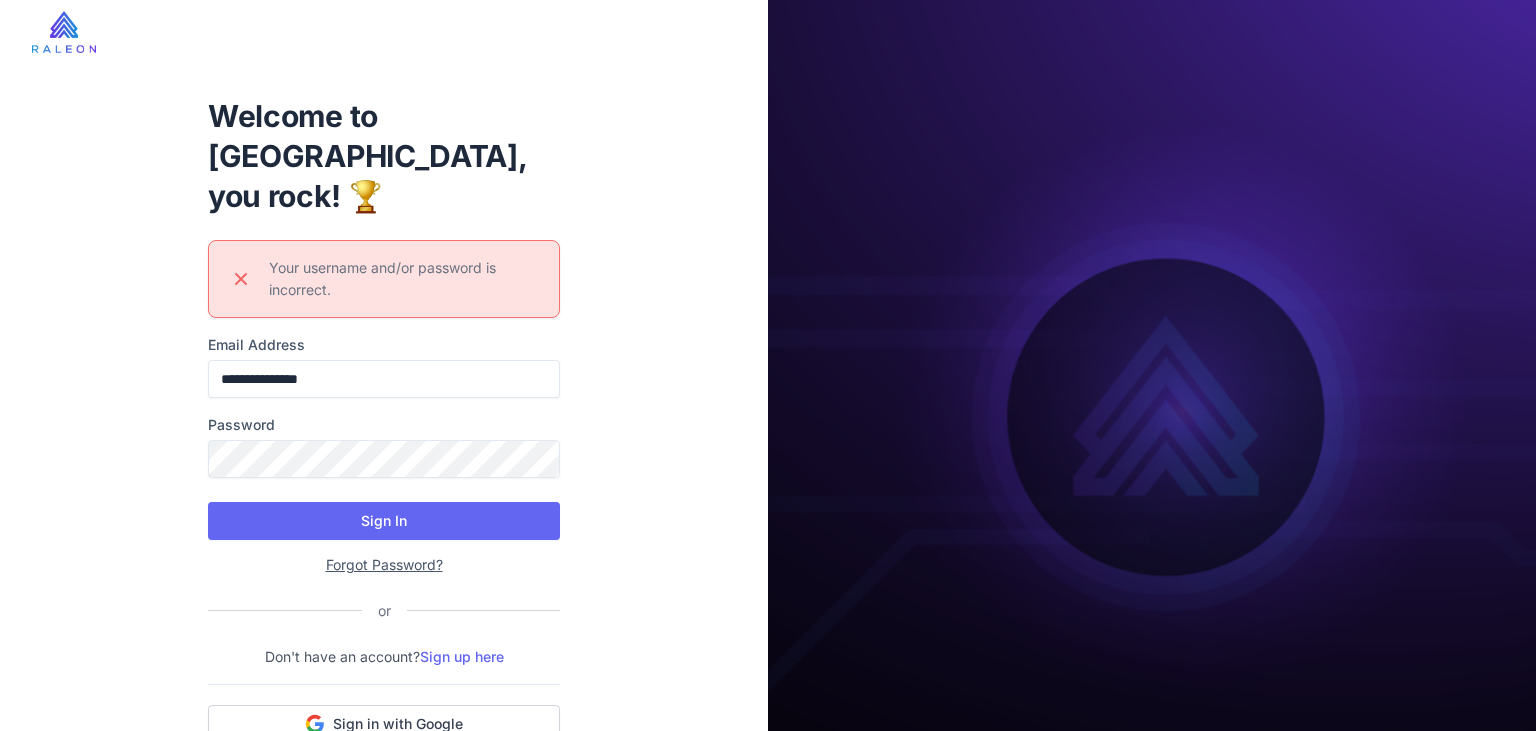 click on "Sign up here" at bounding box center (462, 656) 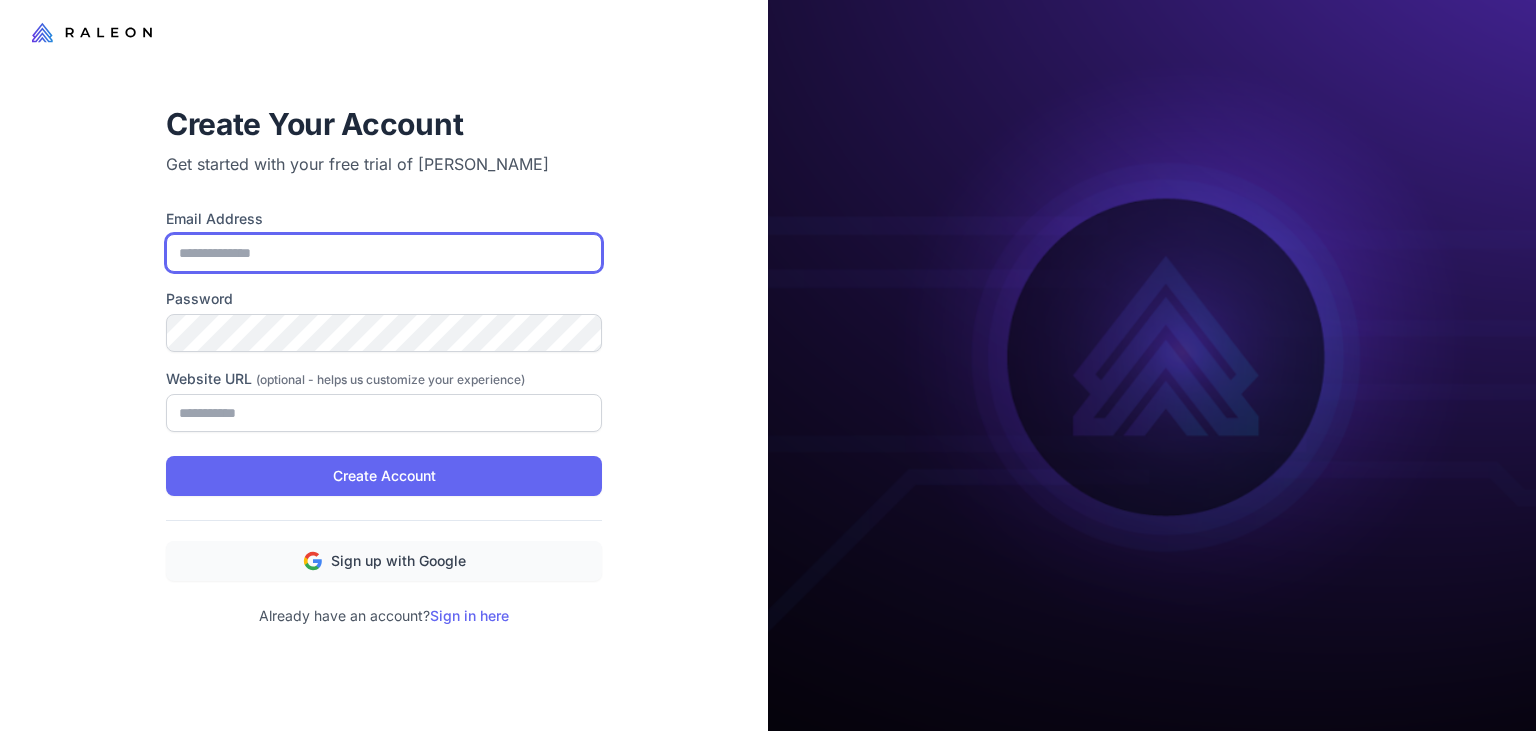 click on "Email Address" at bounding box center [384, 253] 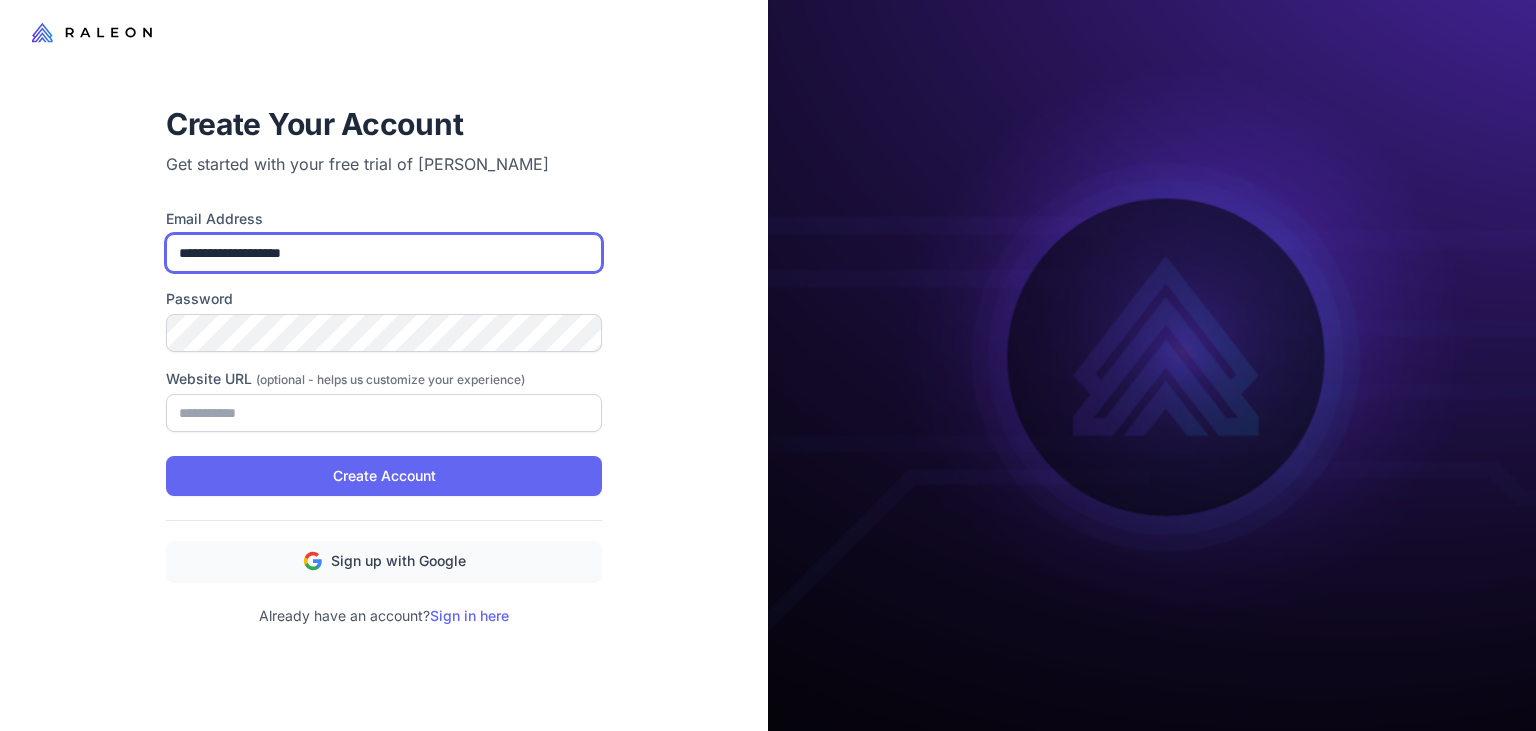 type on "**********" 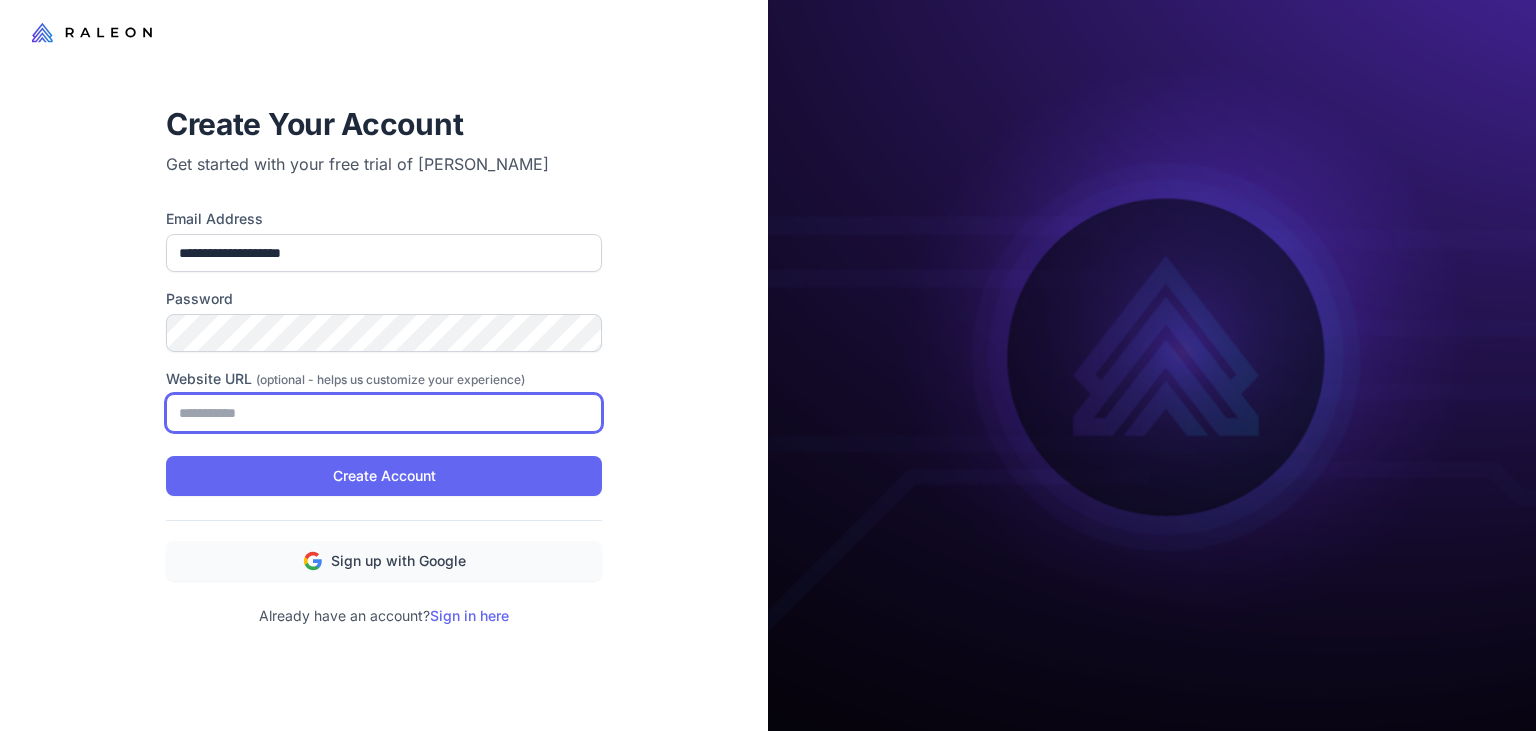 click on "Website URL  (optional - helps us customize your experience)" at bounding box center [384, 413] 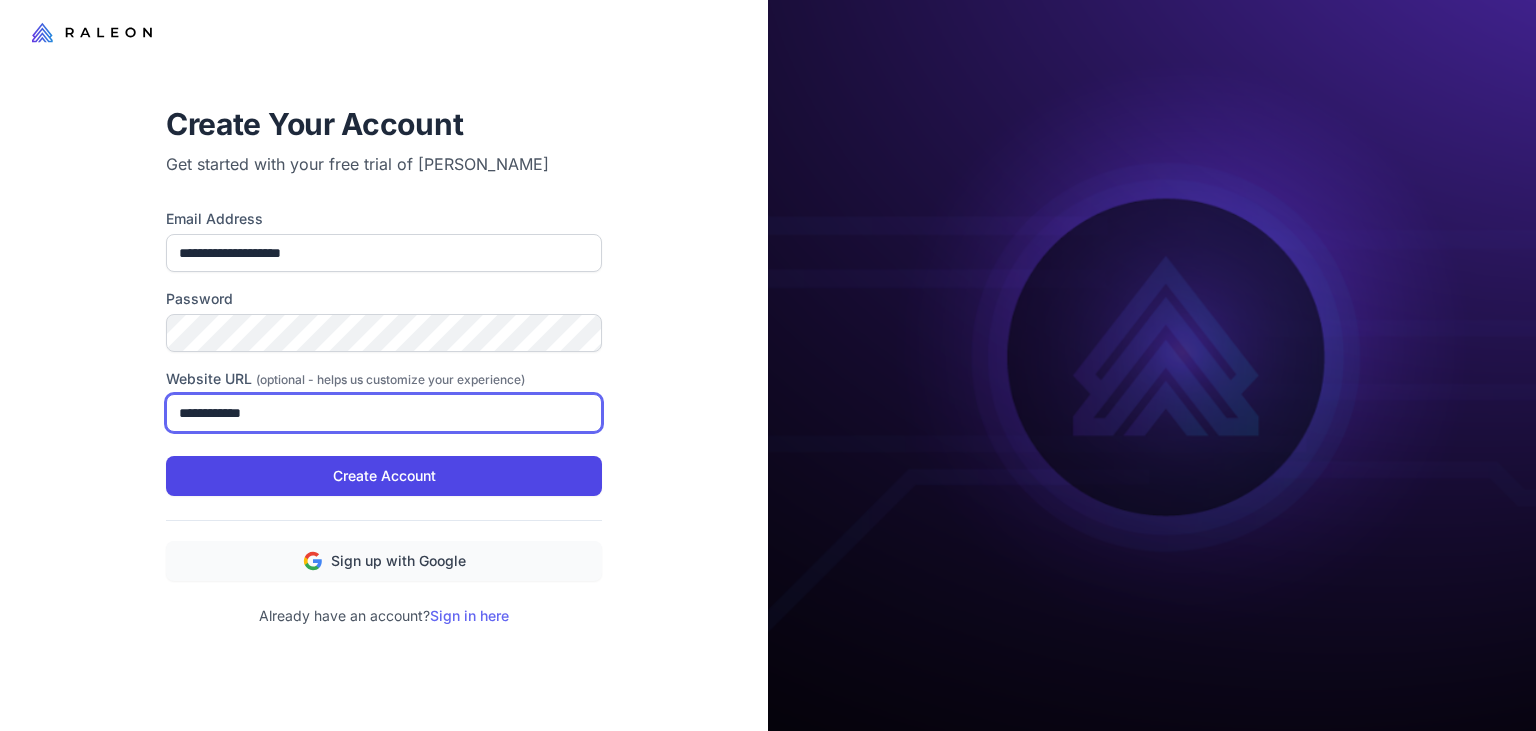 type on "**********" 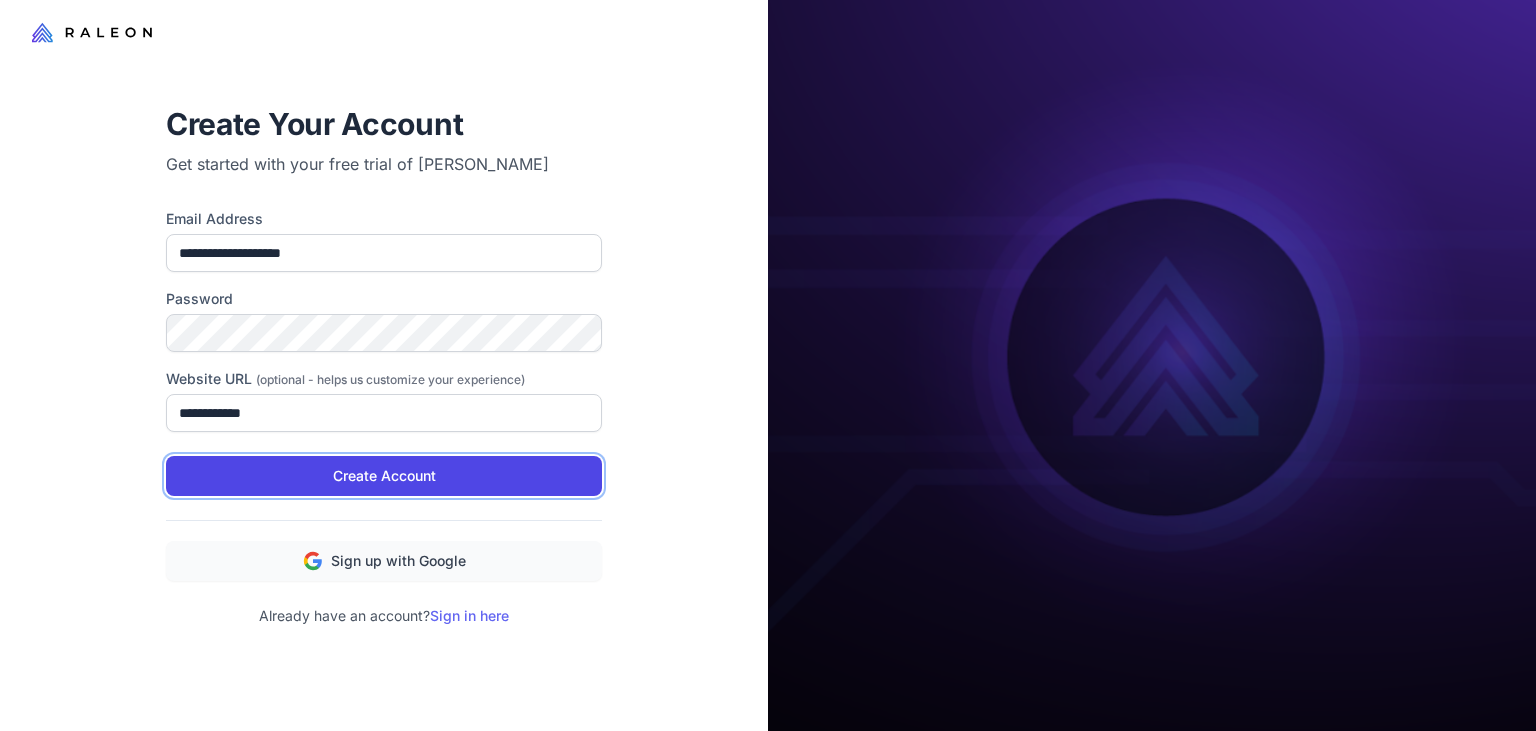 click on "Create Account" at bounding box center [384, 476] 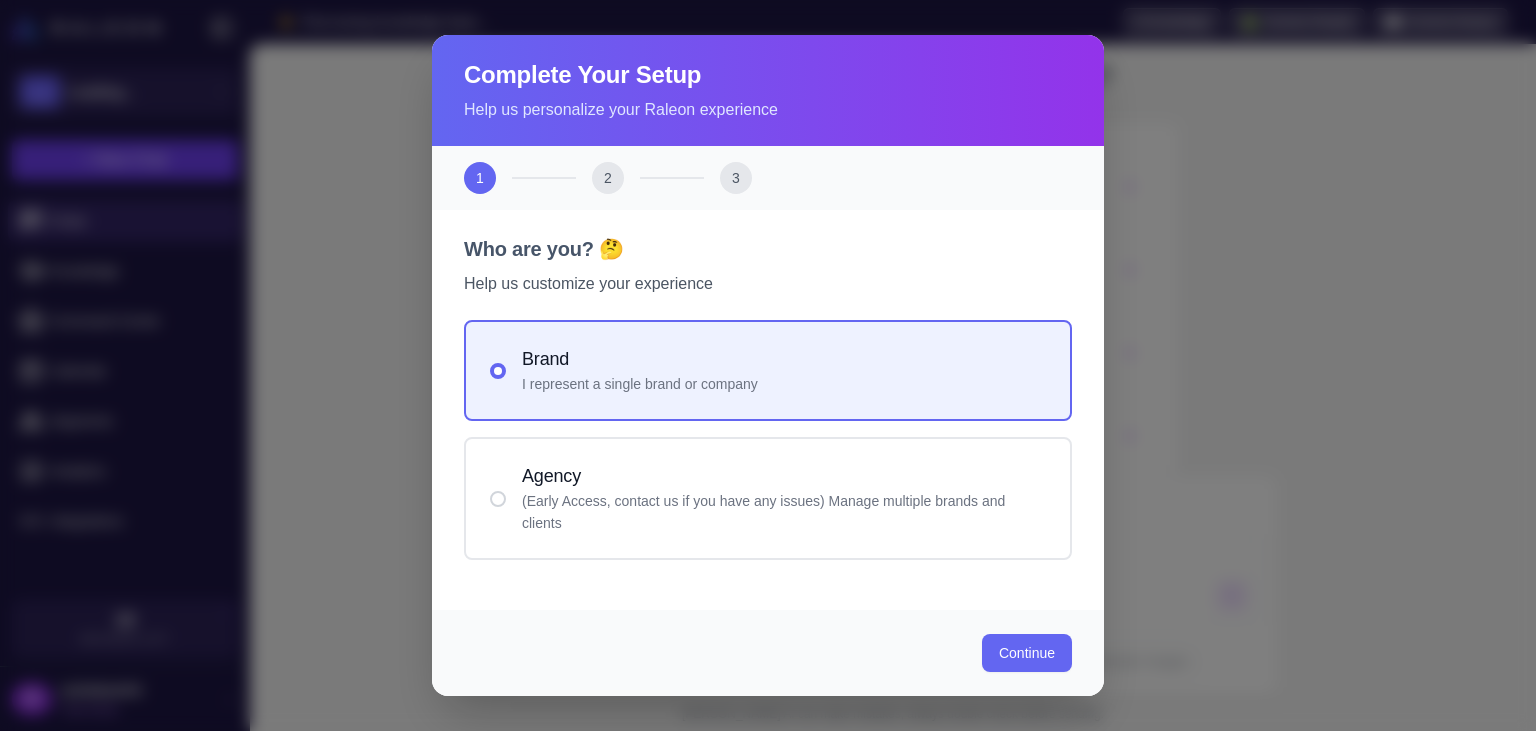 scroll, scrollTop: 0, scrollLeft: 0, axis: both 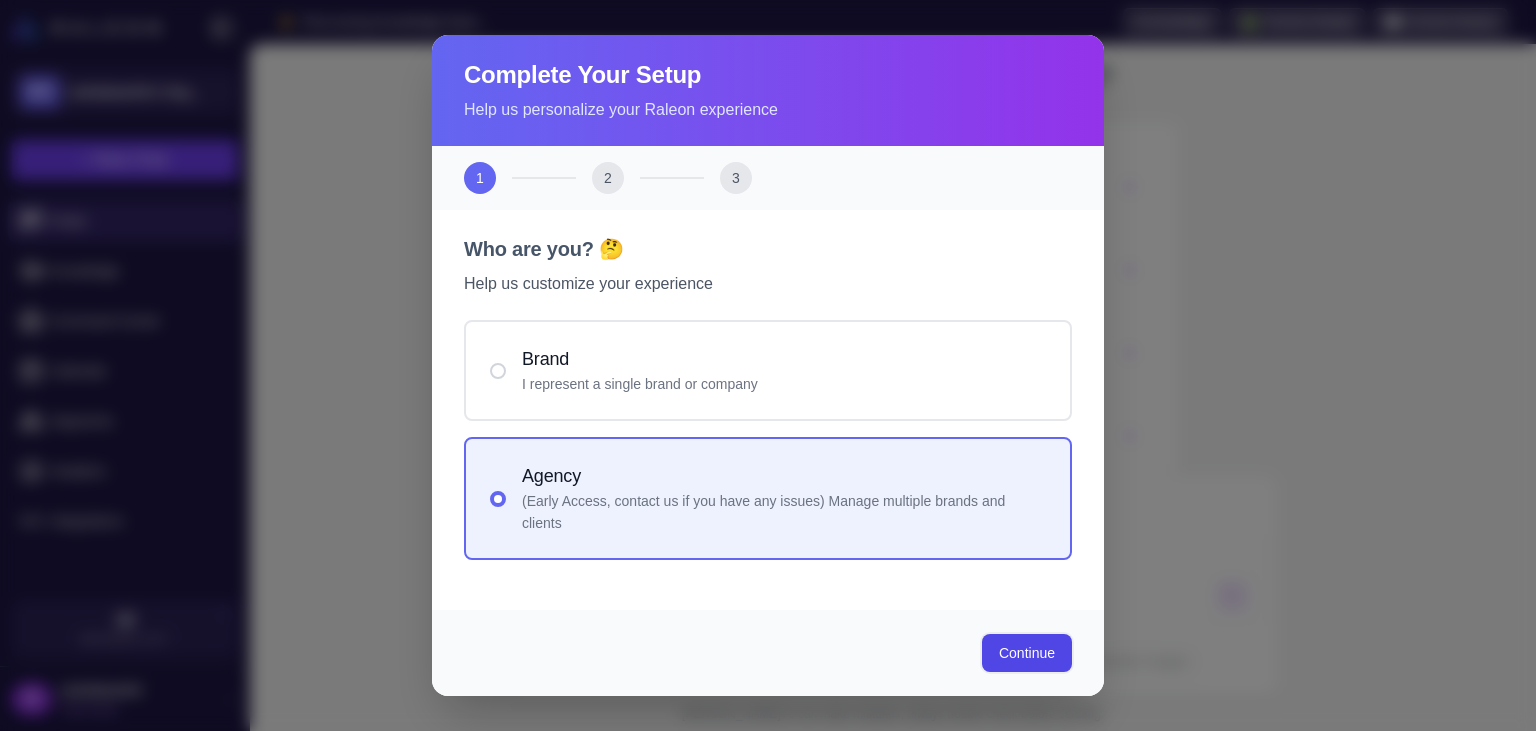 click on "Continue" at bounding box center (1027, 653) 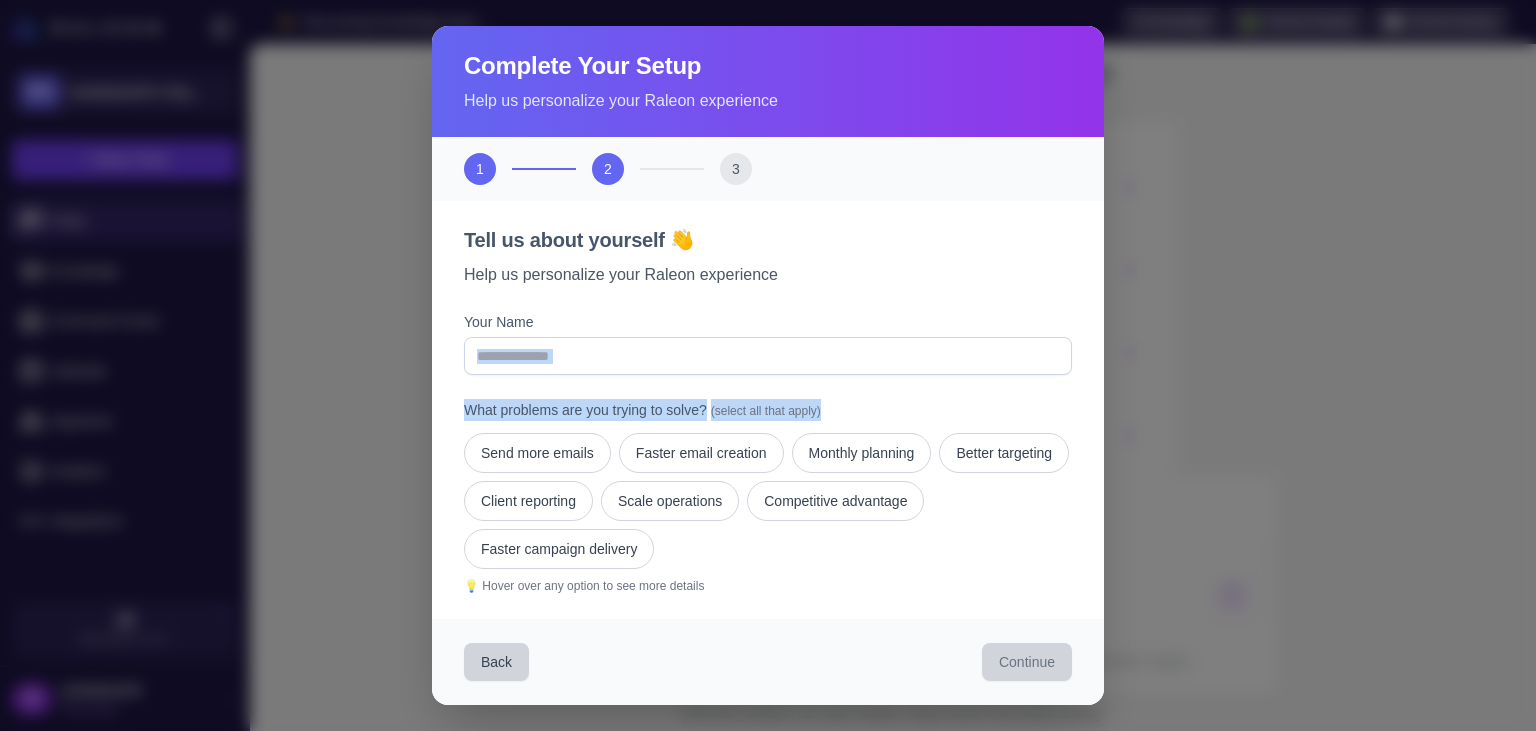 drag, startPoint x: 703, startPoint y: 476, endPoint x: 664, endPoint y: 362, distance: 120.48651 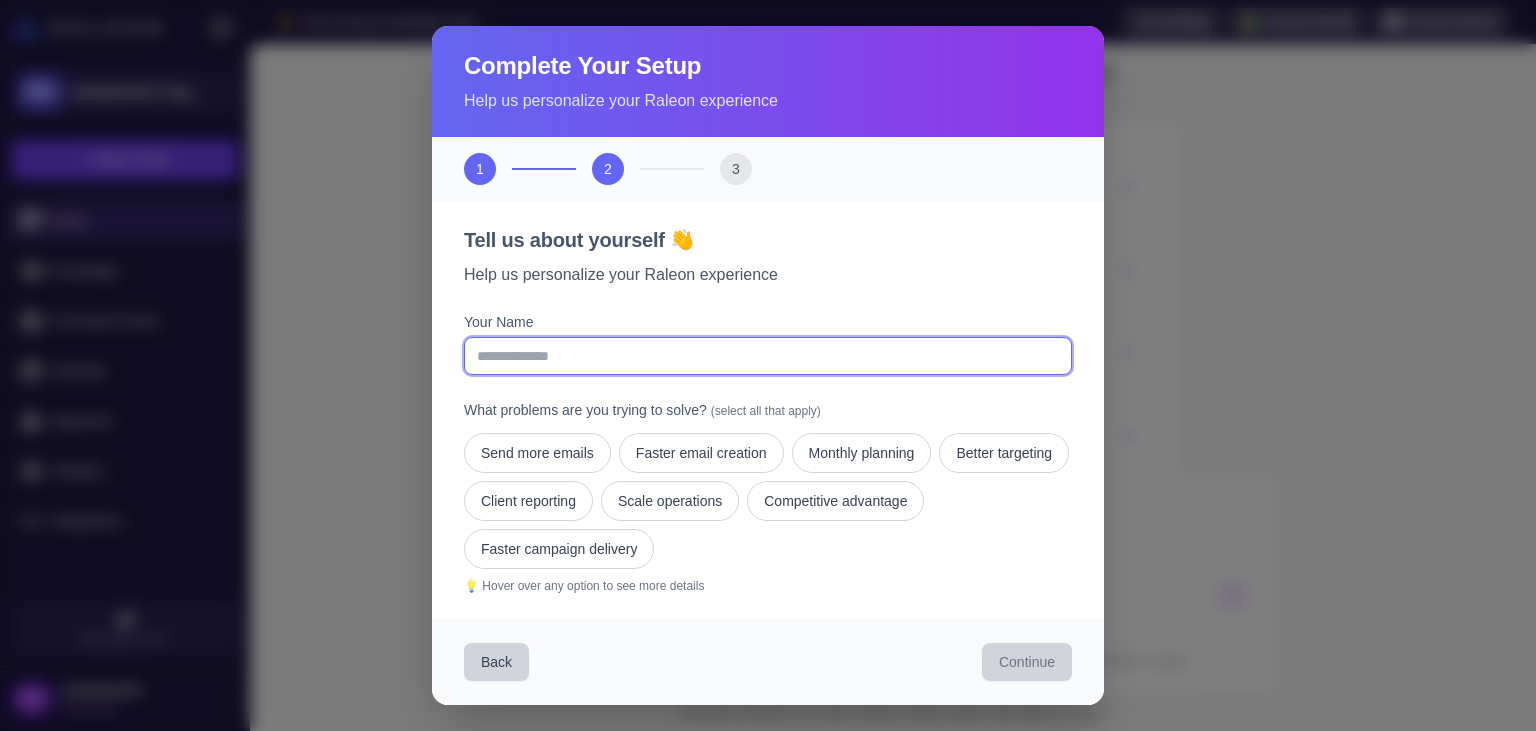 click on "Your Name" at bounding box center (768, 356) 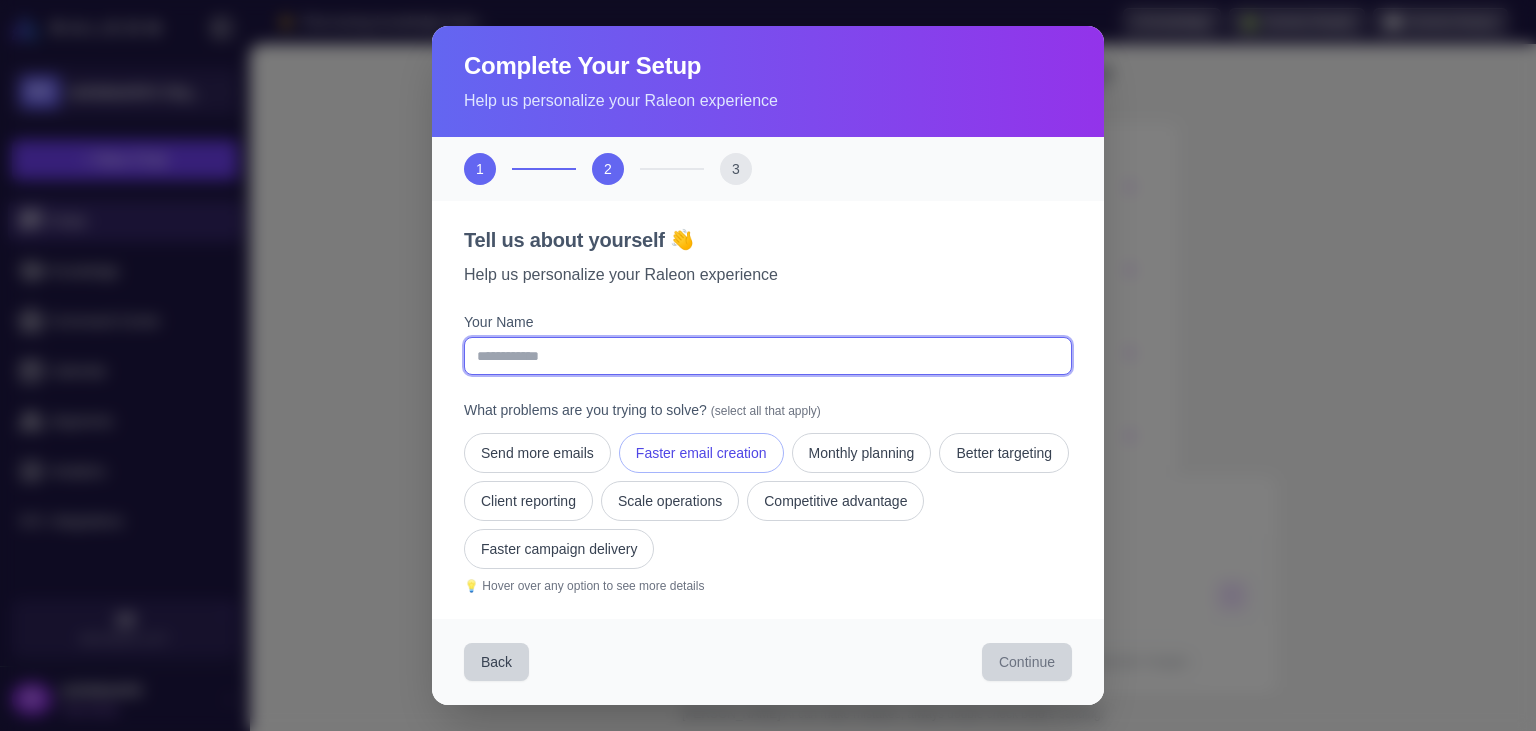 type on "**********" 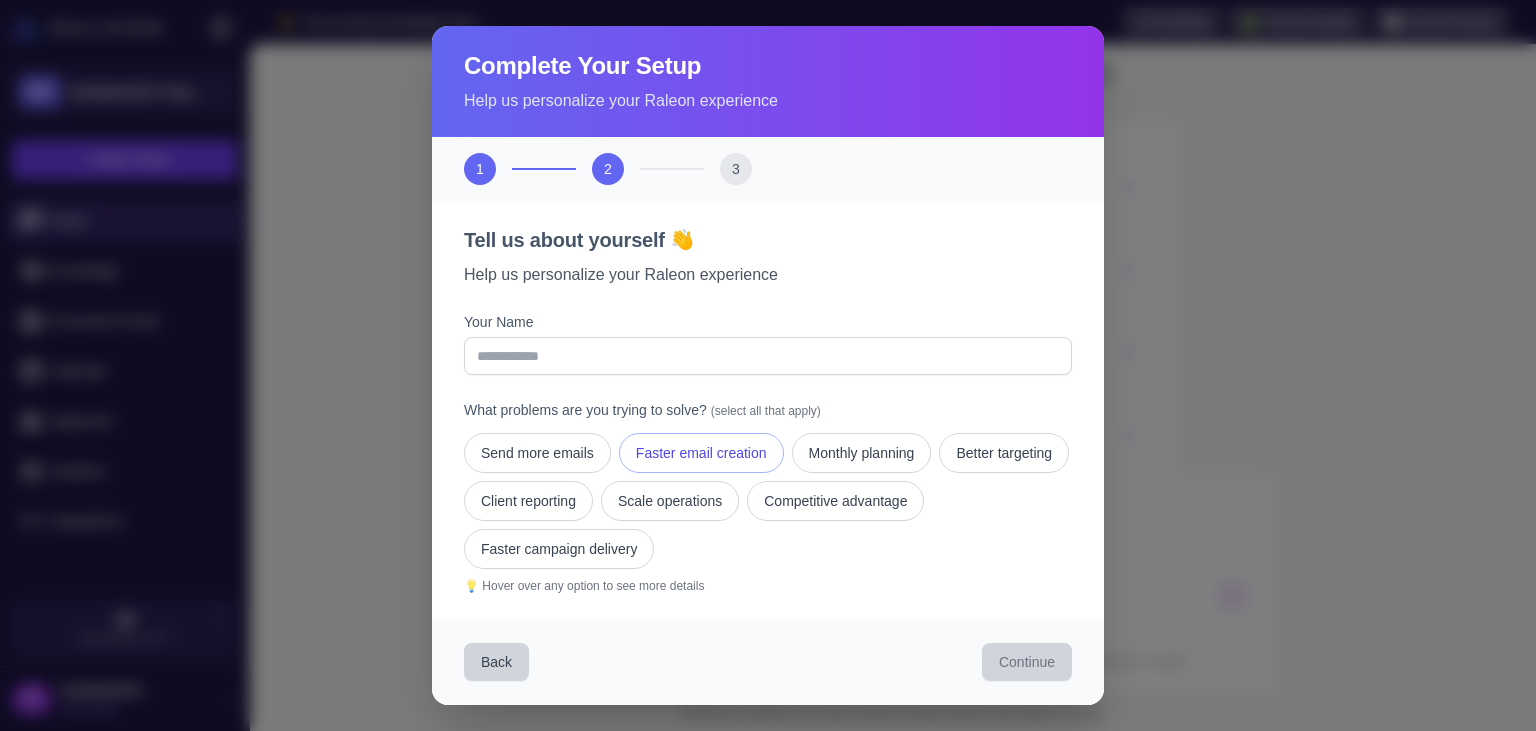 click on "Faster email creation" 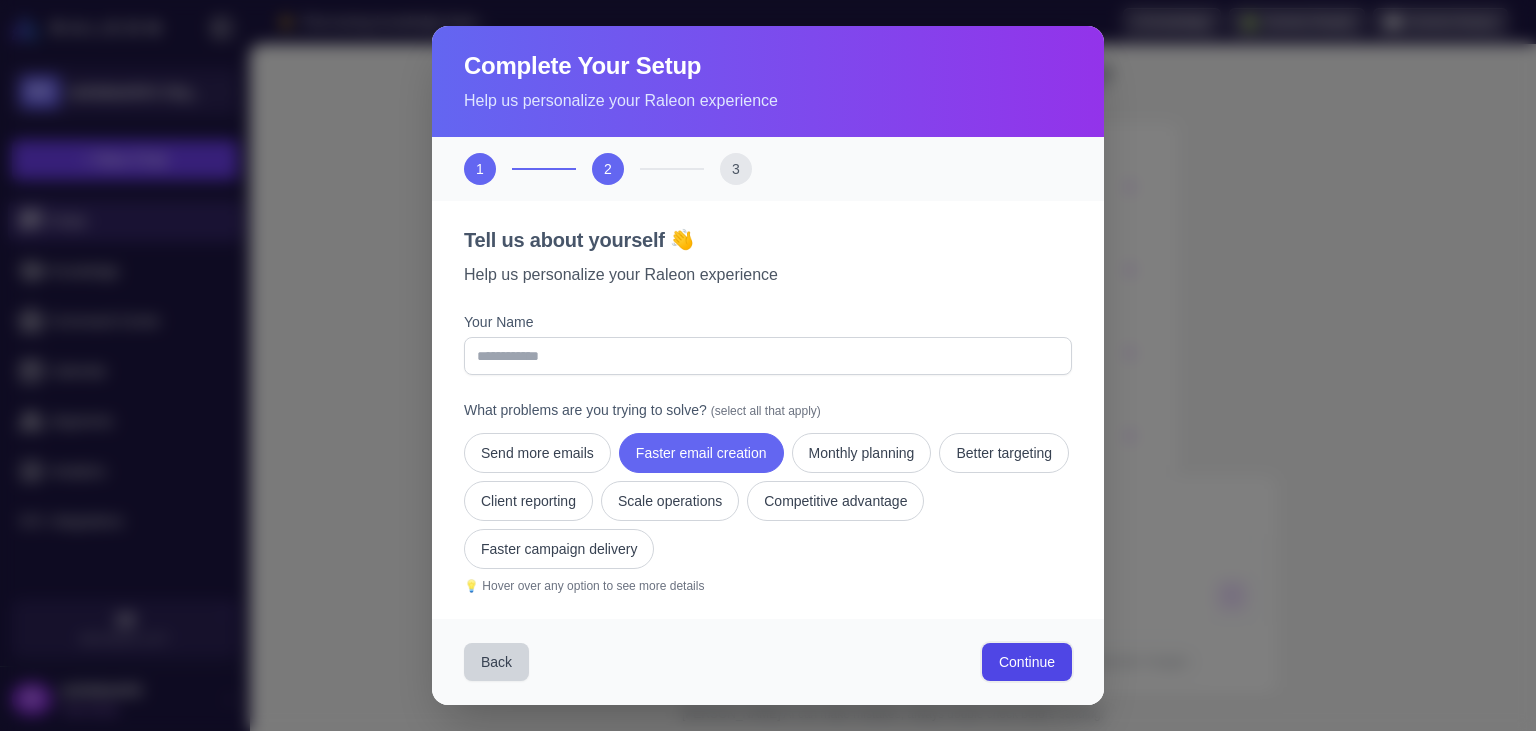 click on "Continue" at bounding box center [1027, 662] 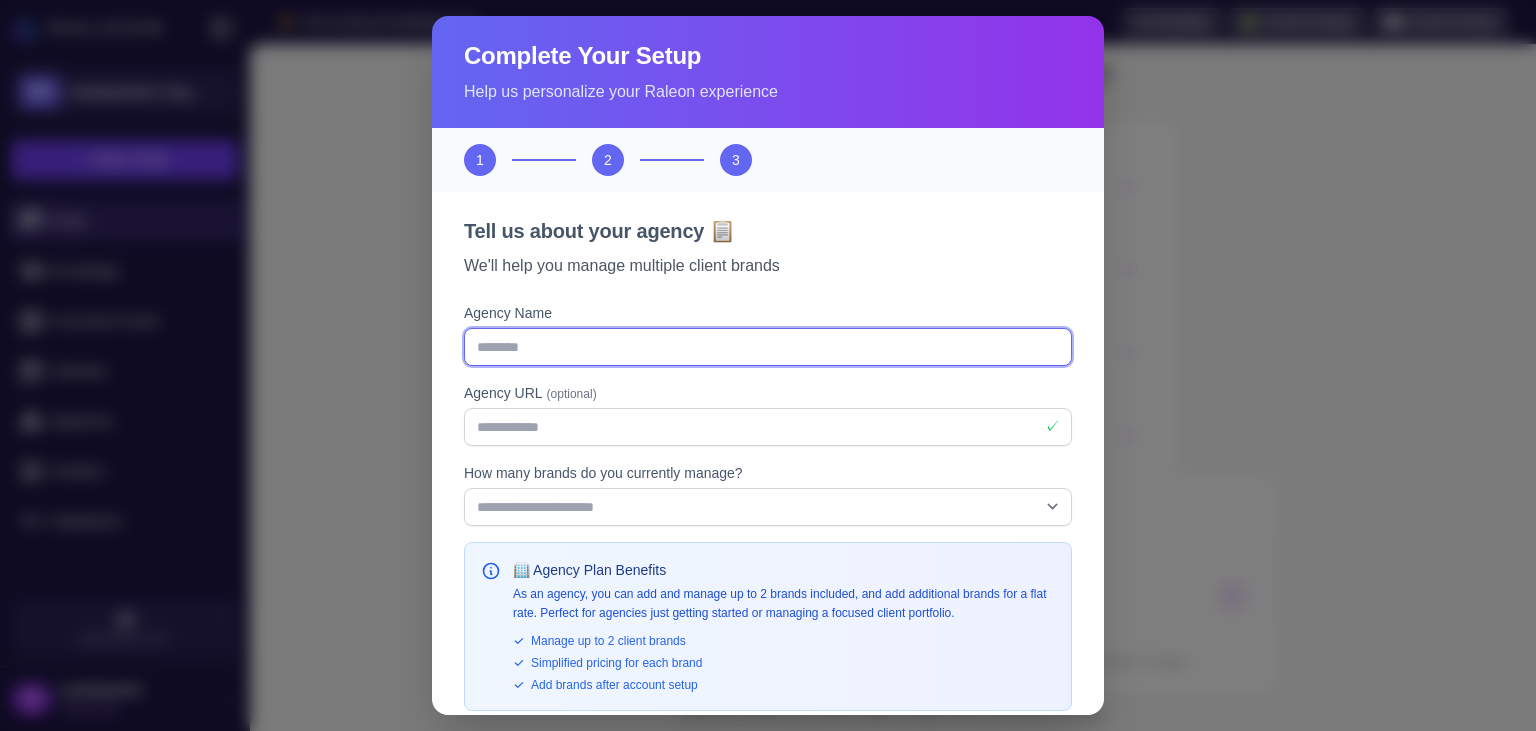 click on "********" at bounding box center (768, 347) 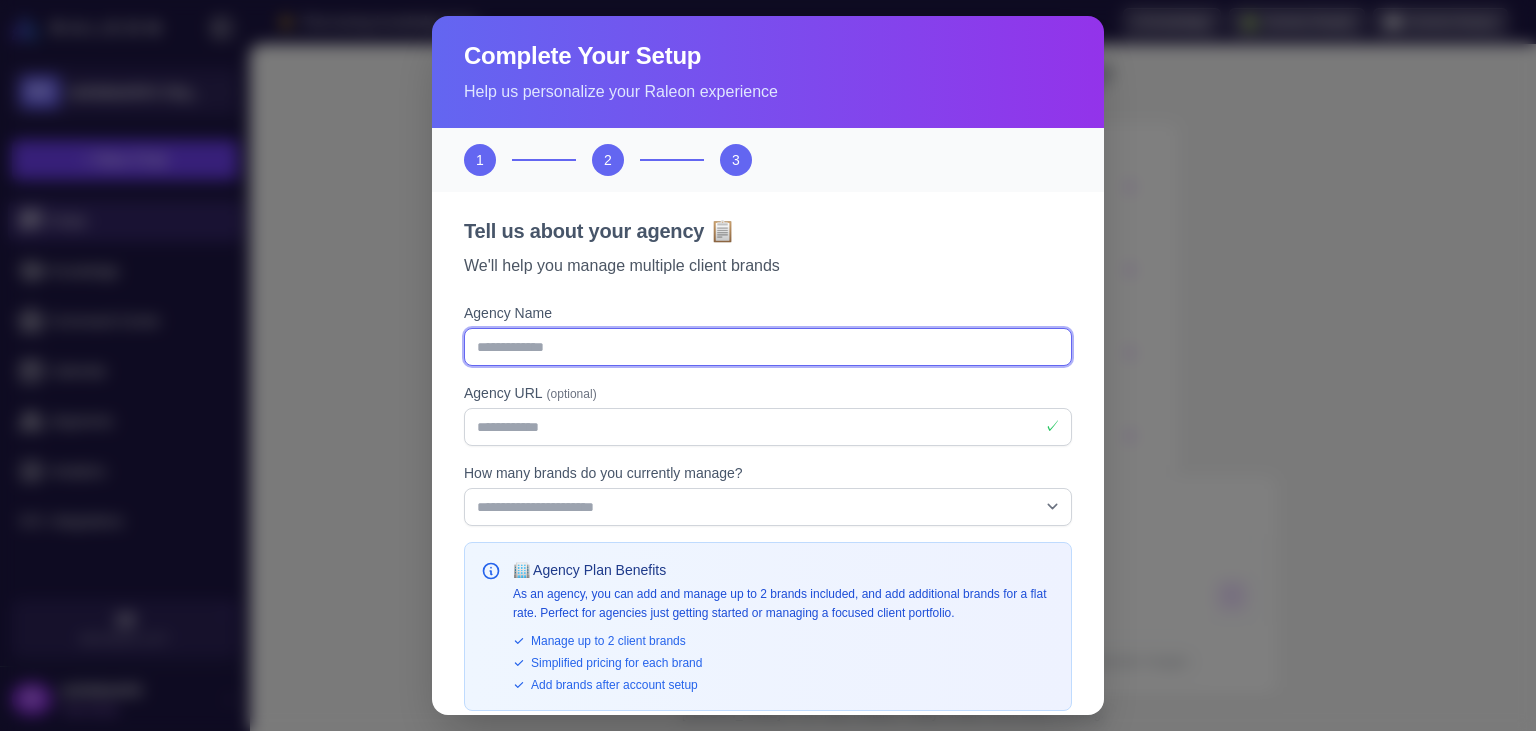 scroll, scrollTop: 104, scrollLeft: 0, axis: vertical 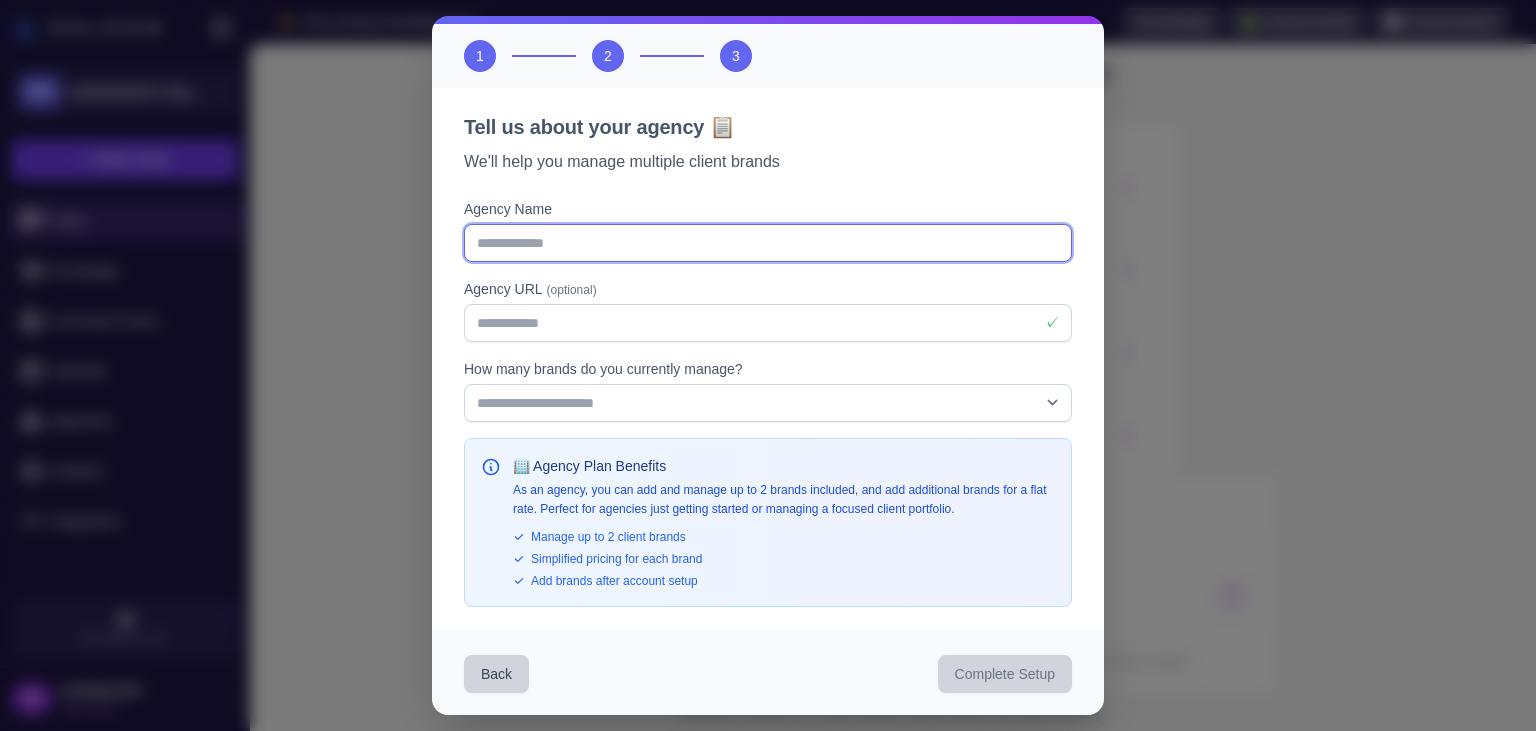 type on "**********" 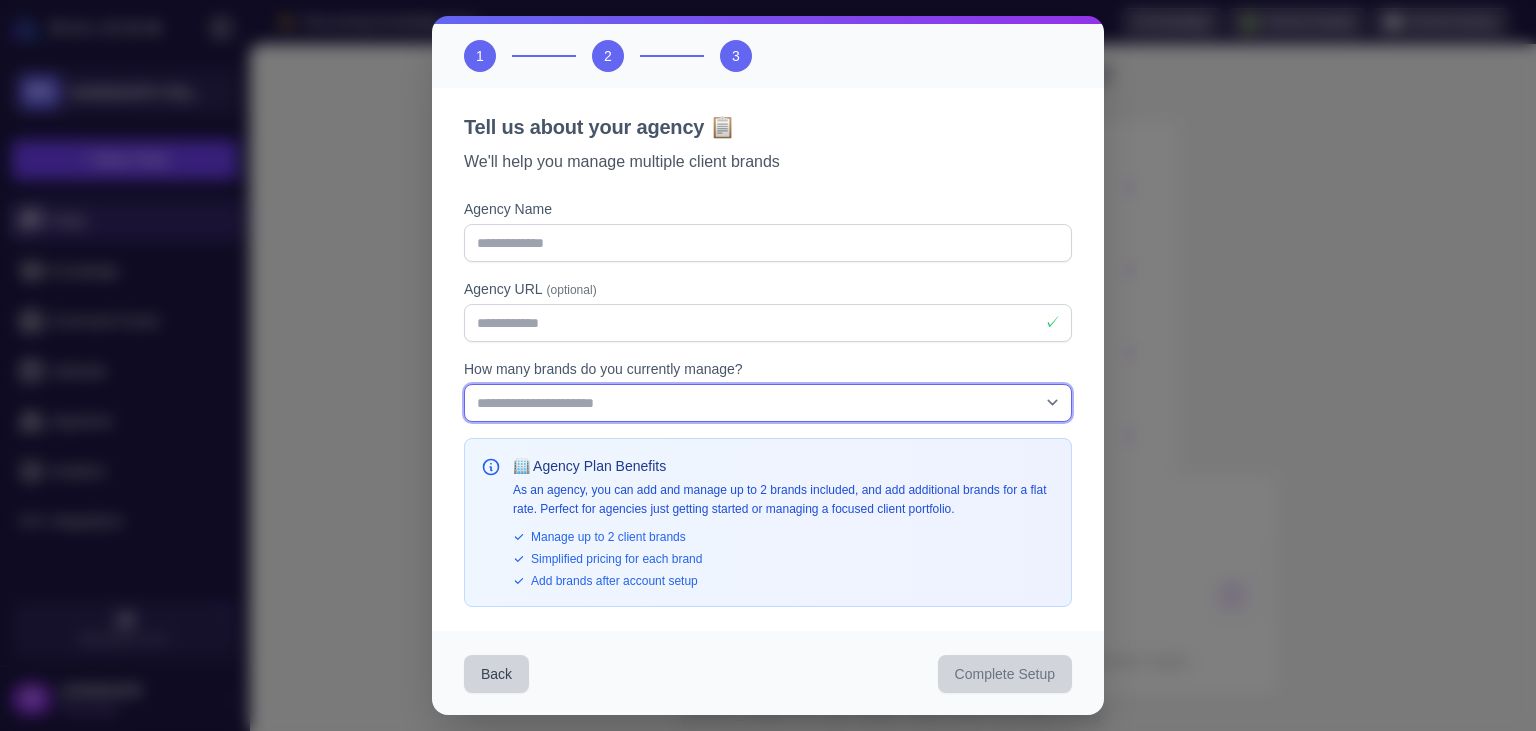 click on "**********" at bounding box center (768, 403) 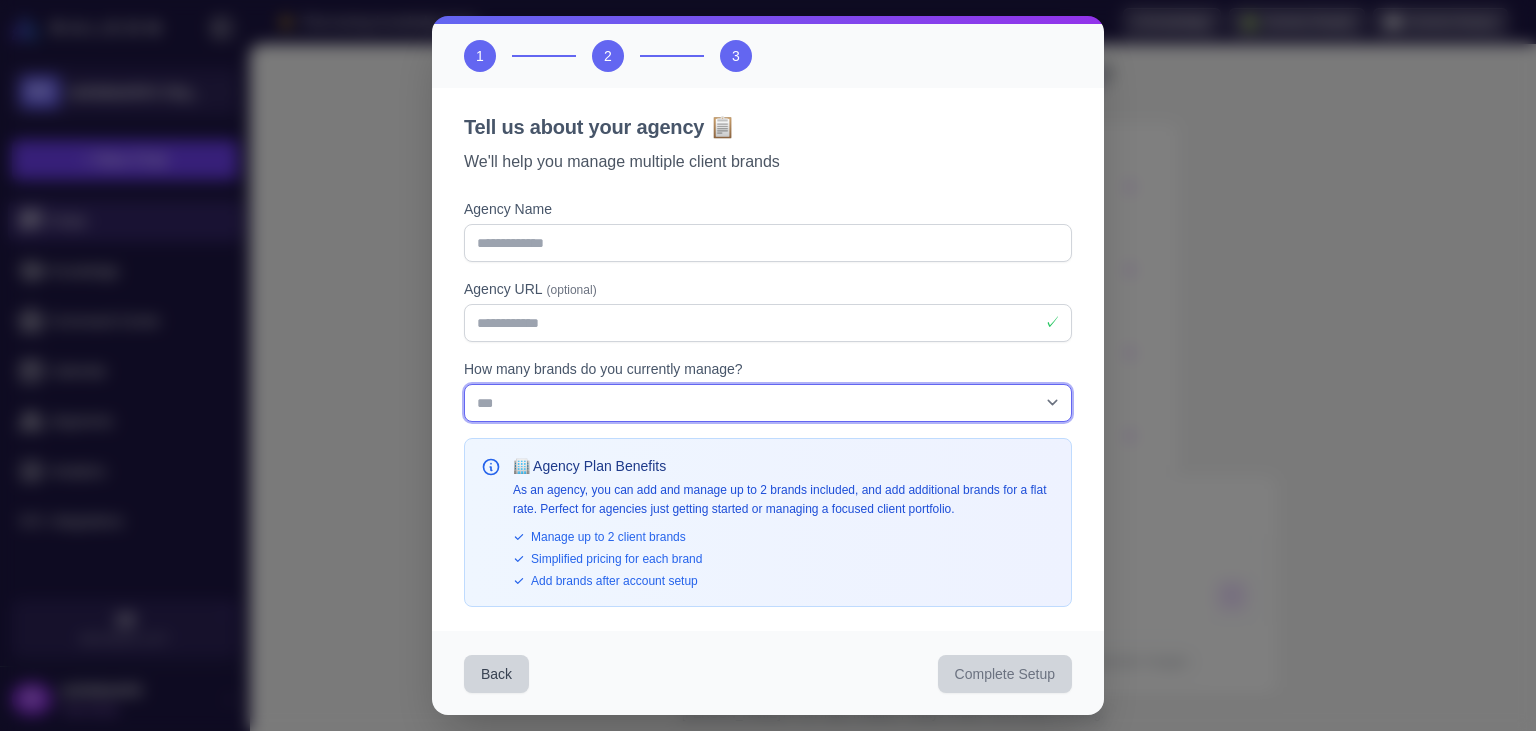 click on "***" 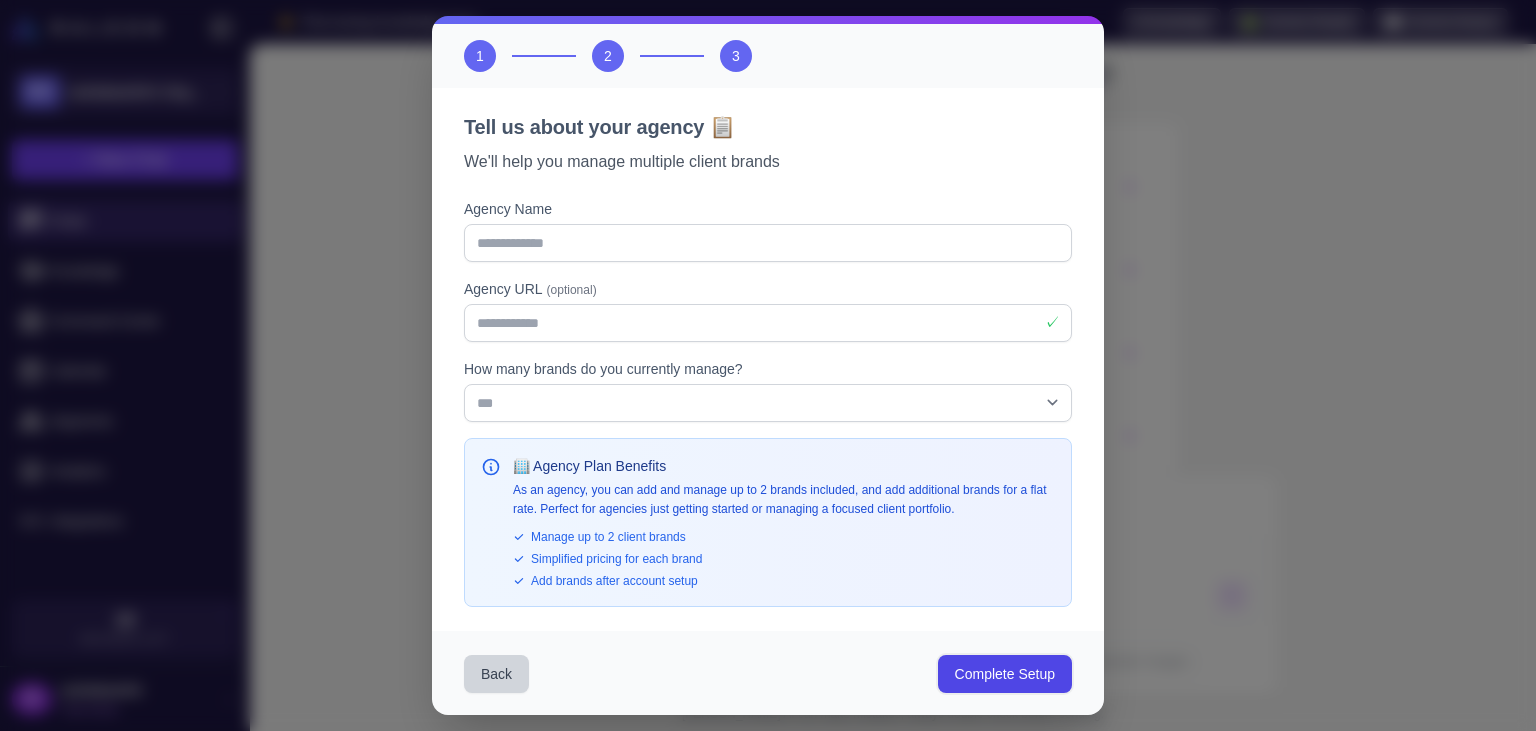 click on "Complete Setup" at bounding box center (1005, 674) 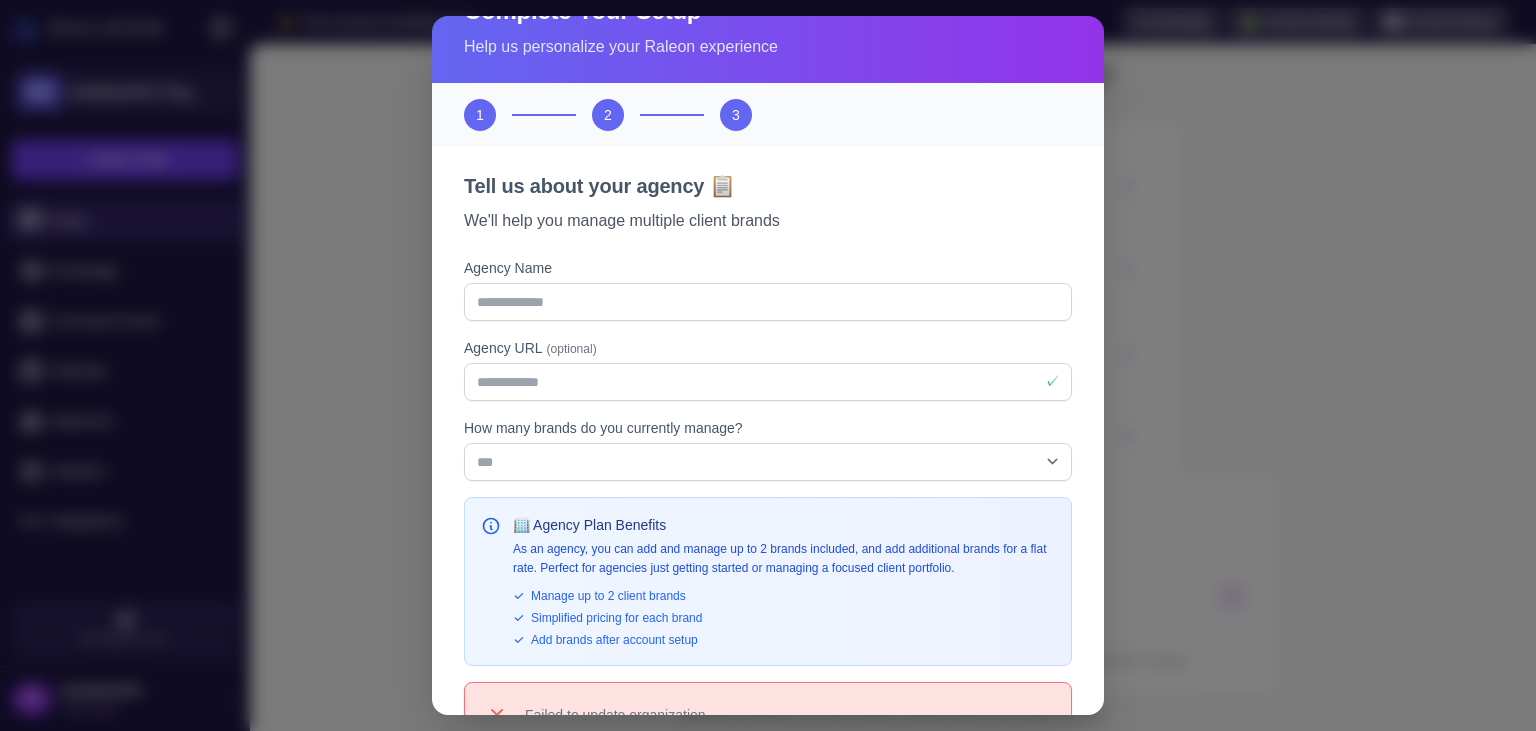 scroll, scrollTop: 42, scrollLeft: 0, axis: vertical 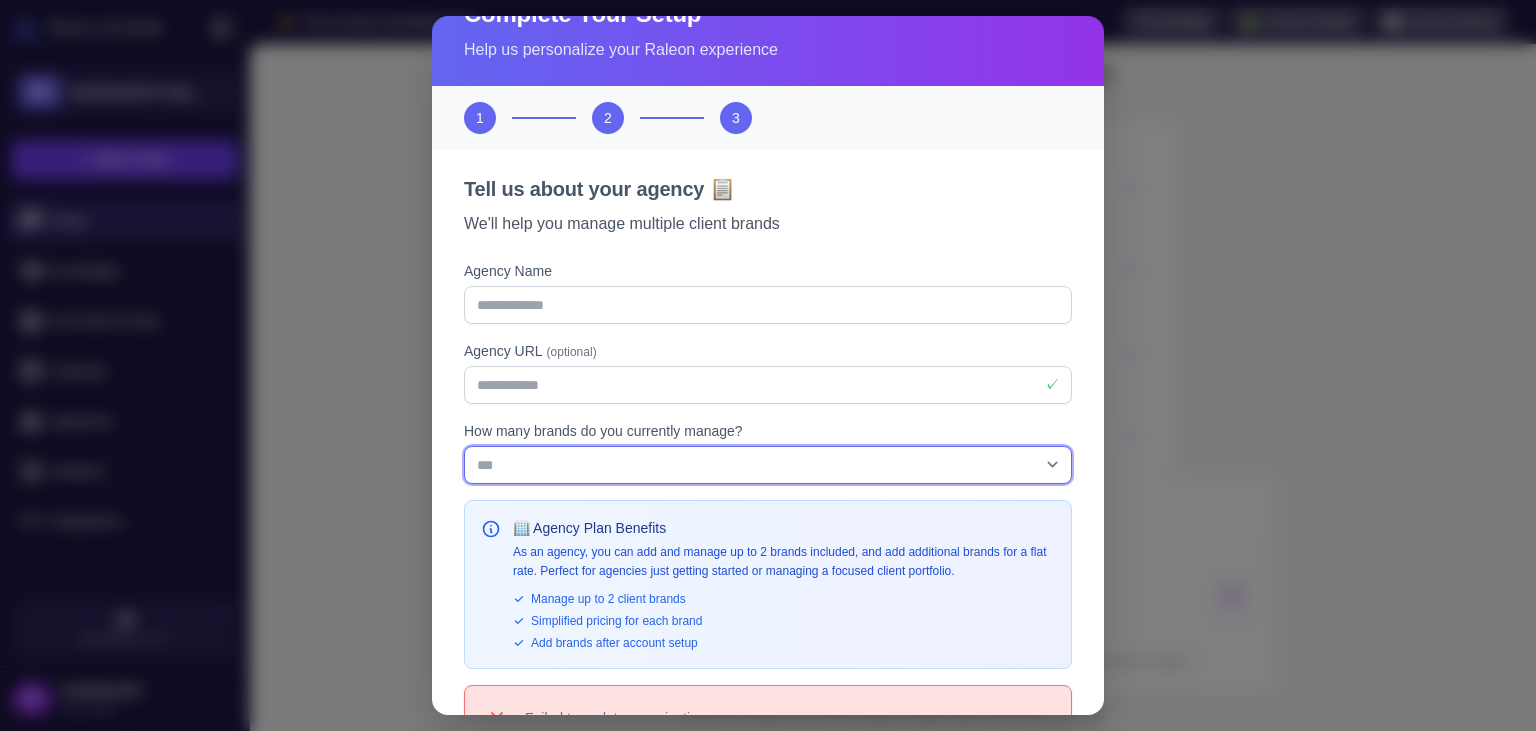 click on "**********" at bounding box center [768, 465] 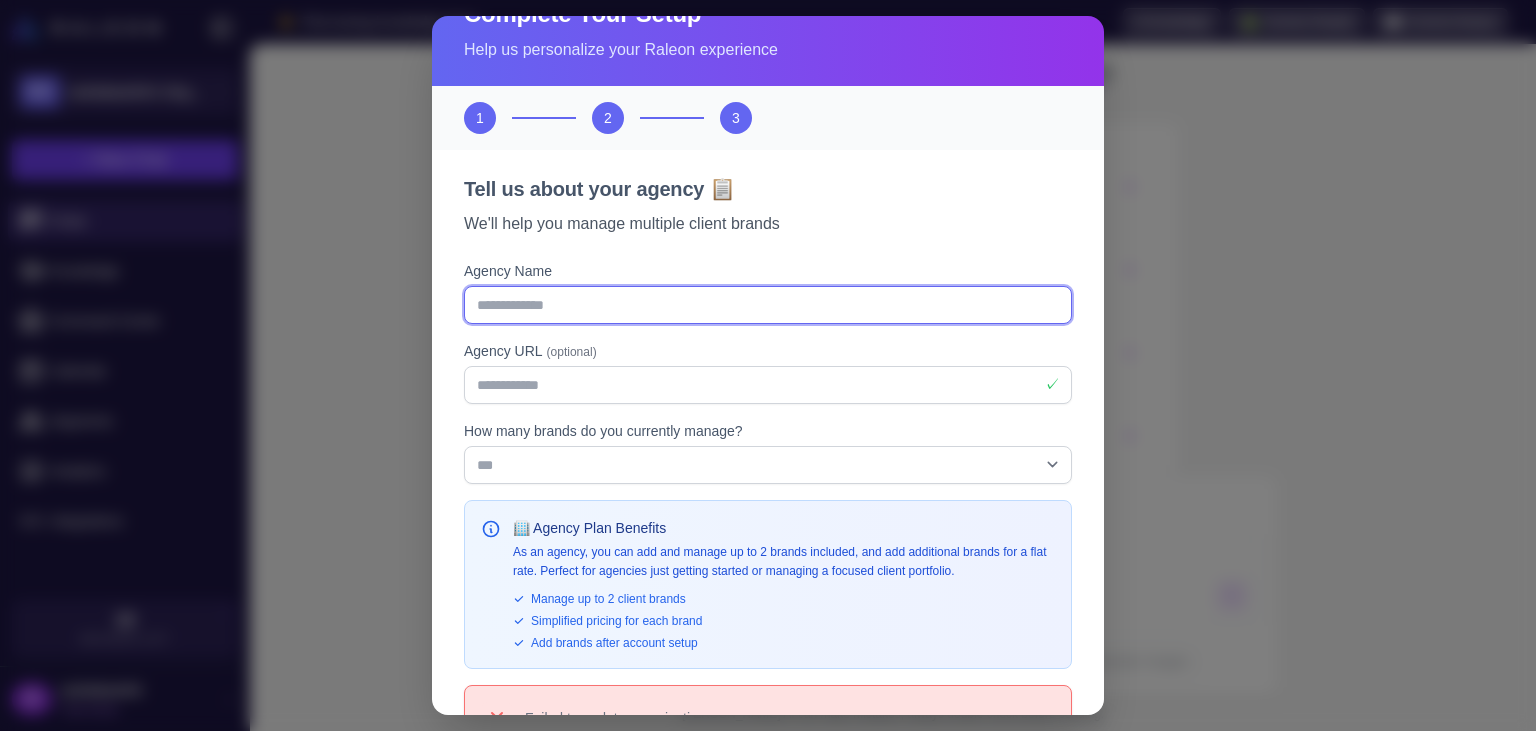 click on "**********" at bounding box center [768, 305] 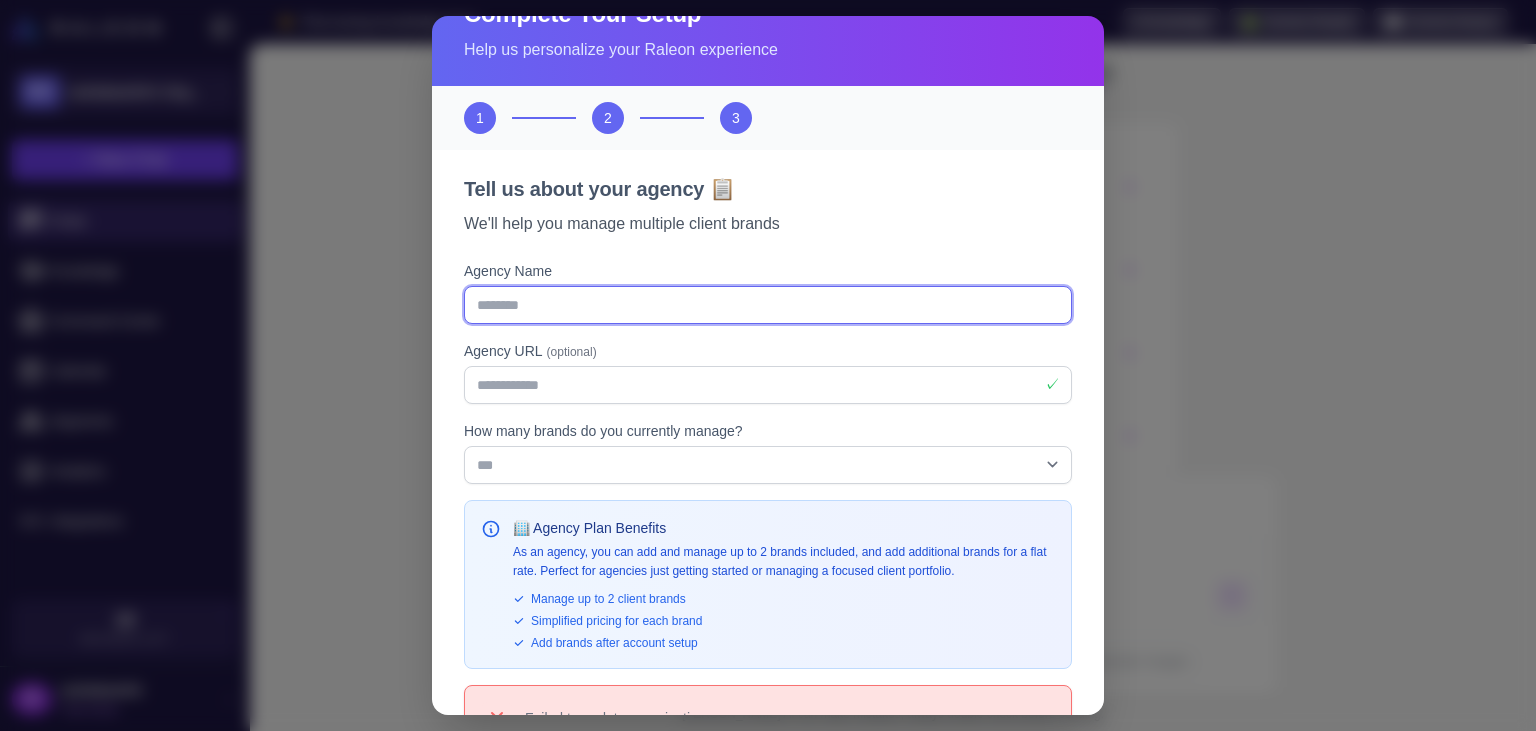 scroll, scrollTop: 186, scrollLeft: 0, axis: vertical 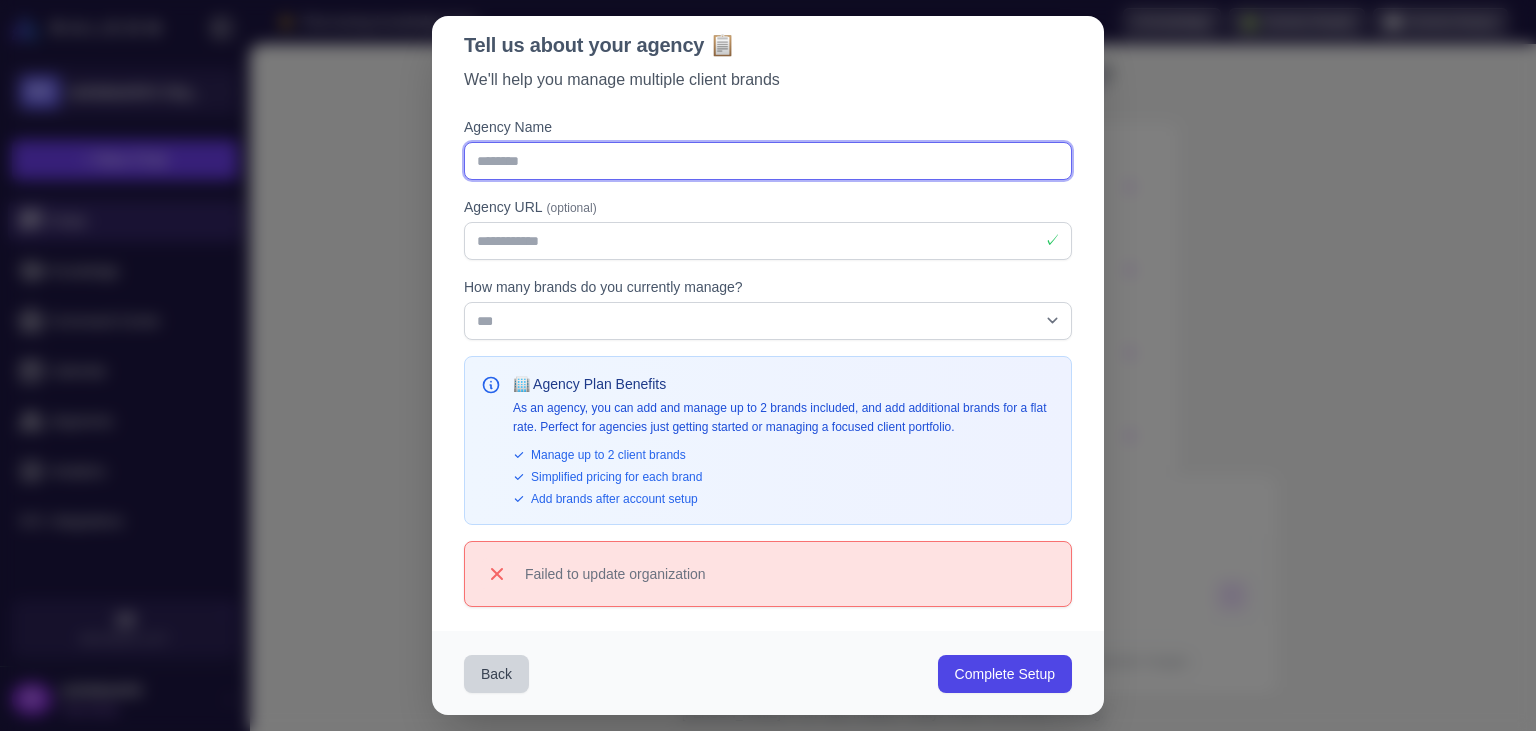type on "********" 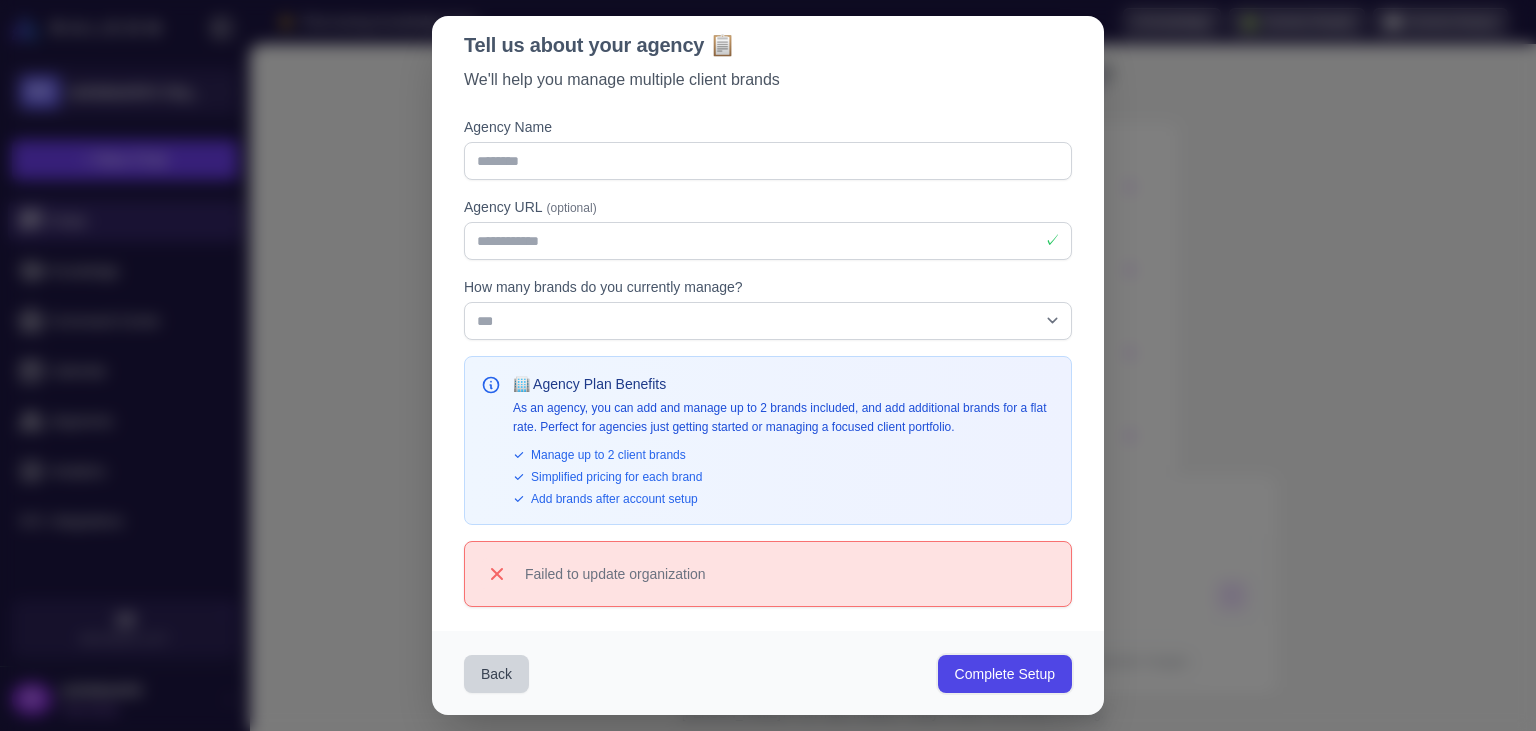 click on "Complete Setup" at bounding box center (1005, 674) 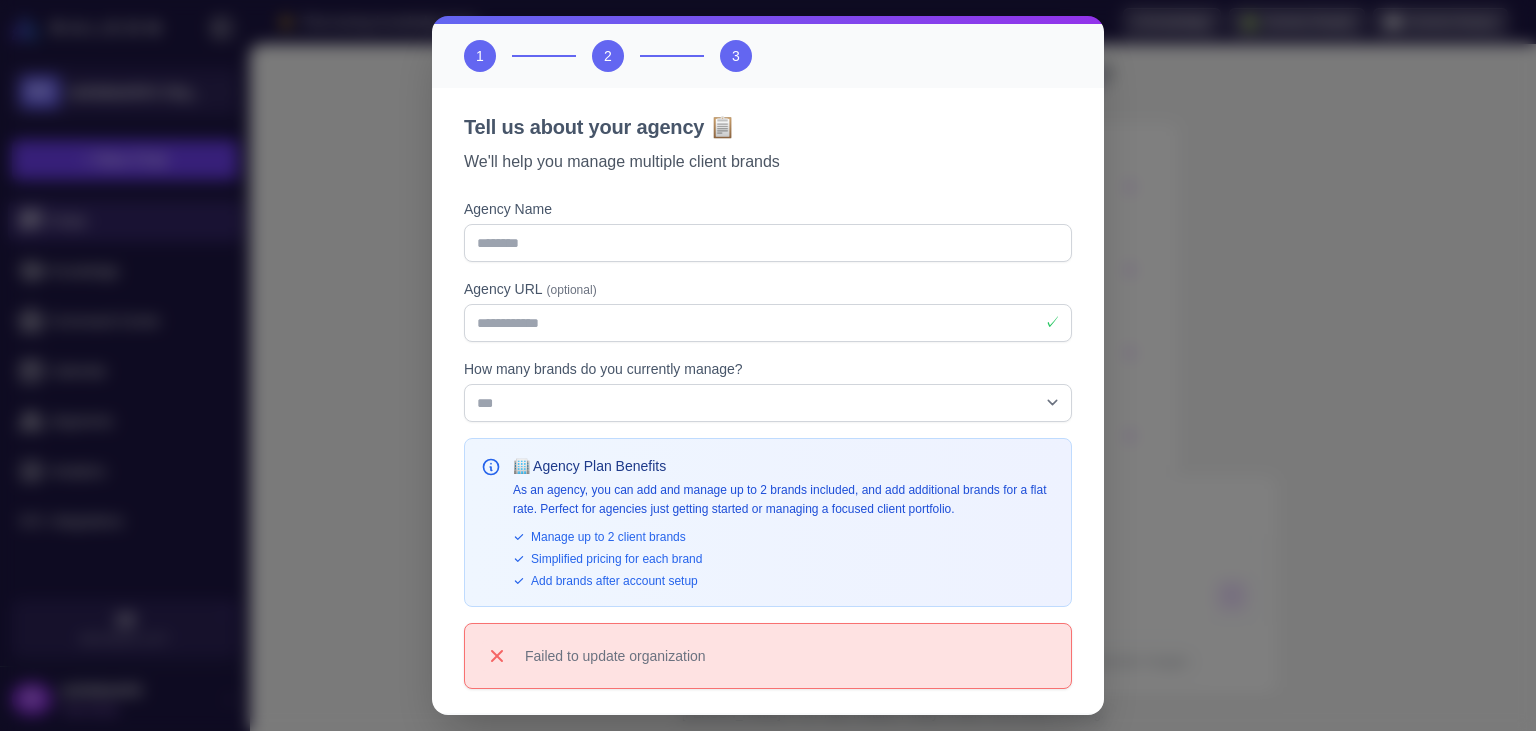 scroll, scrollTop: 186, scrollLeft: 0, axis: vertical 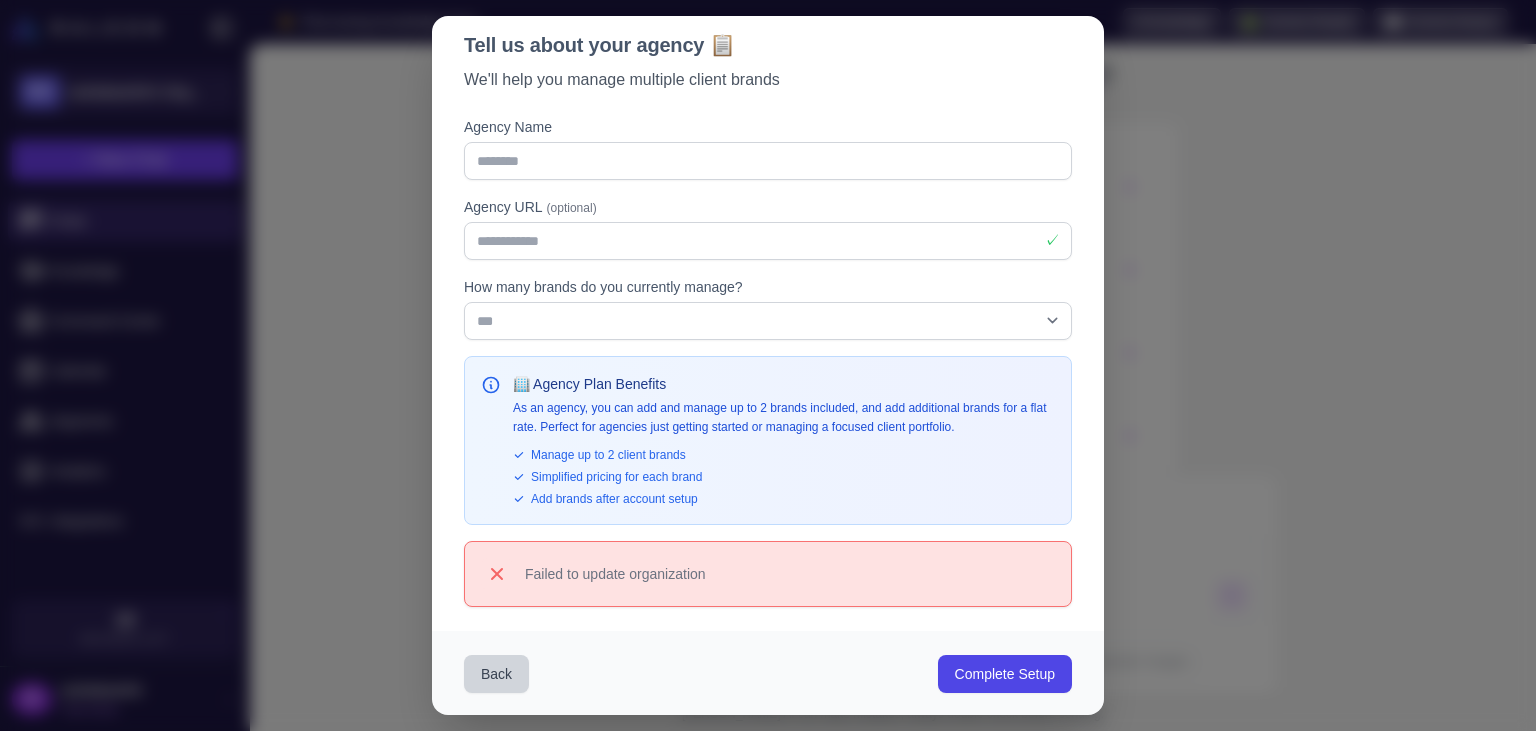 click on "Back  Complete Setup" at bounding box center (768, 674) 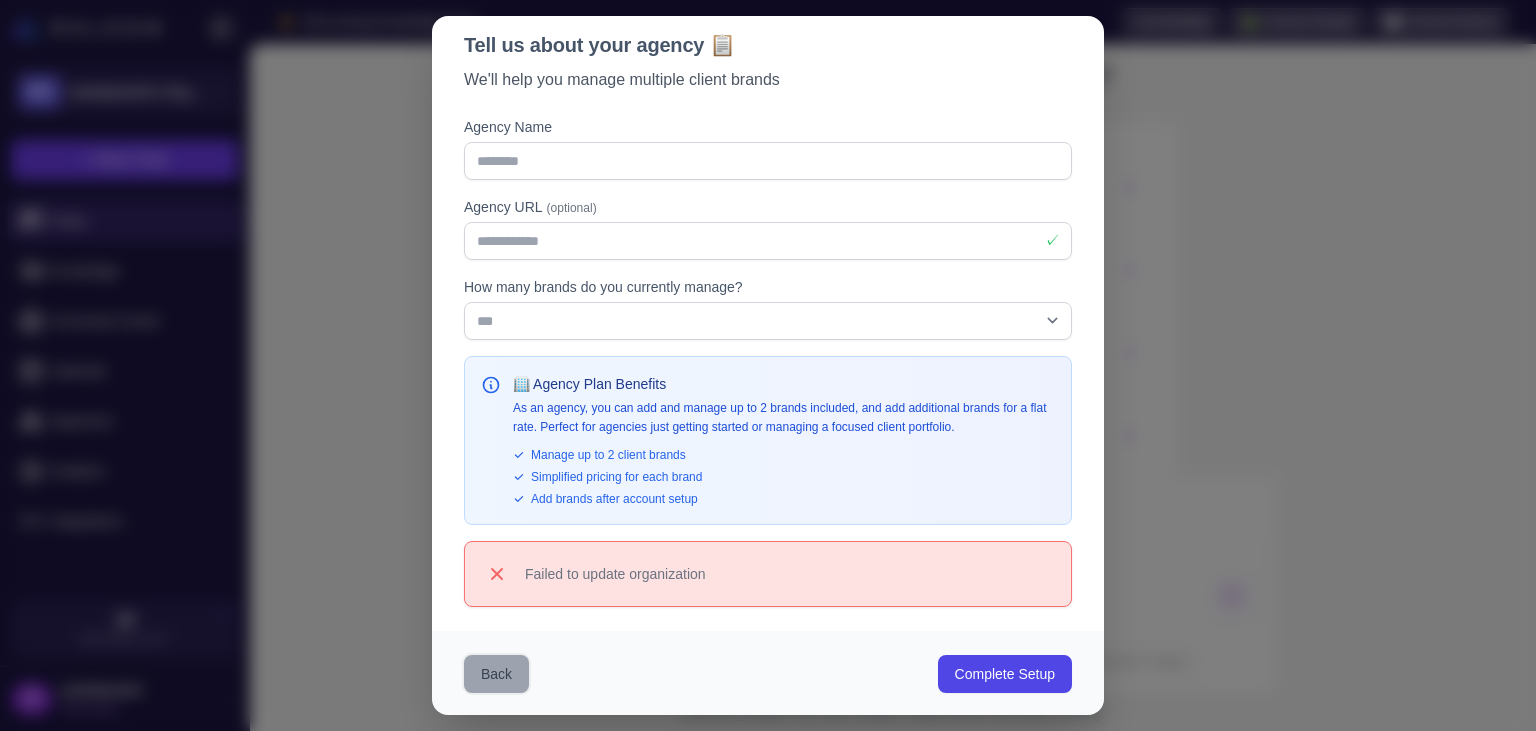 click on "Back" at bounding box center [496, 674] 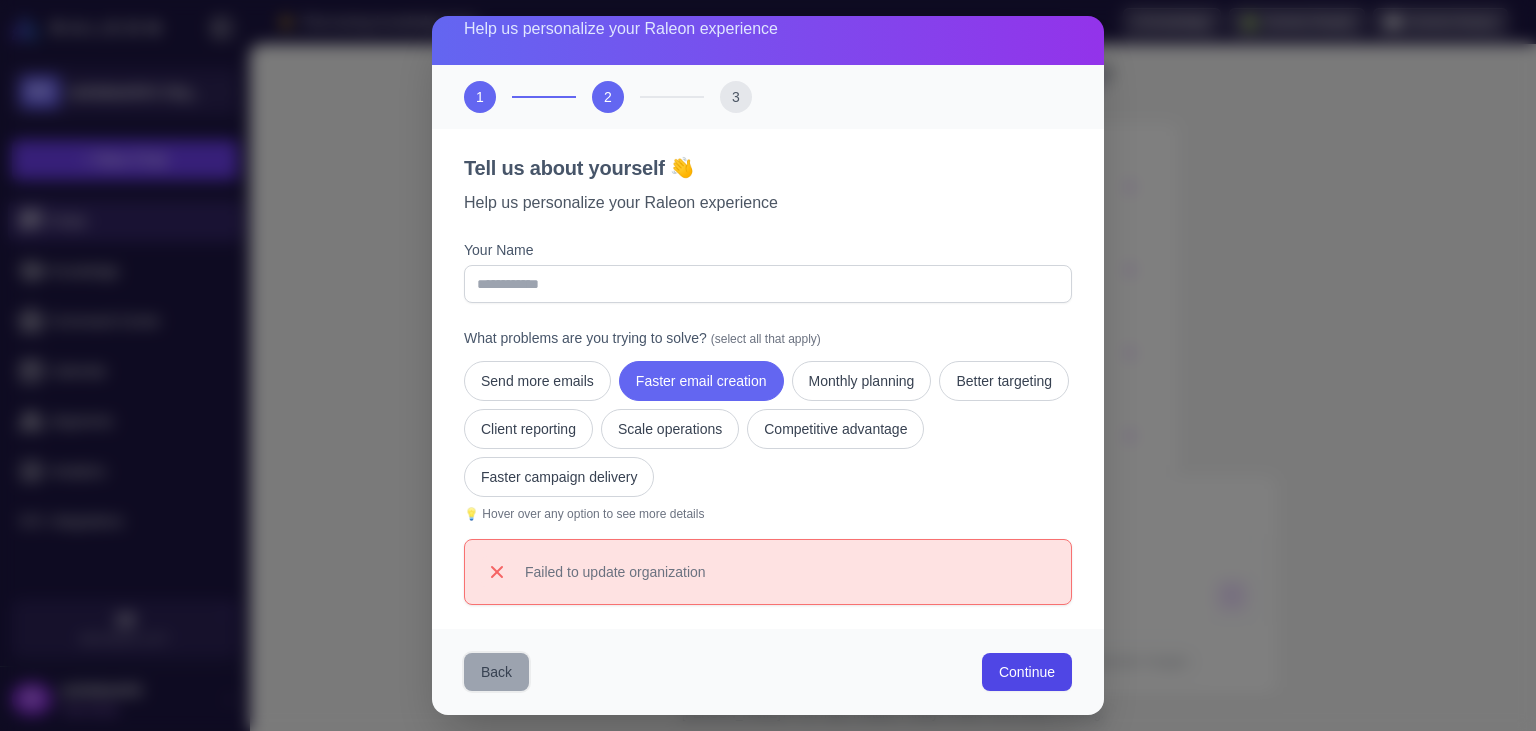 scroll, scrollTop: 60, scrollLeft: 0, axis: vertical 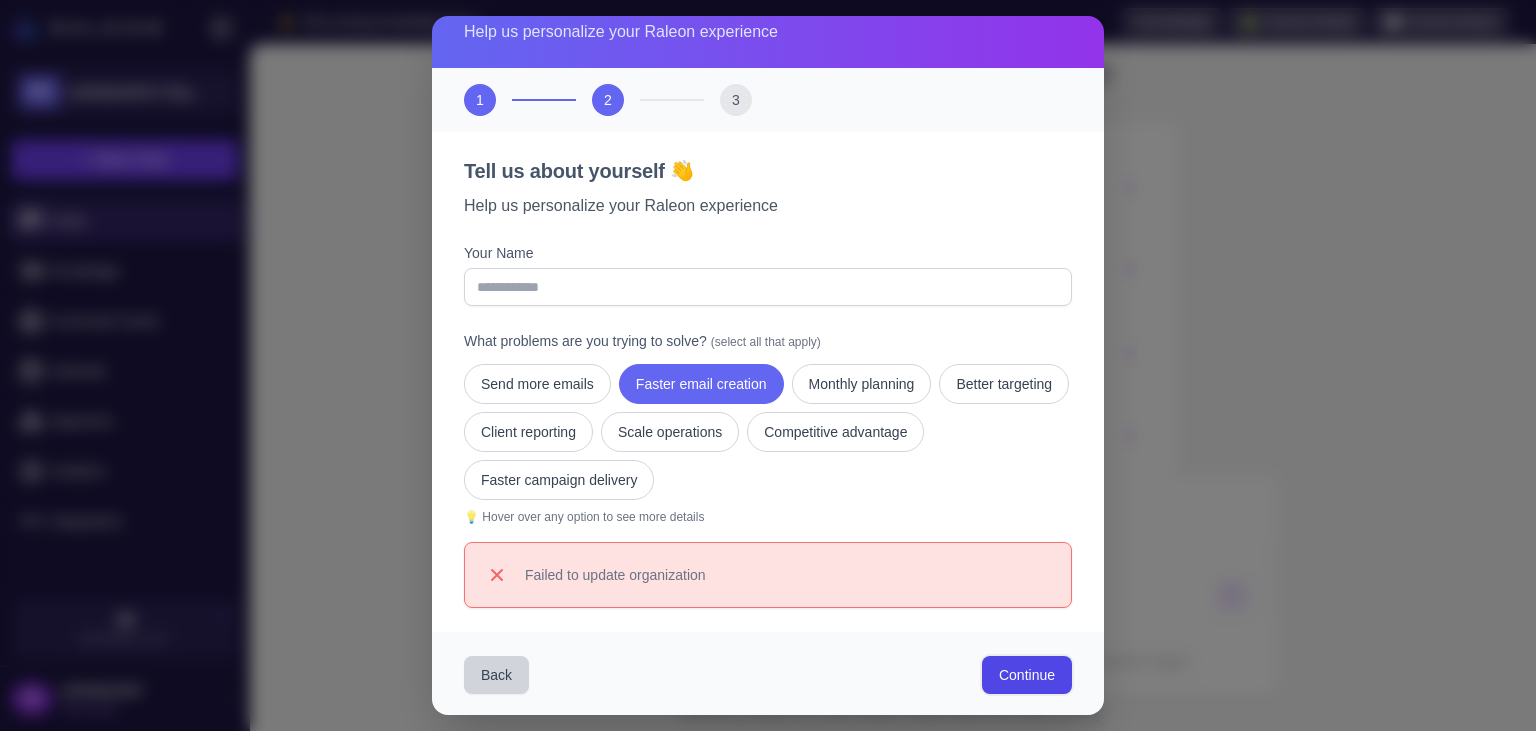 click on "Continue" at bounding box center [1027, 675] 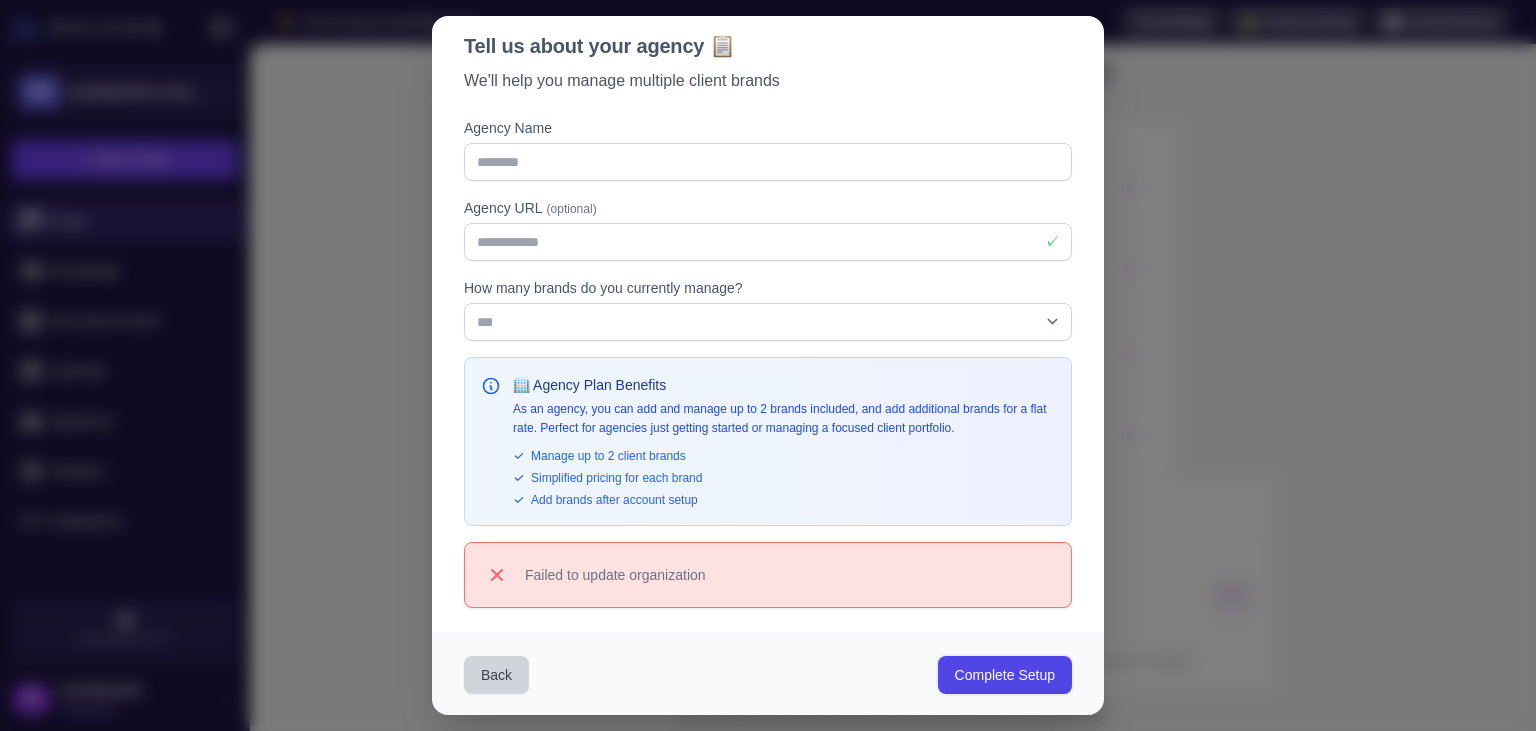 click on "Complete Setup" at bounding box center [1005, 675] 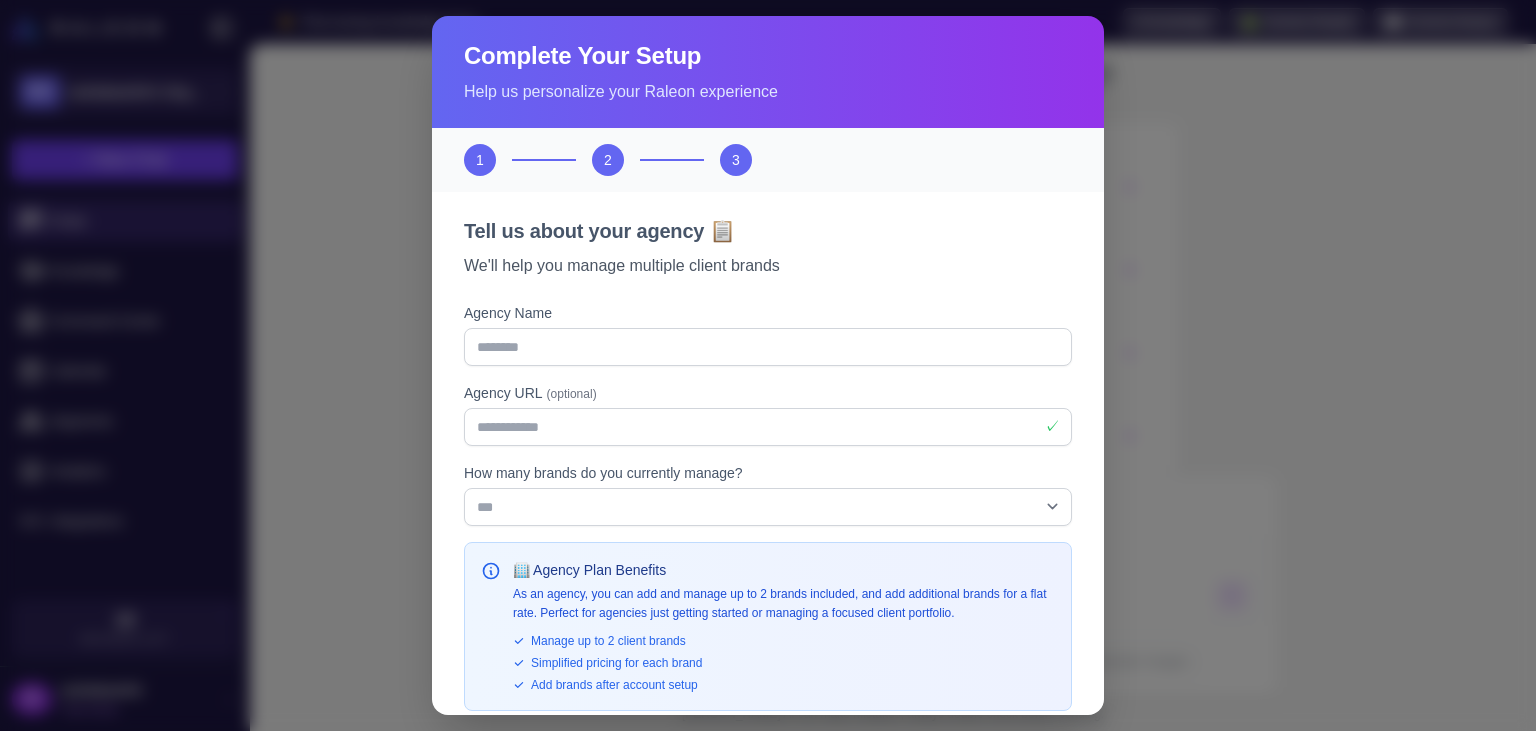 scroll, scrollTop: 186, scrollLeft: 0, axis: vertical 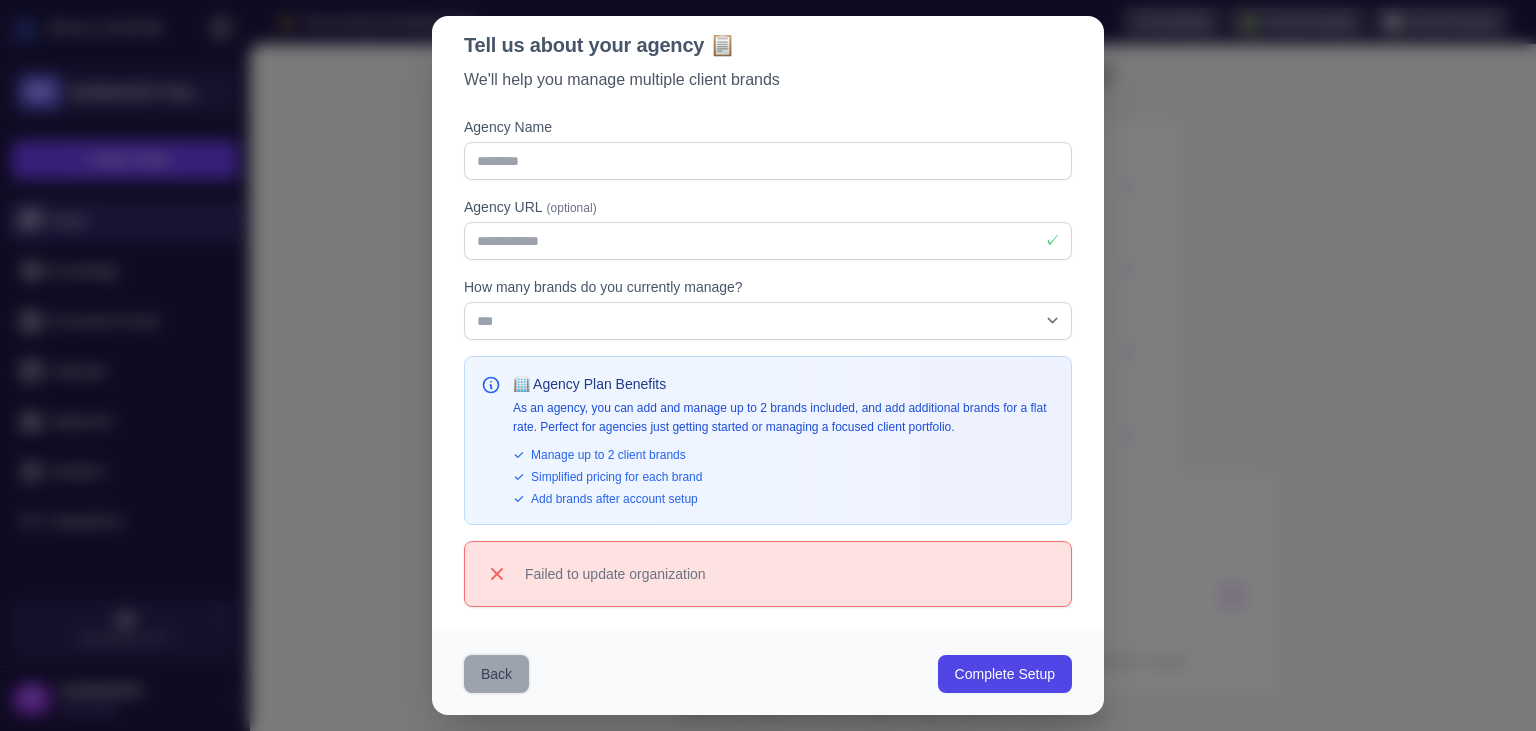 click on "Back" at bounding box center (496, 674) 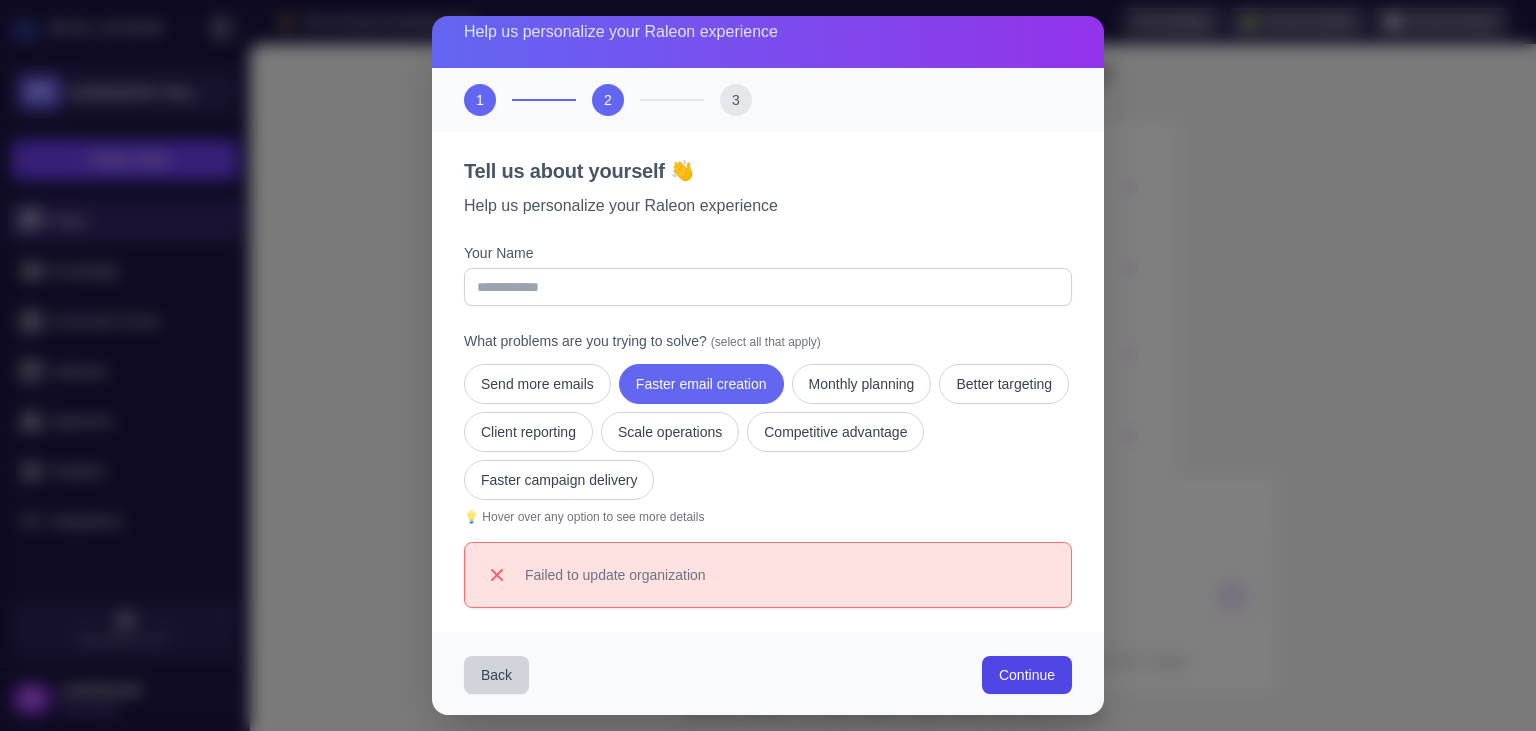 click on "Back  Continue" at bounding box center (768, 675) 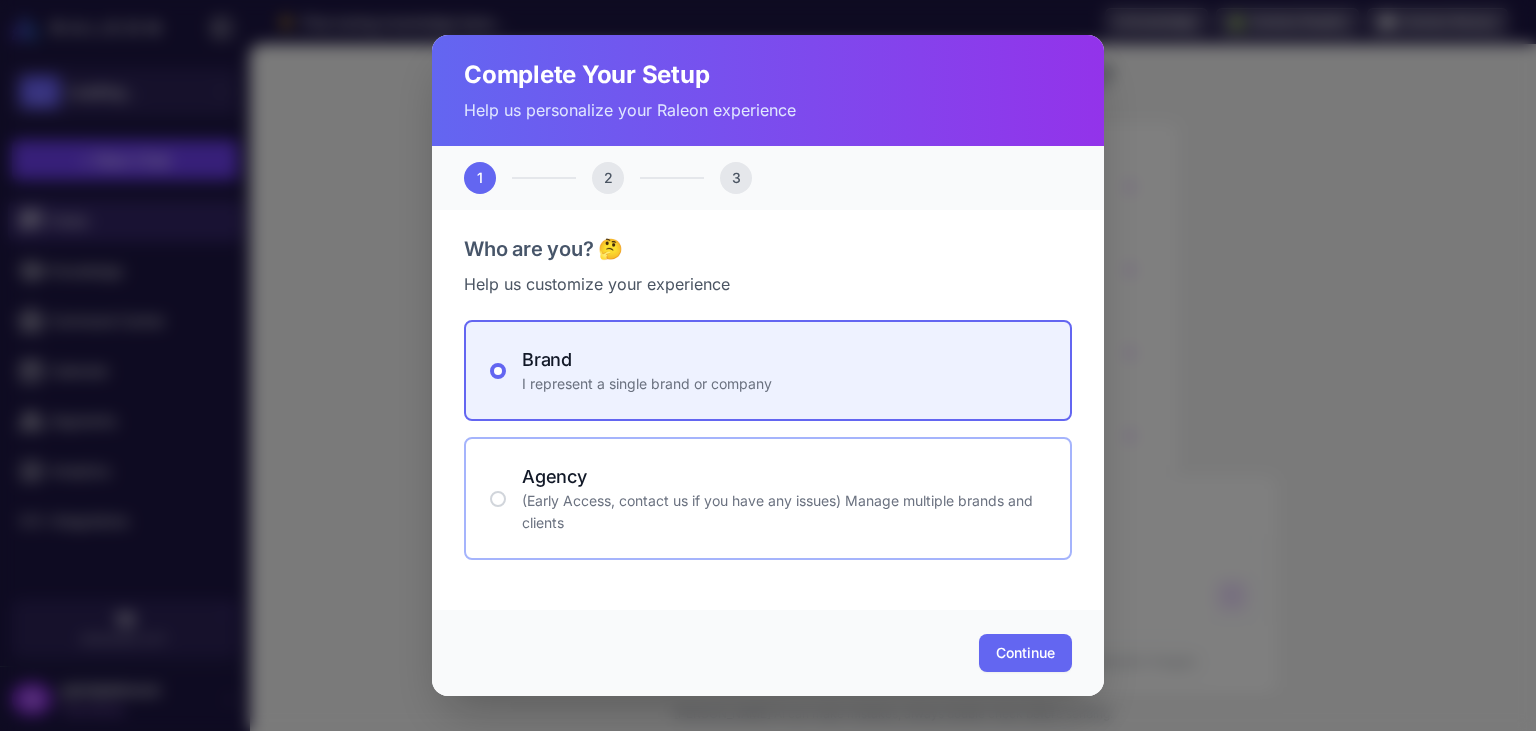 scroll, scrollTop: 0, scrollLeft: 0, axis: both 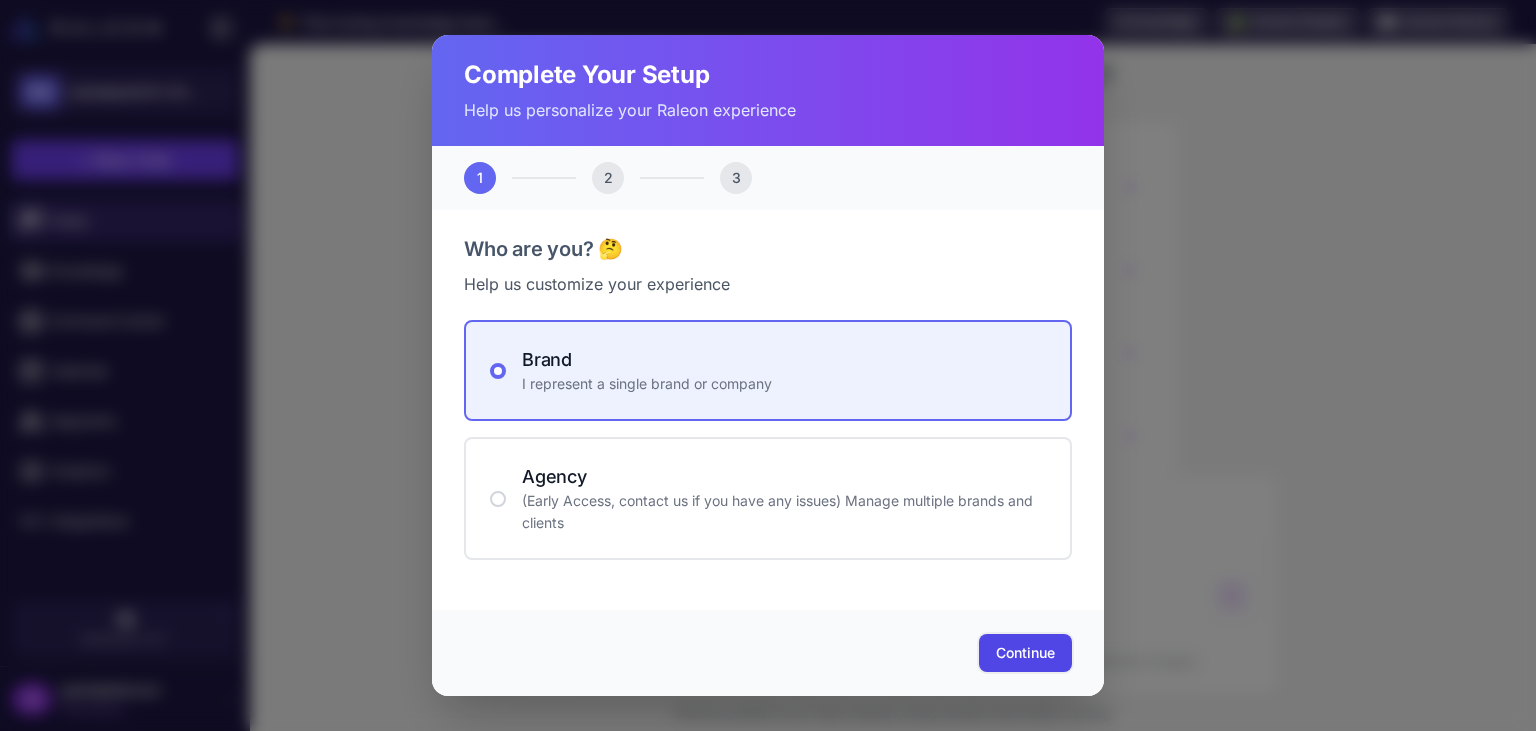 click on "Continue" at bounding box center (1025, 653) 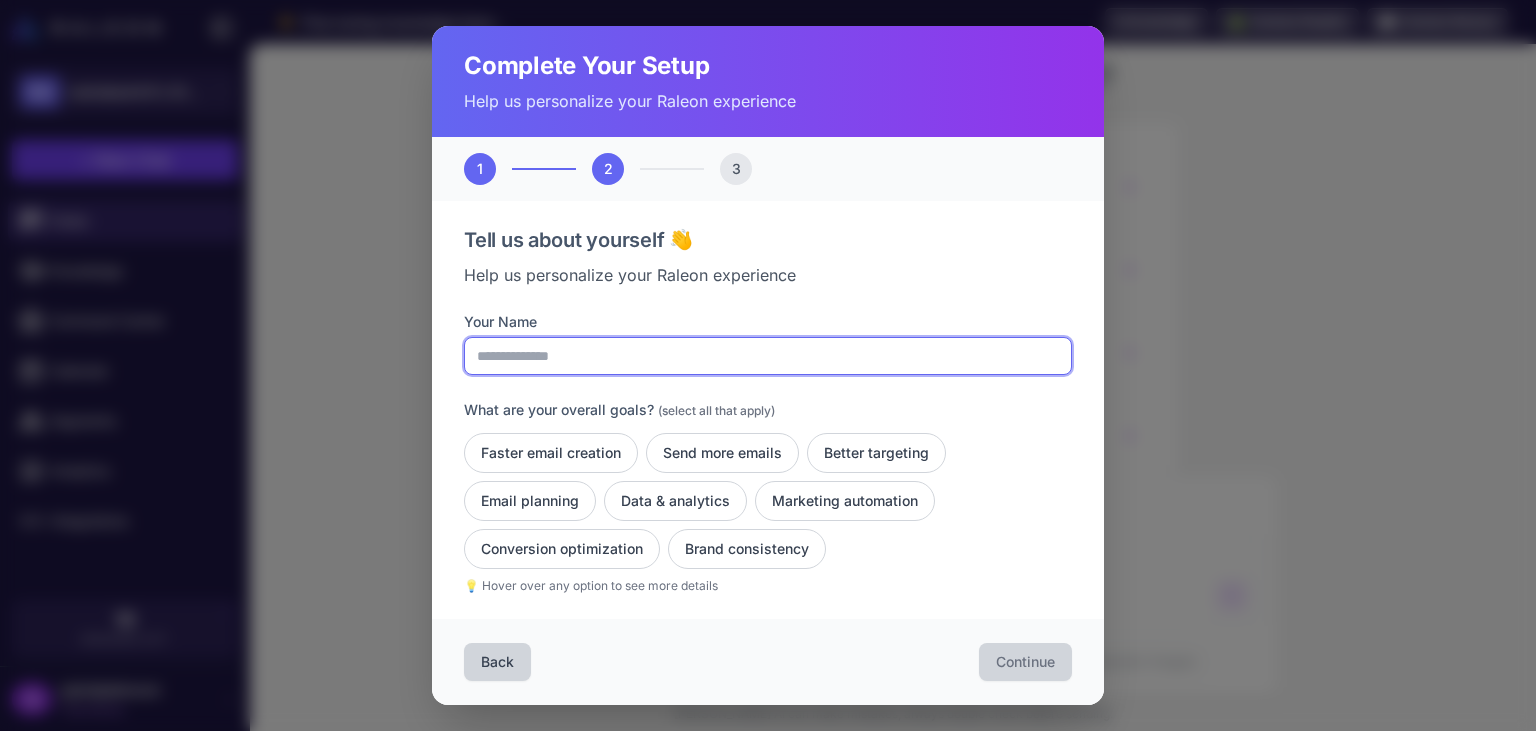 click on "Your Name" at bounding box center (768, 356) 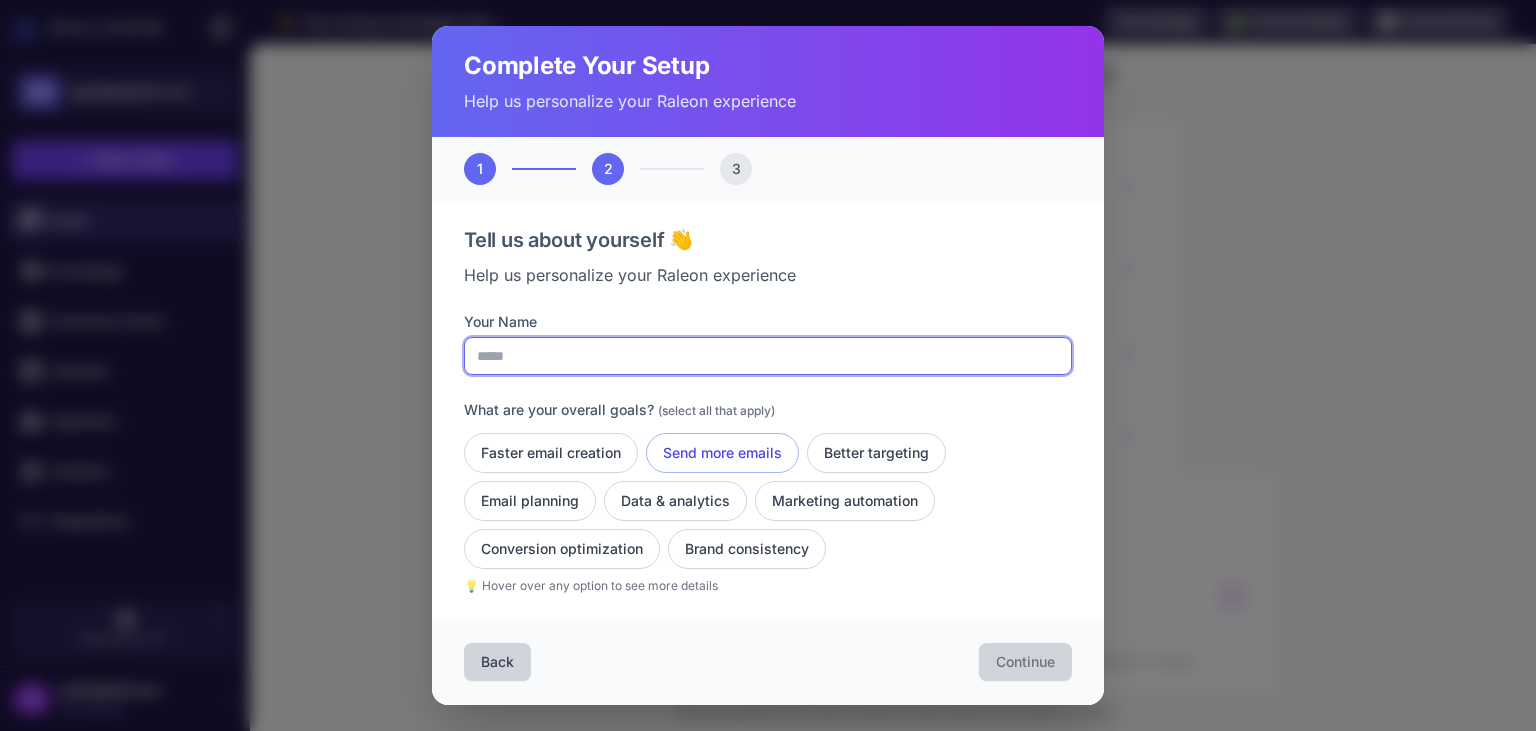 type on "*****" 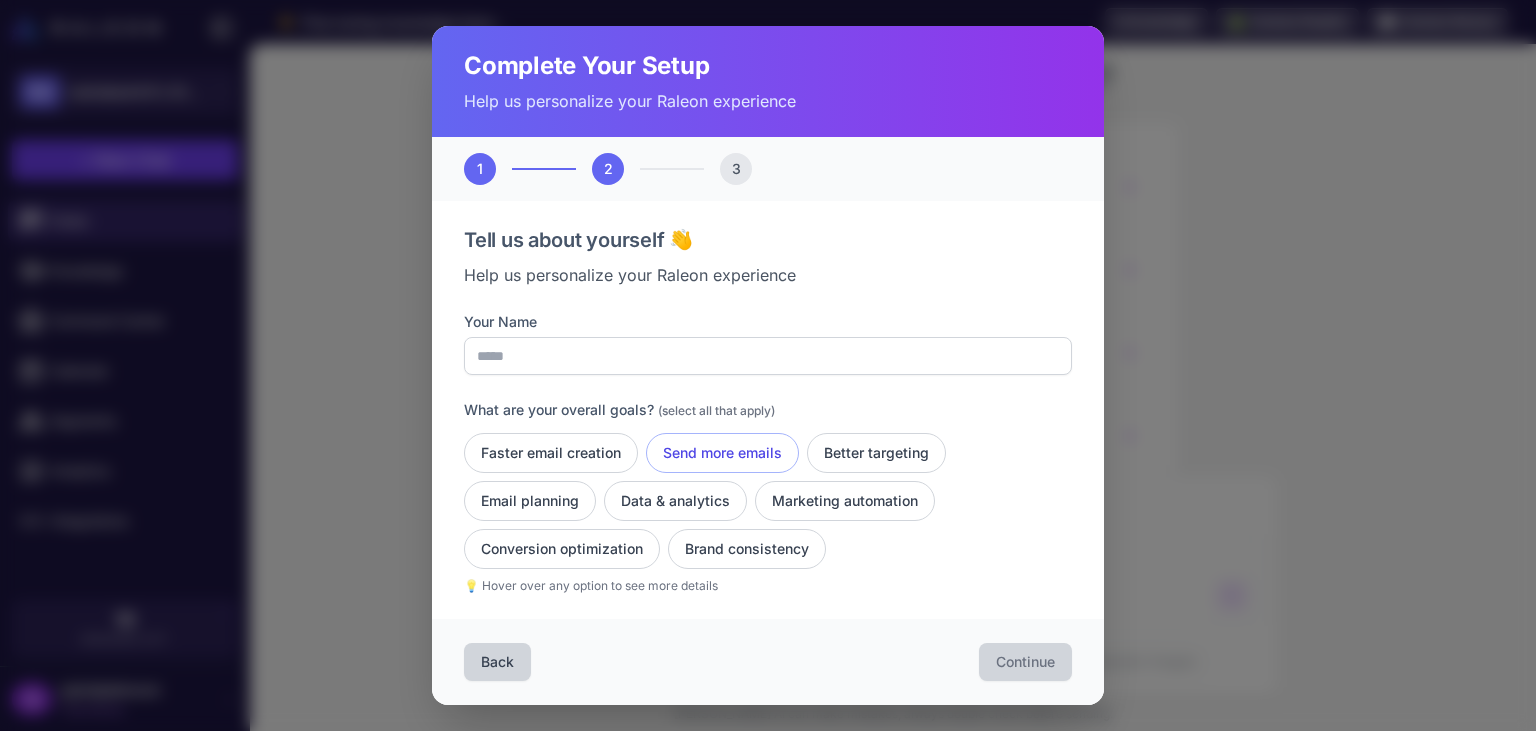click on "Send more emails" 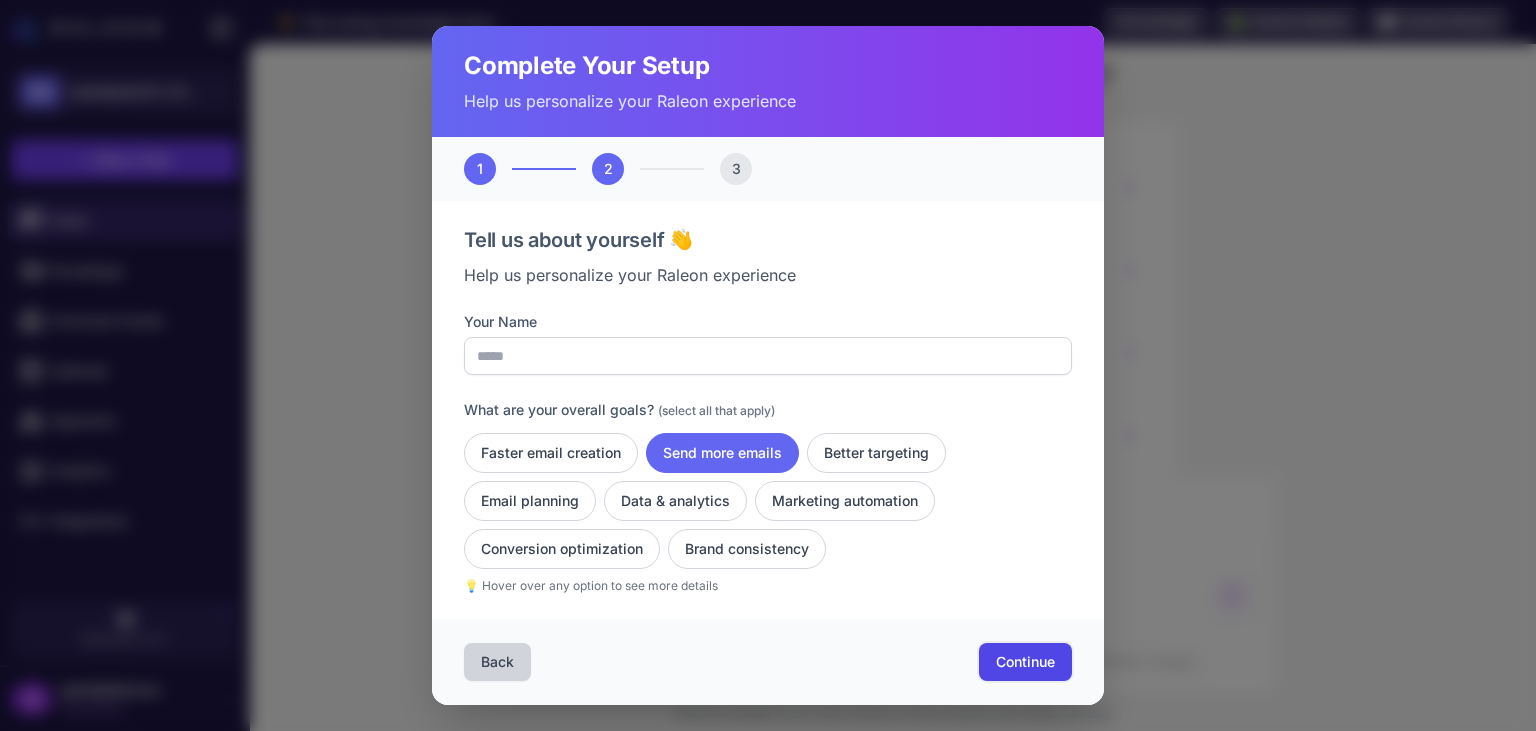 click on "Continue" at bounding box center [1025, 662] 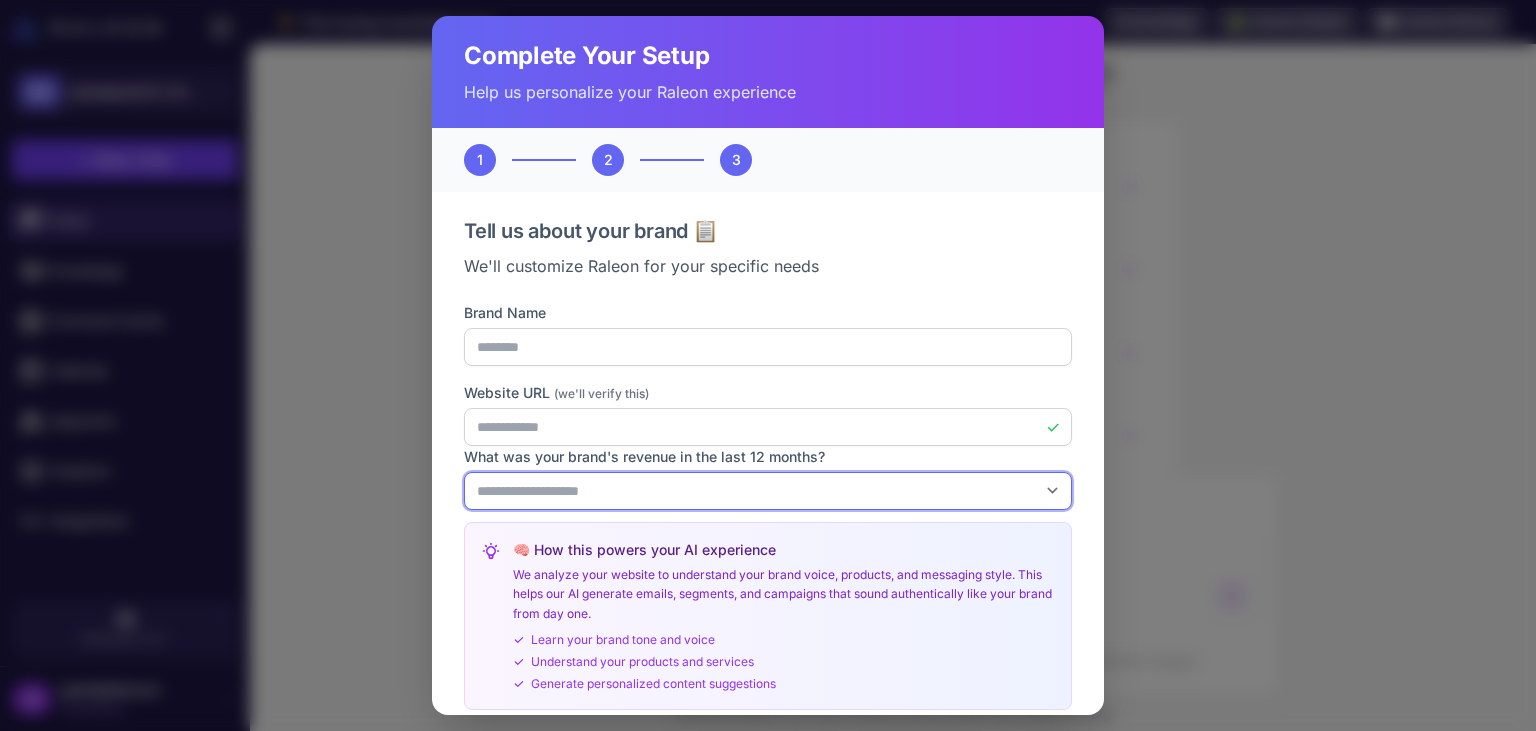 click on "**********" at bounding box center [768, 491] 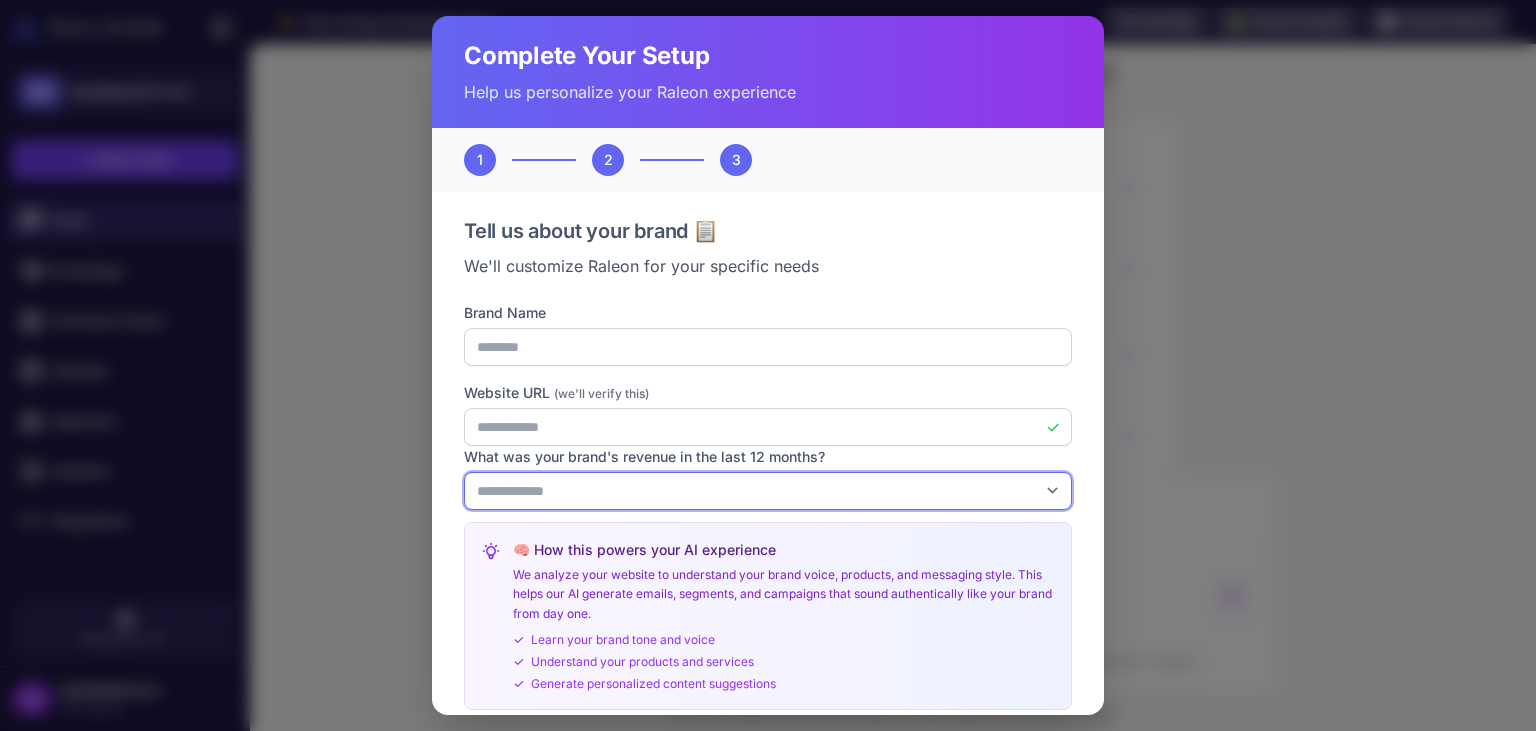 scroll, scrollTop: 103, scrollLeft: 0, axis: vertical 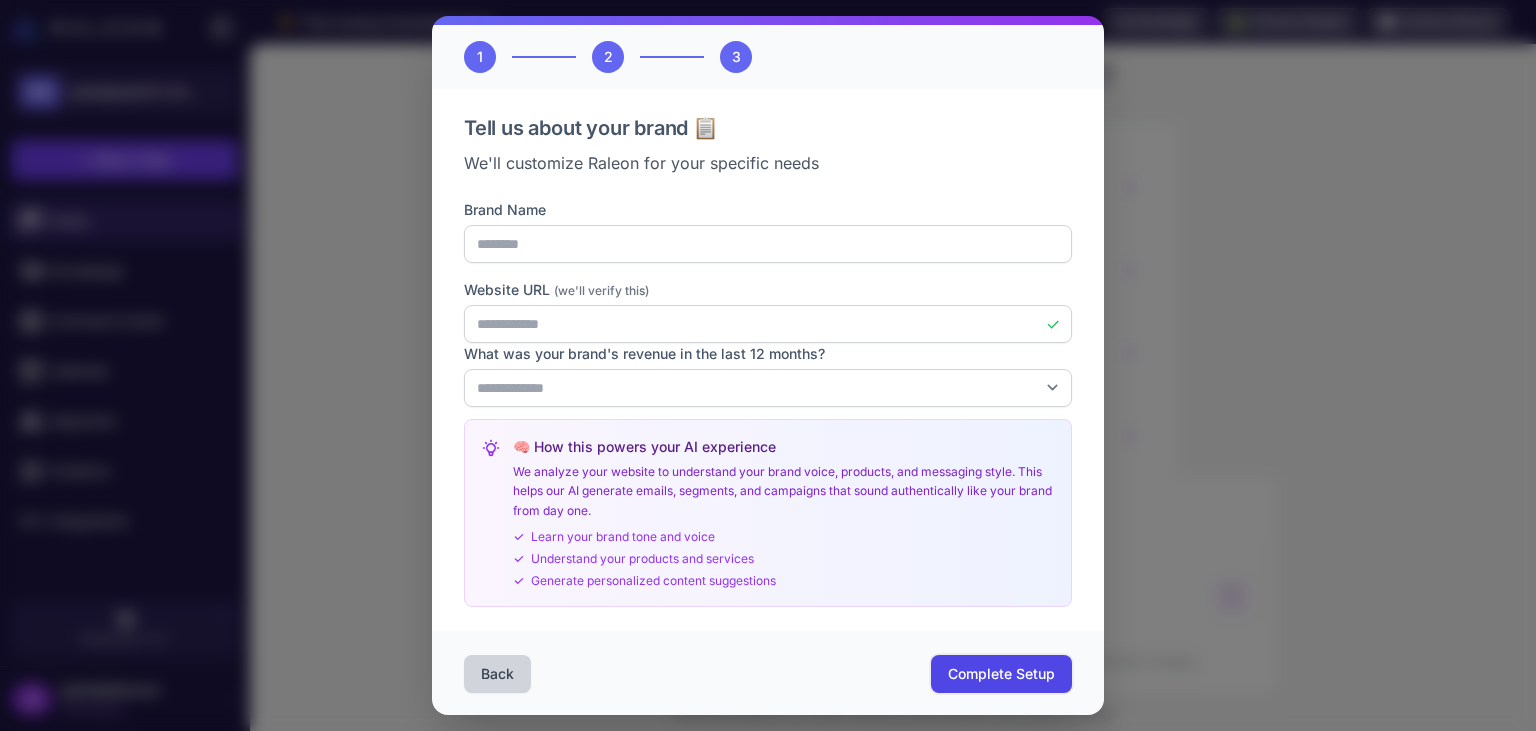 click on "Complete Setup" at bounding box center (1001, 674) 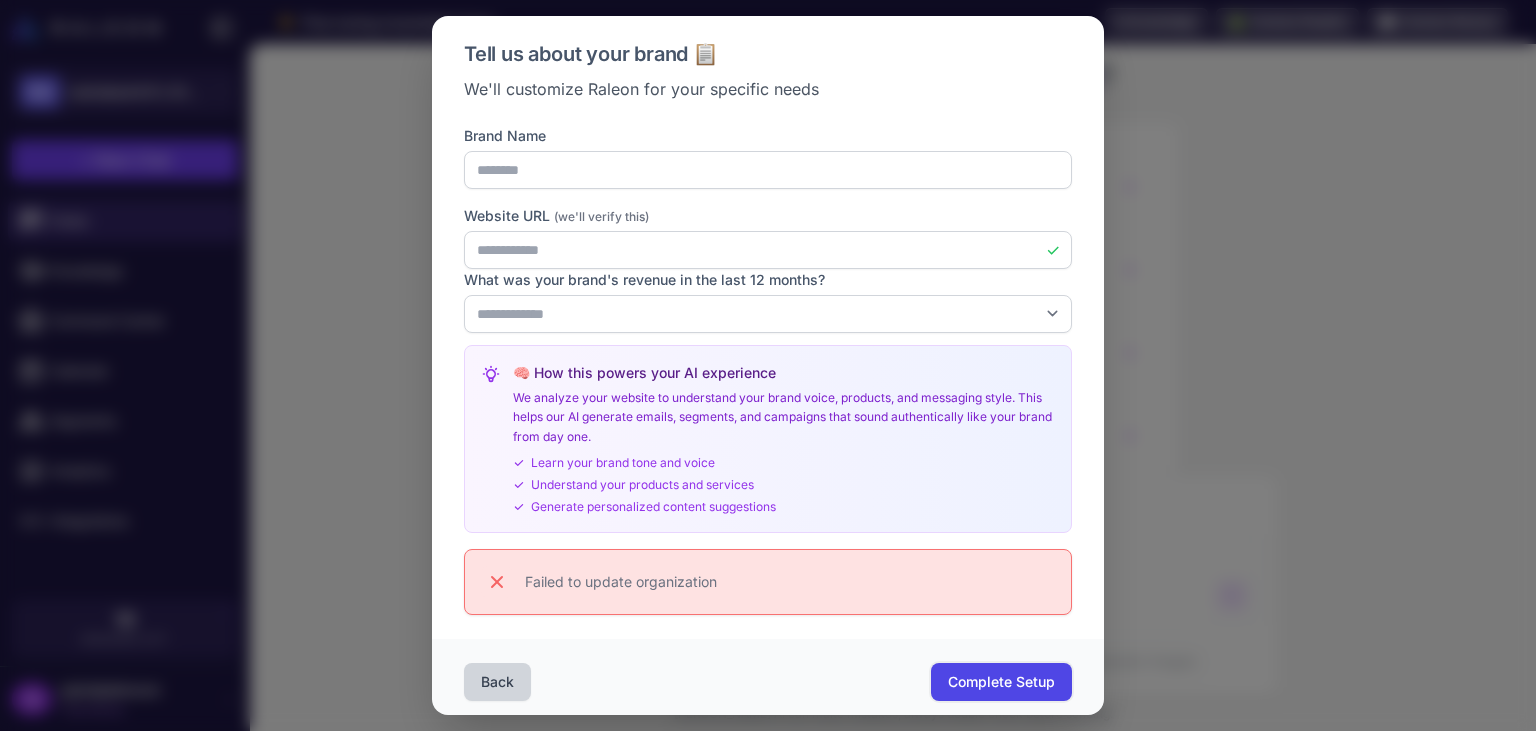 scroll, scrollTop: 176, scrollLeft: 0, axis: vertical 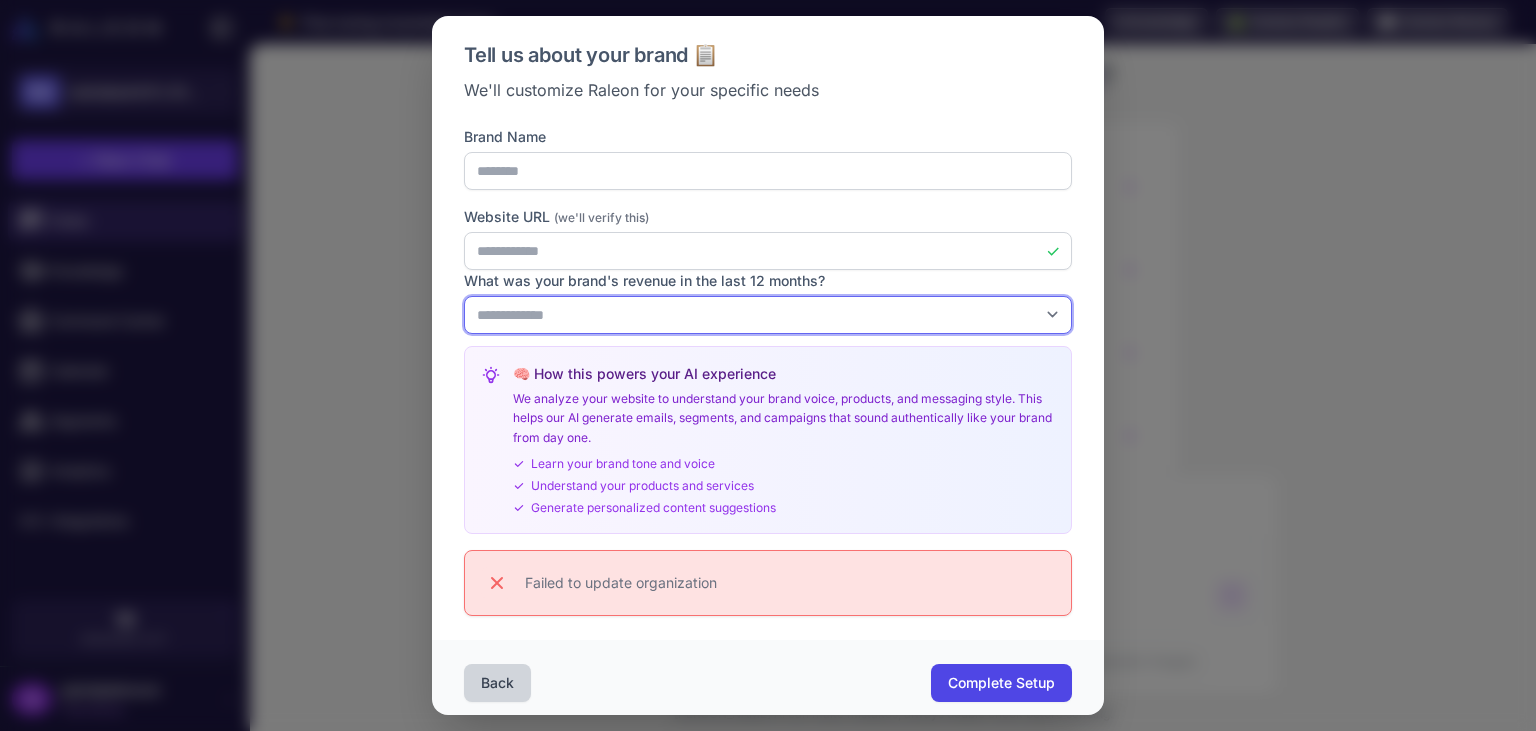 click on "**********" at bounding box center (768, 315) 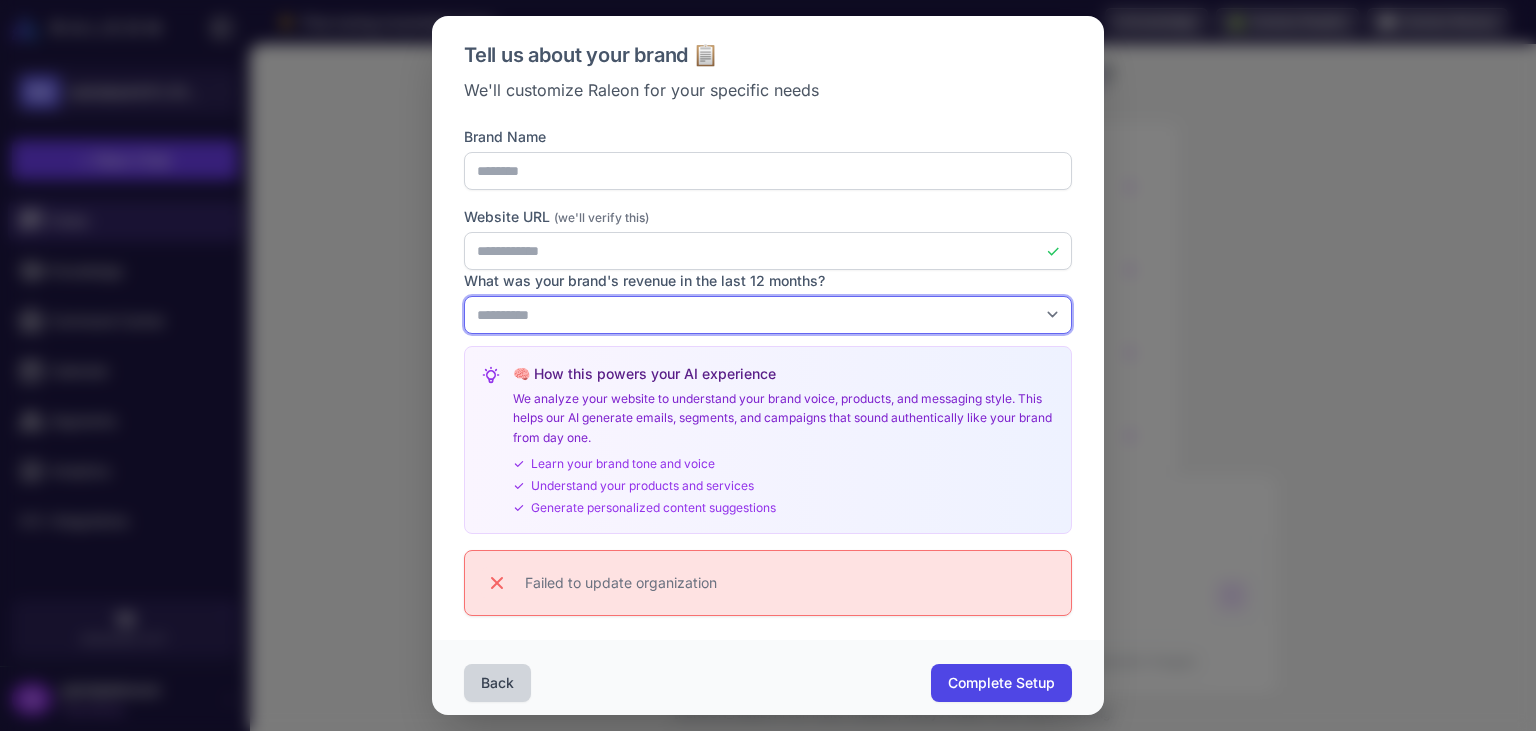 click on "**********" 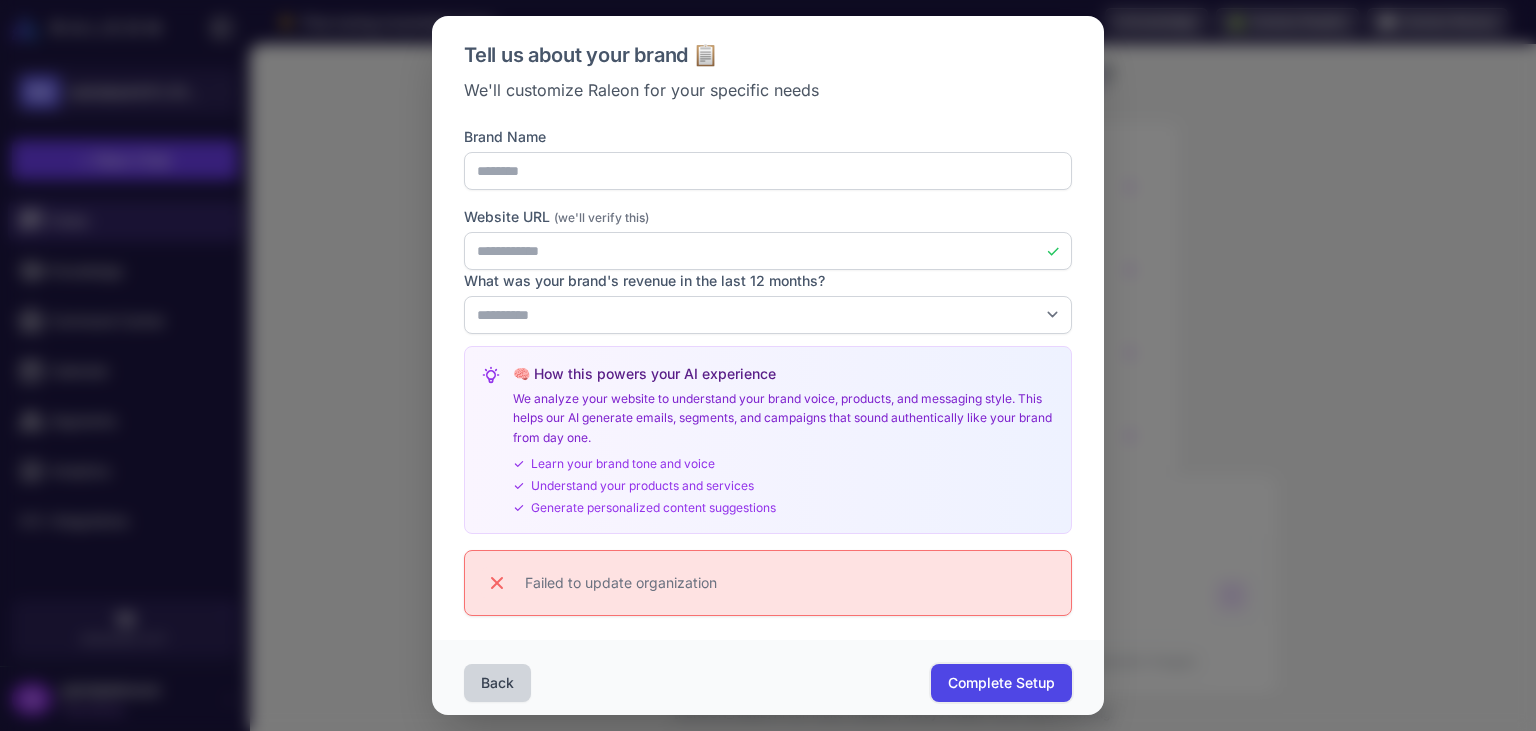 click on "Complete Setup" at bounding box center [1001, 683] 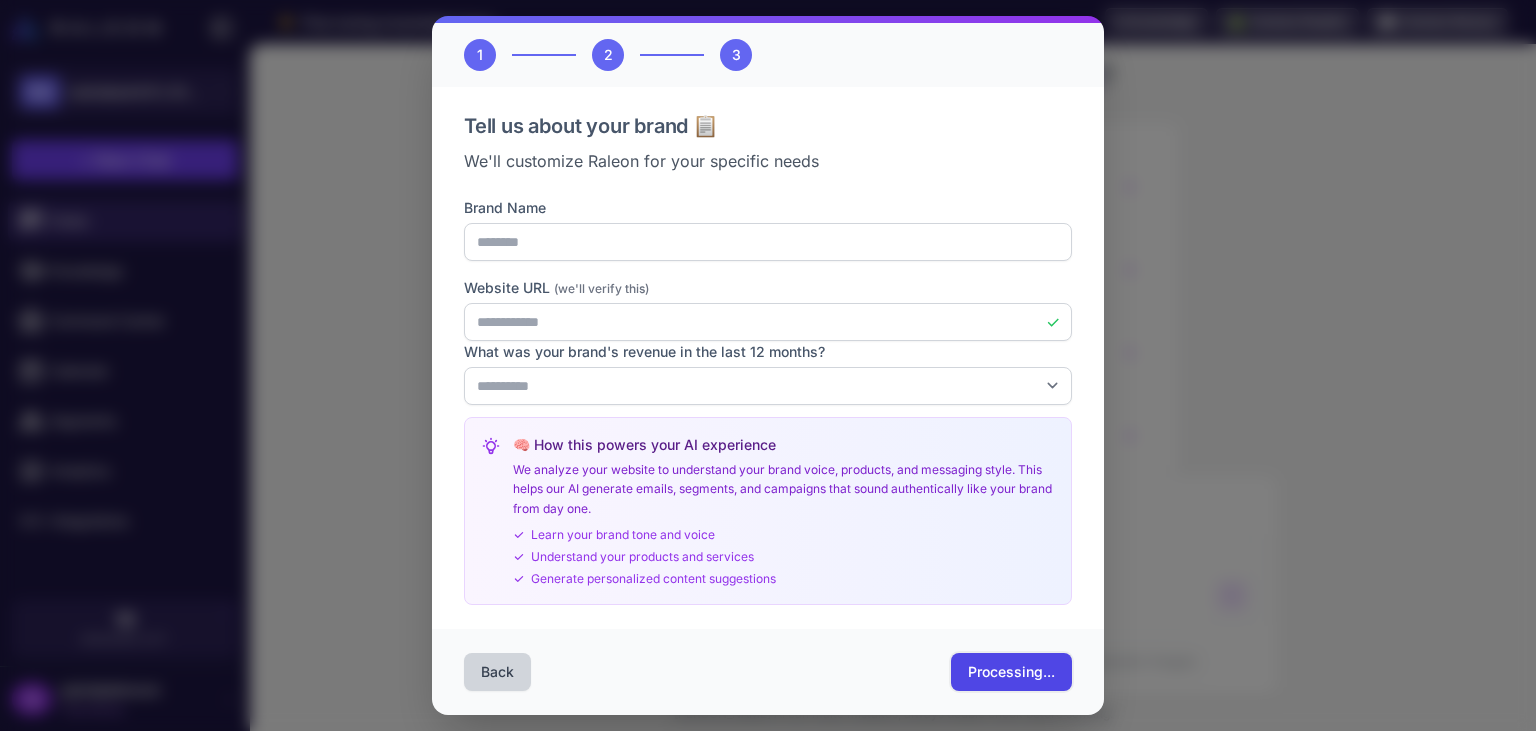 scroll, scrollTop: 103, scrollLeft: 0, axis: vertical 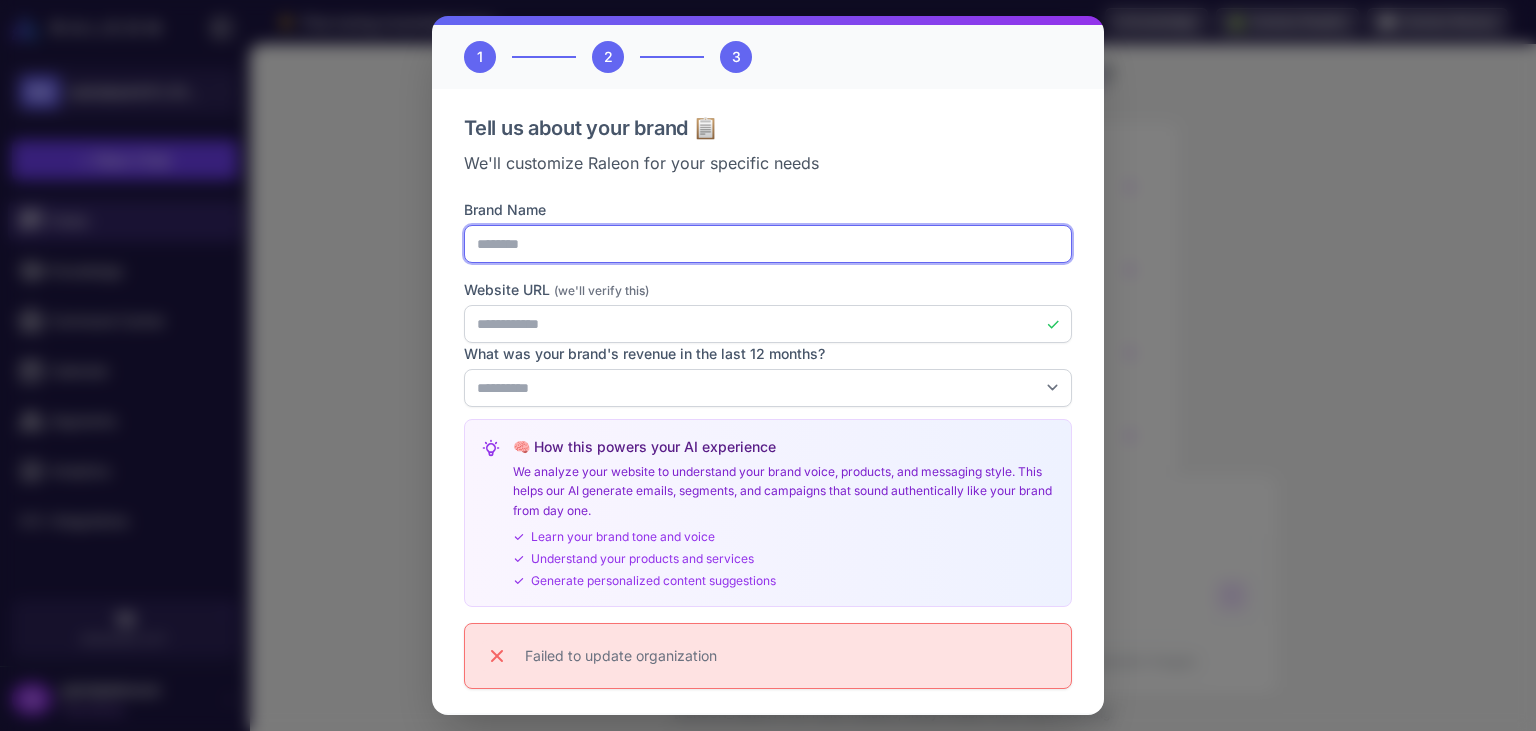 click on "********" at bounding box center (768, 244) 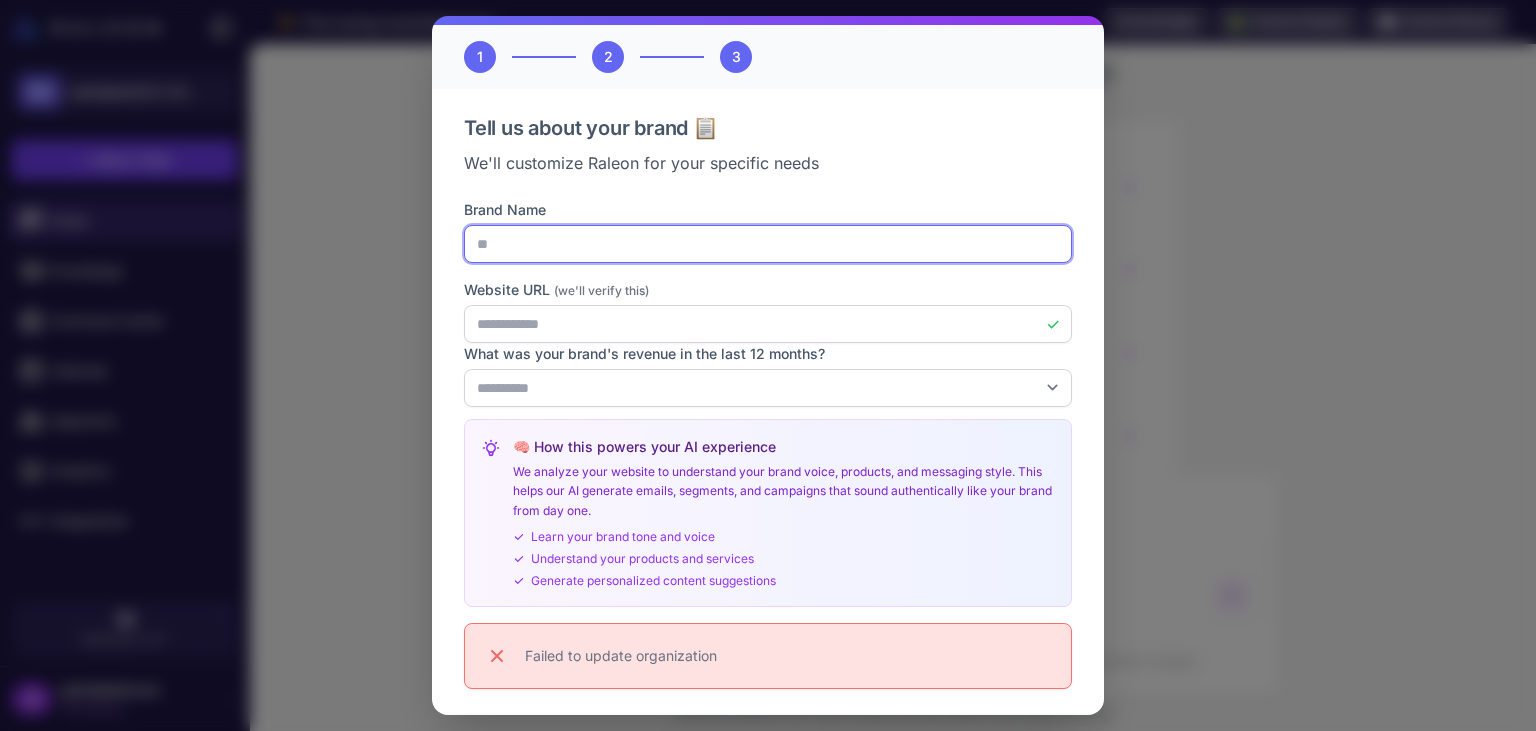 type on "*" 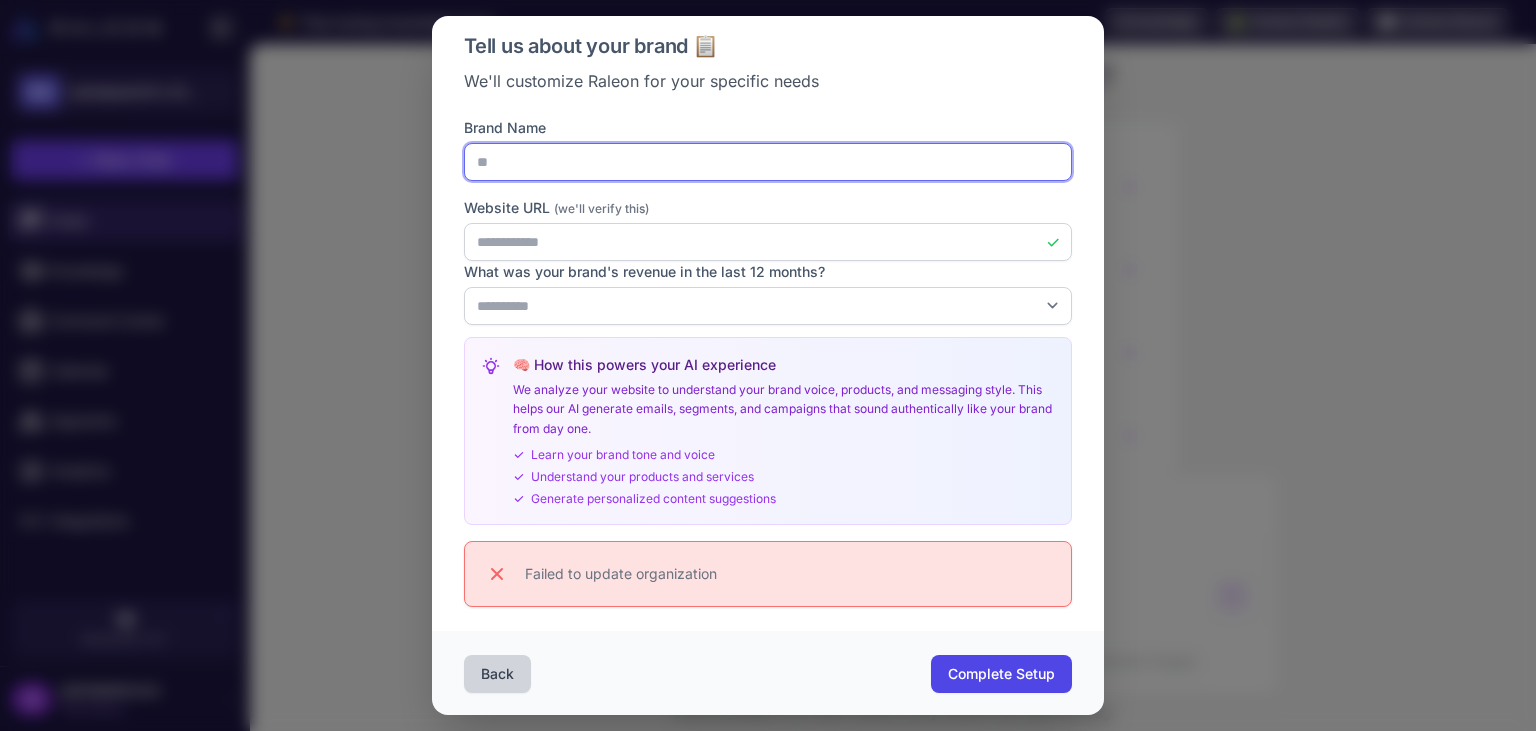type on "**" 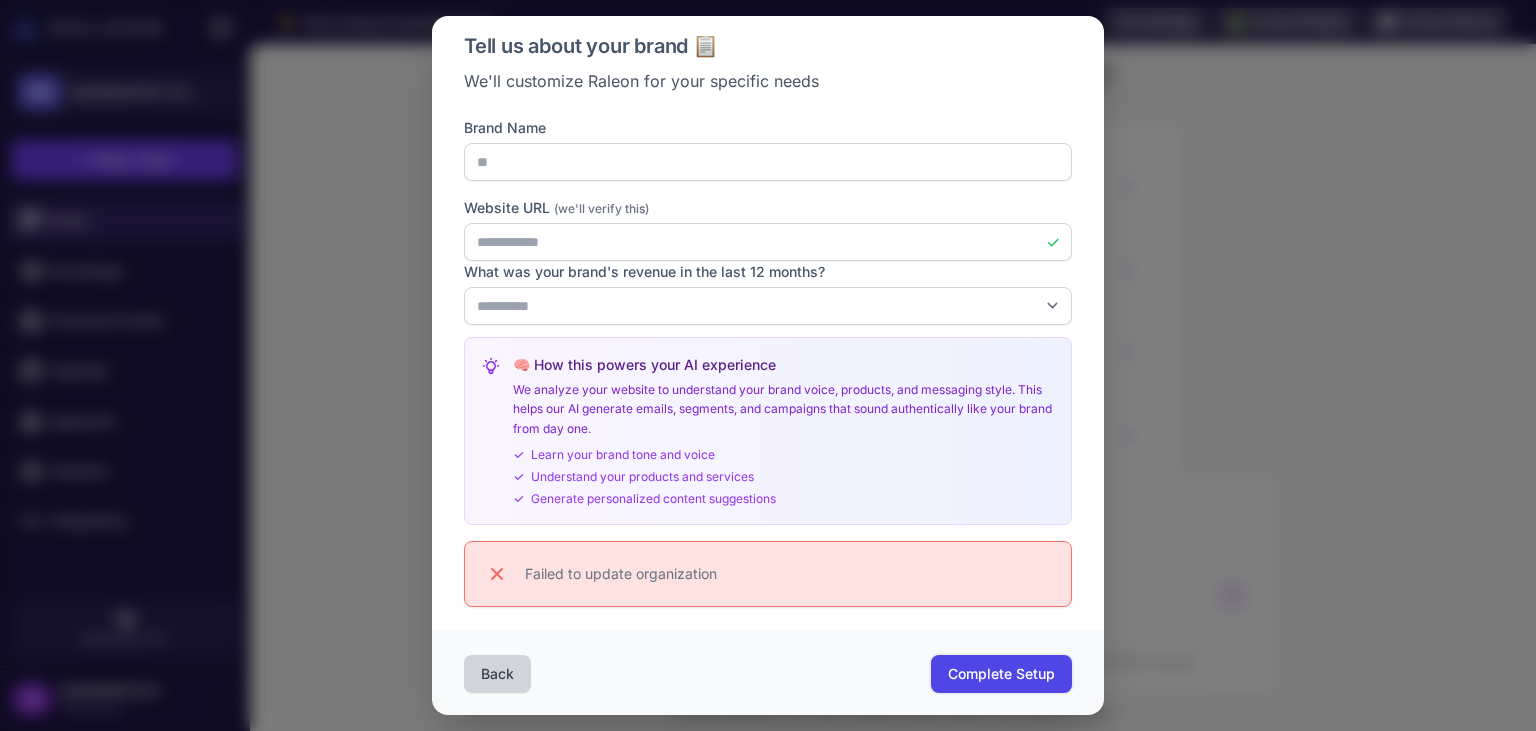 click on "Complete Setup" at bounding box center (1001, 674) 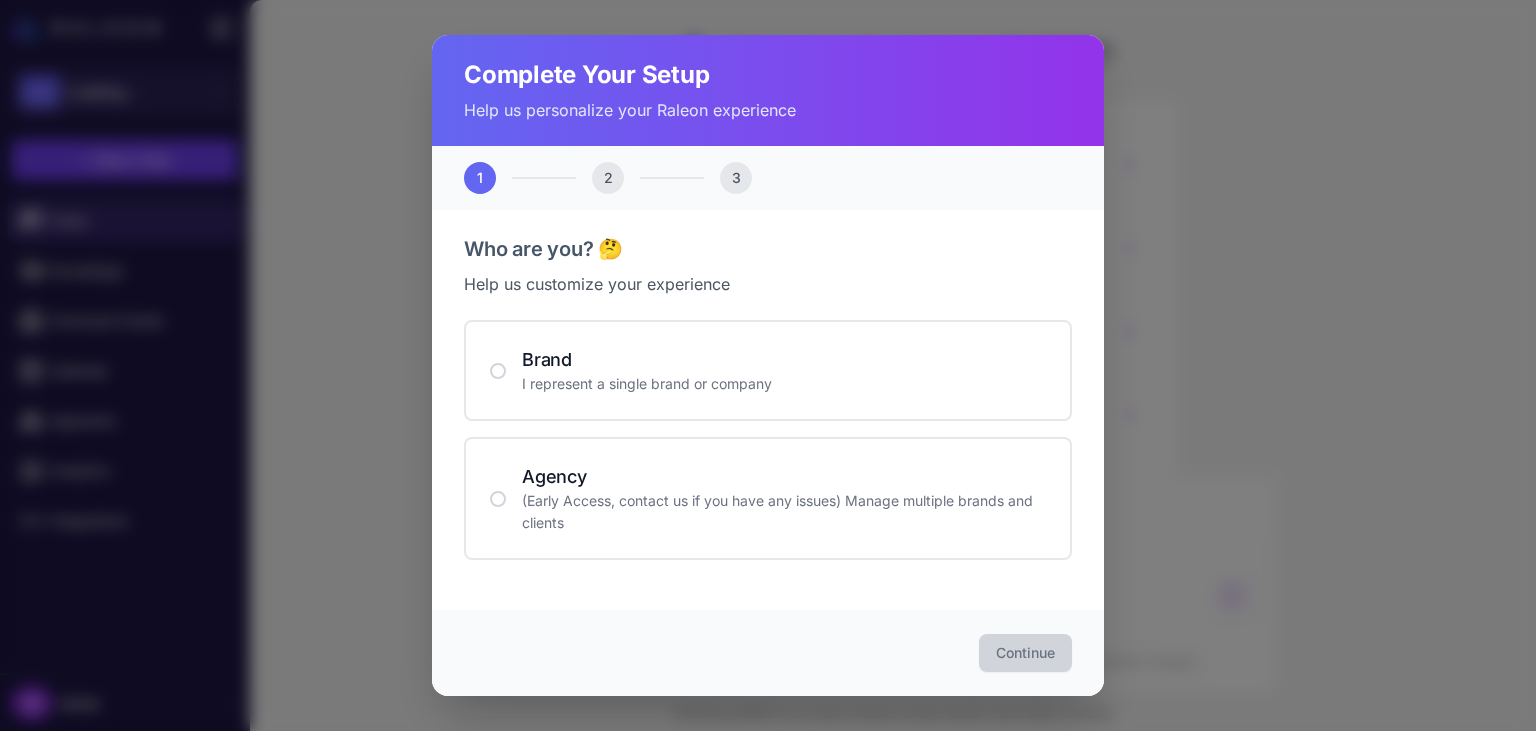 scroll, scrollTop: 0, scrollLeft: 0, axis: both 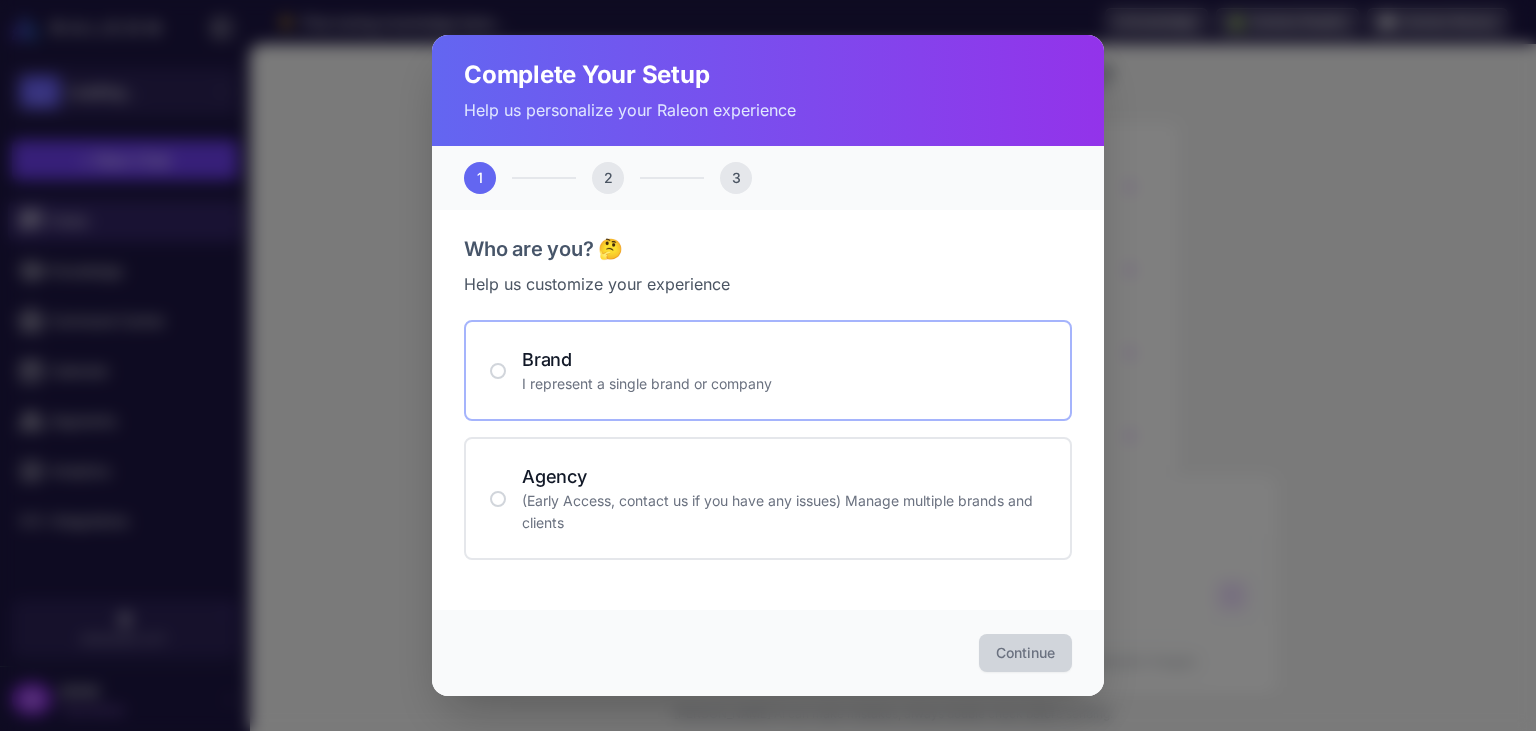 click on "I represent a single brand or company" at bounding box center [784, 384] 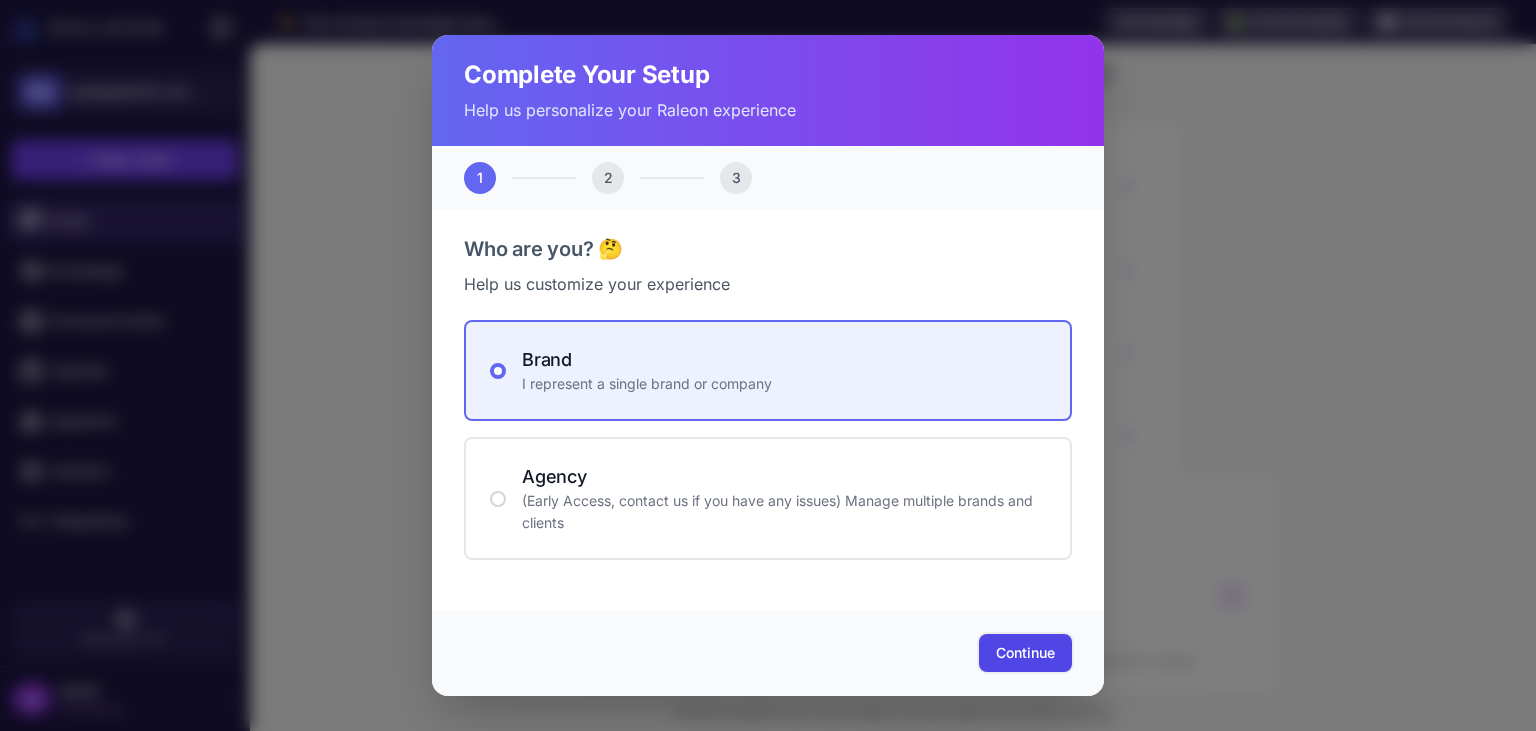 click on "Continue" at bounding box center (1025, 653) 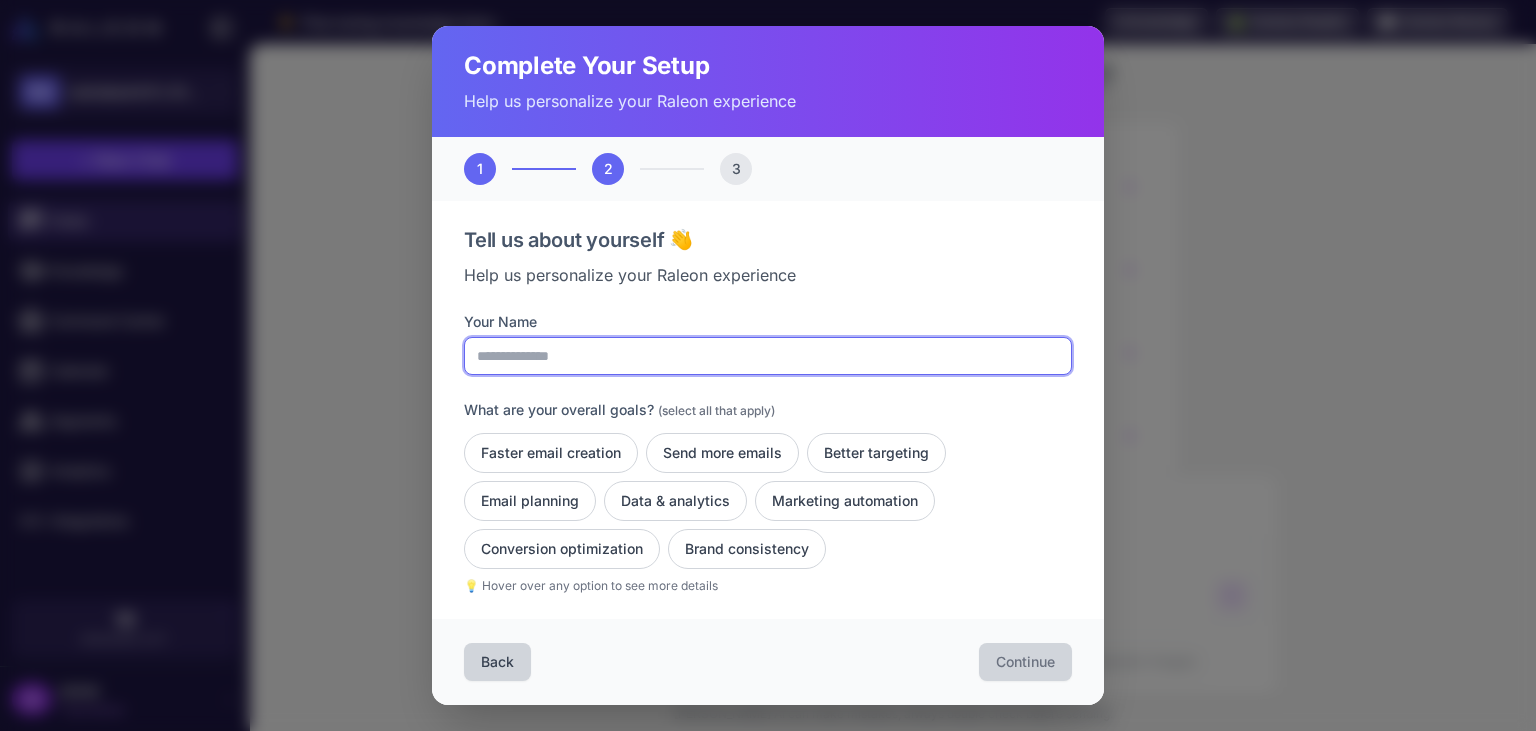 click on "Your Name" at bounding box center [768, 356] 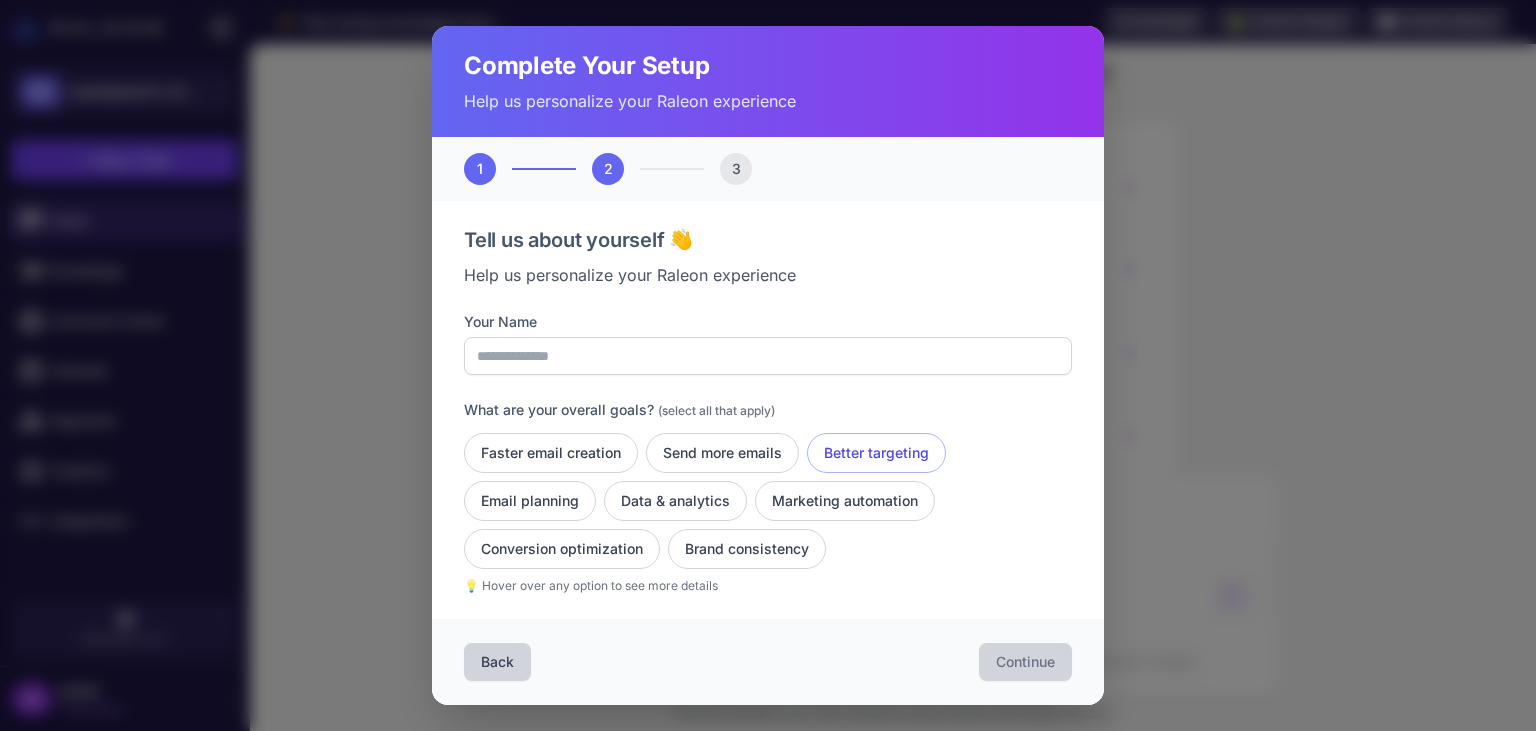 click on "Better targeting" 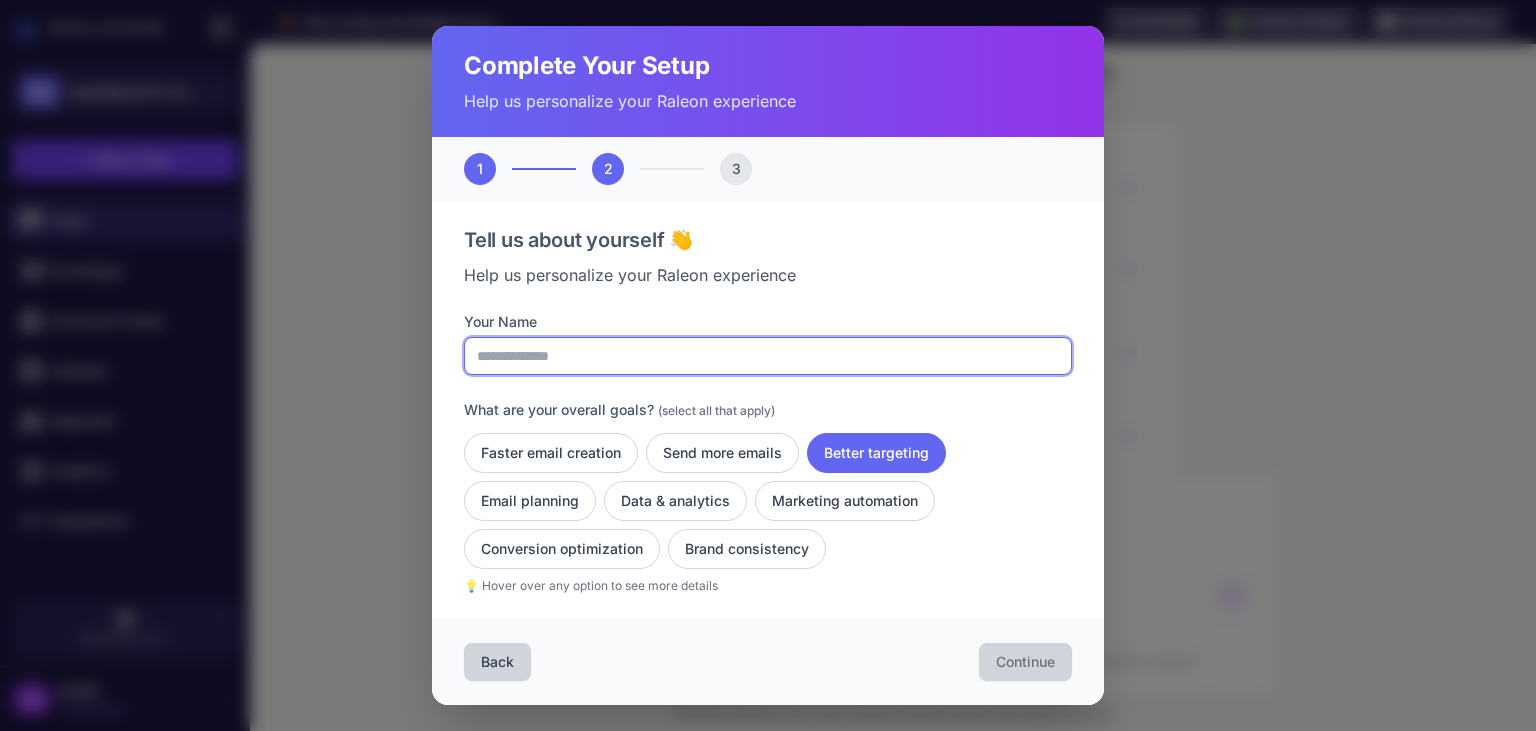 click on "Your Name" at bounding box center [768, 356] 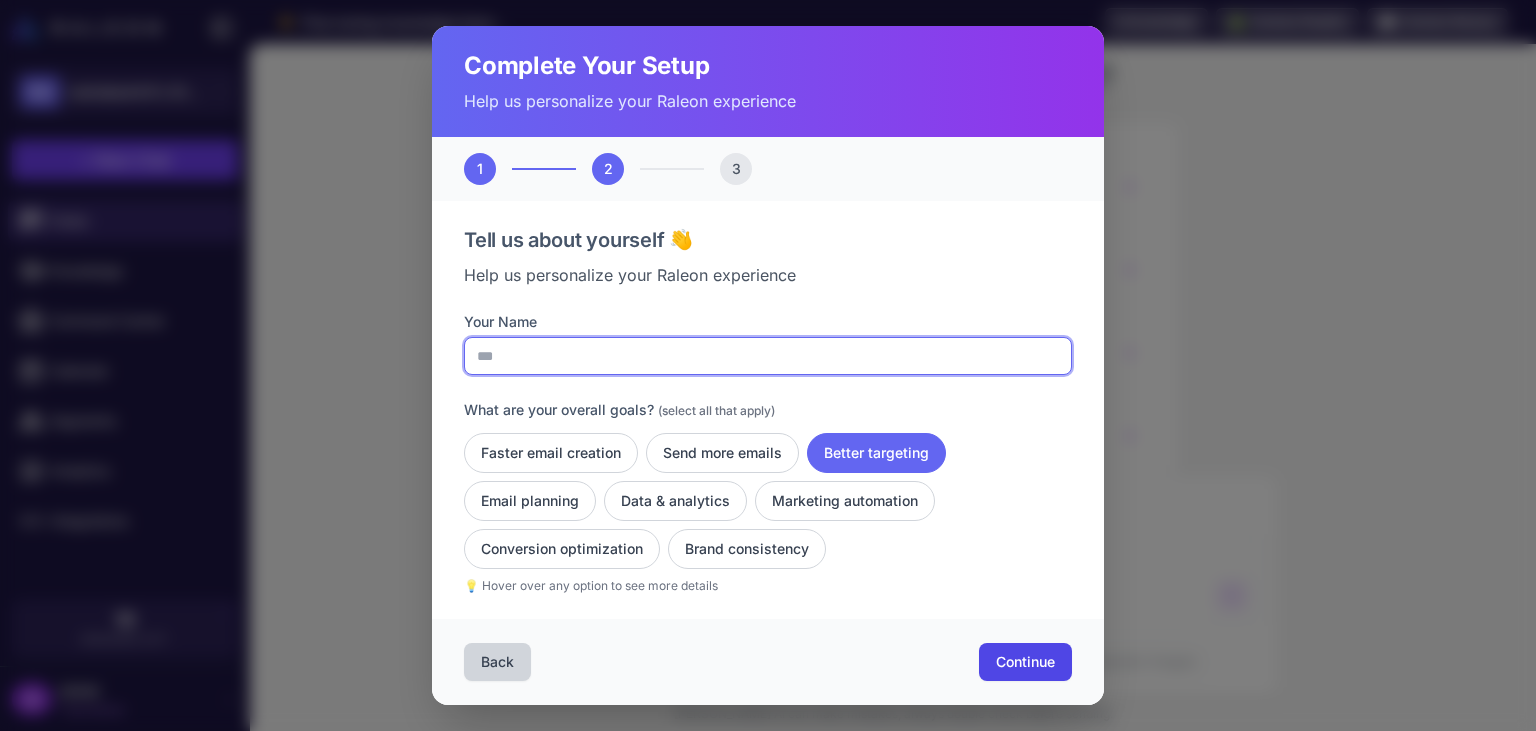 type on "***" 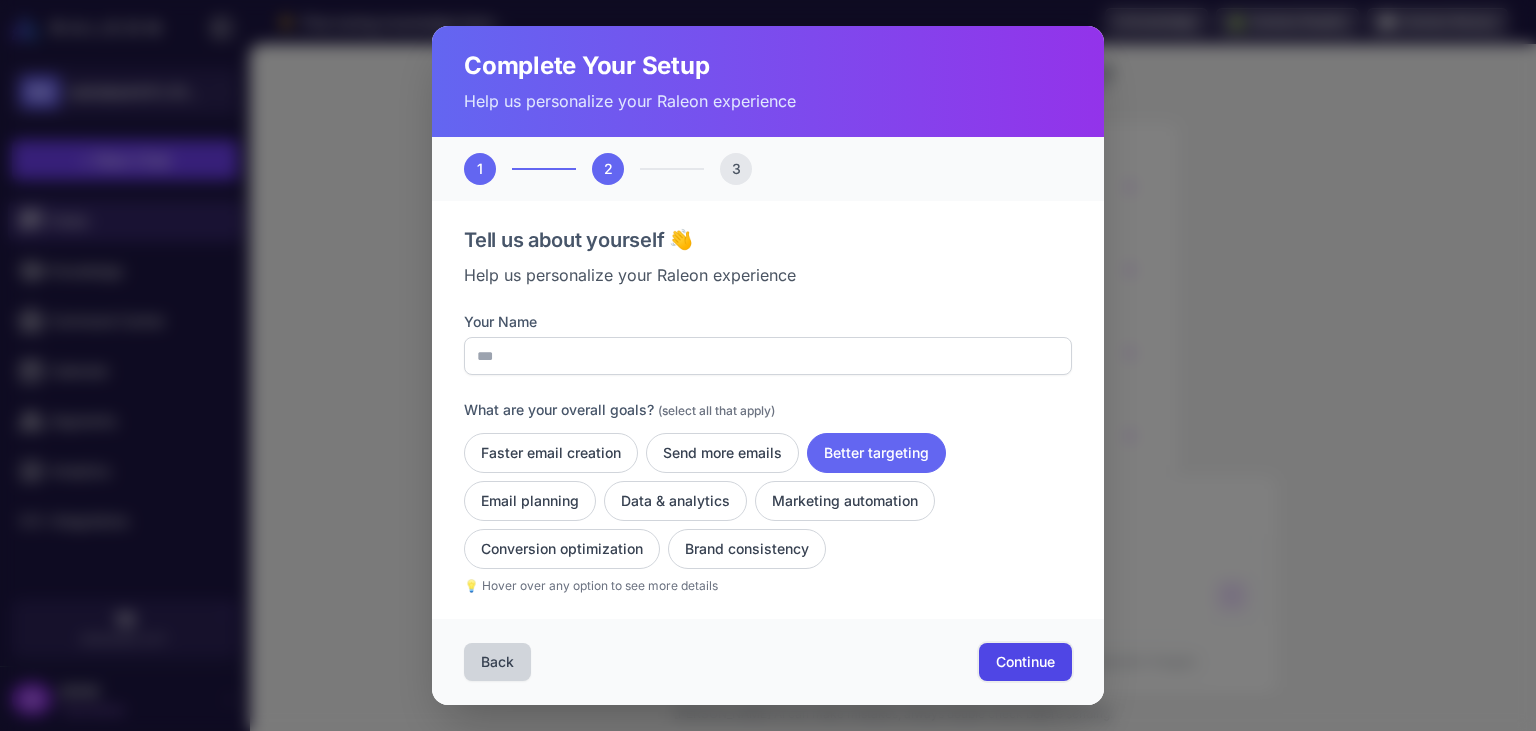 click on "Continue" at bounding box center (1025, 662) 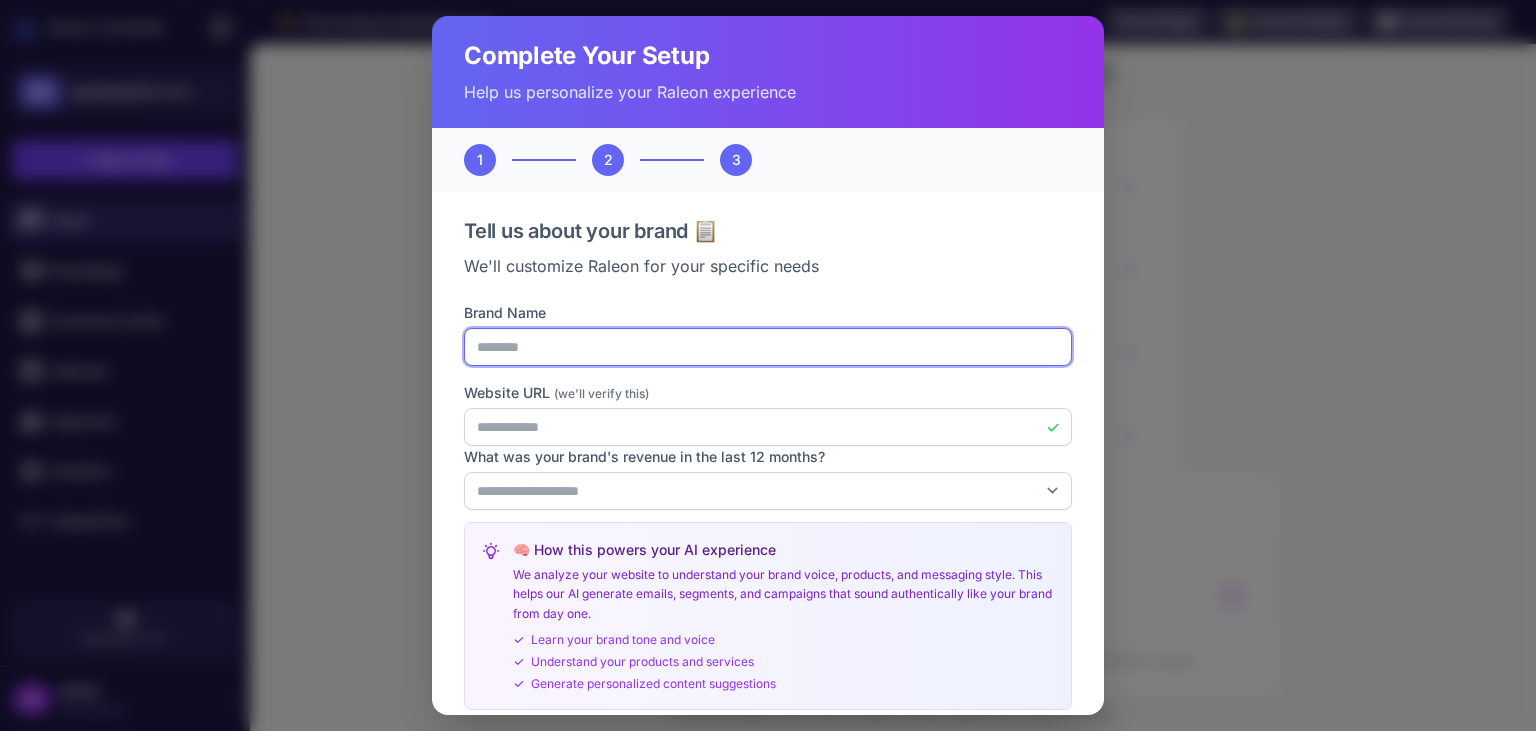 click on "********" at bounding box center [768, 347] 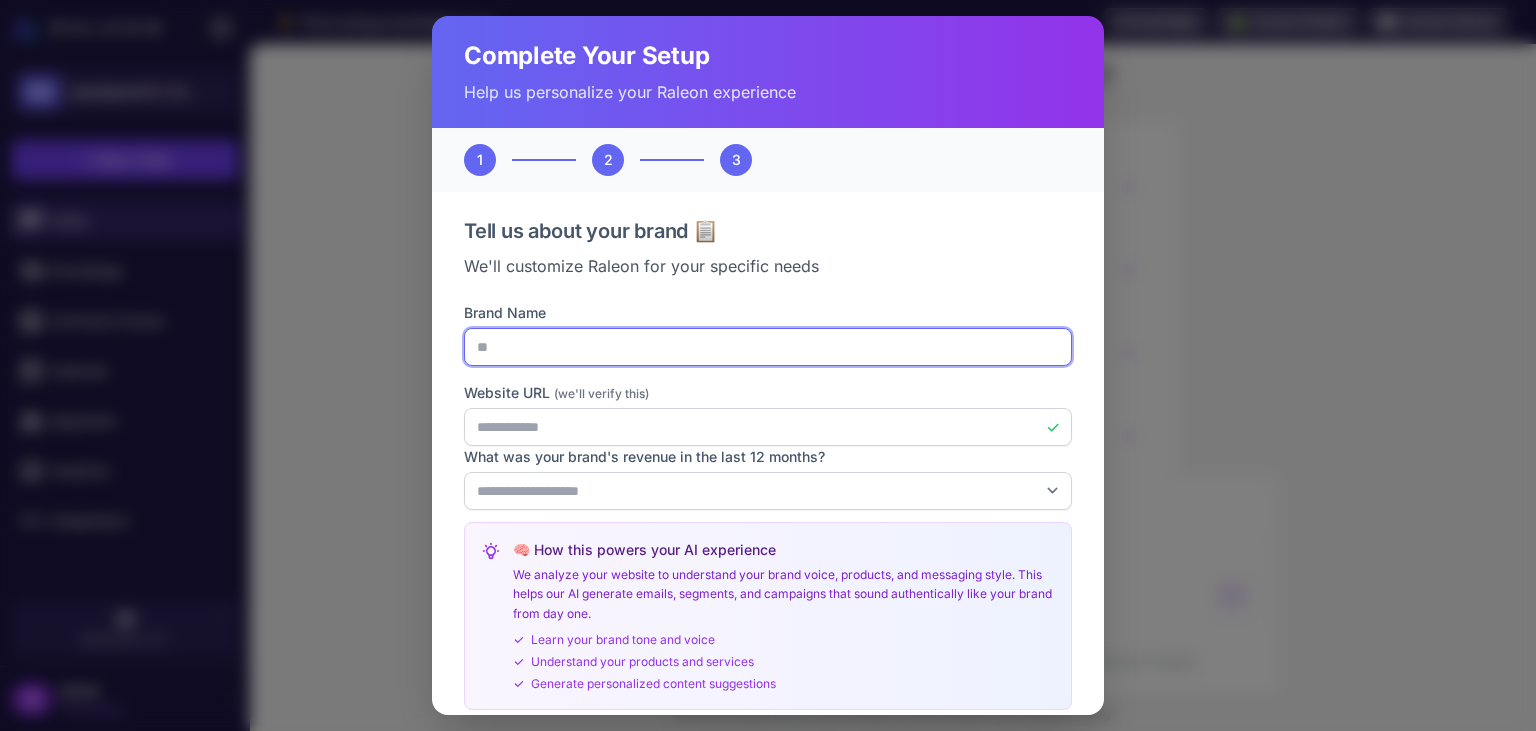 type on "*" 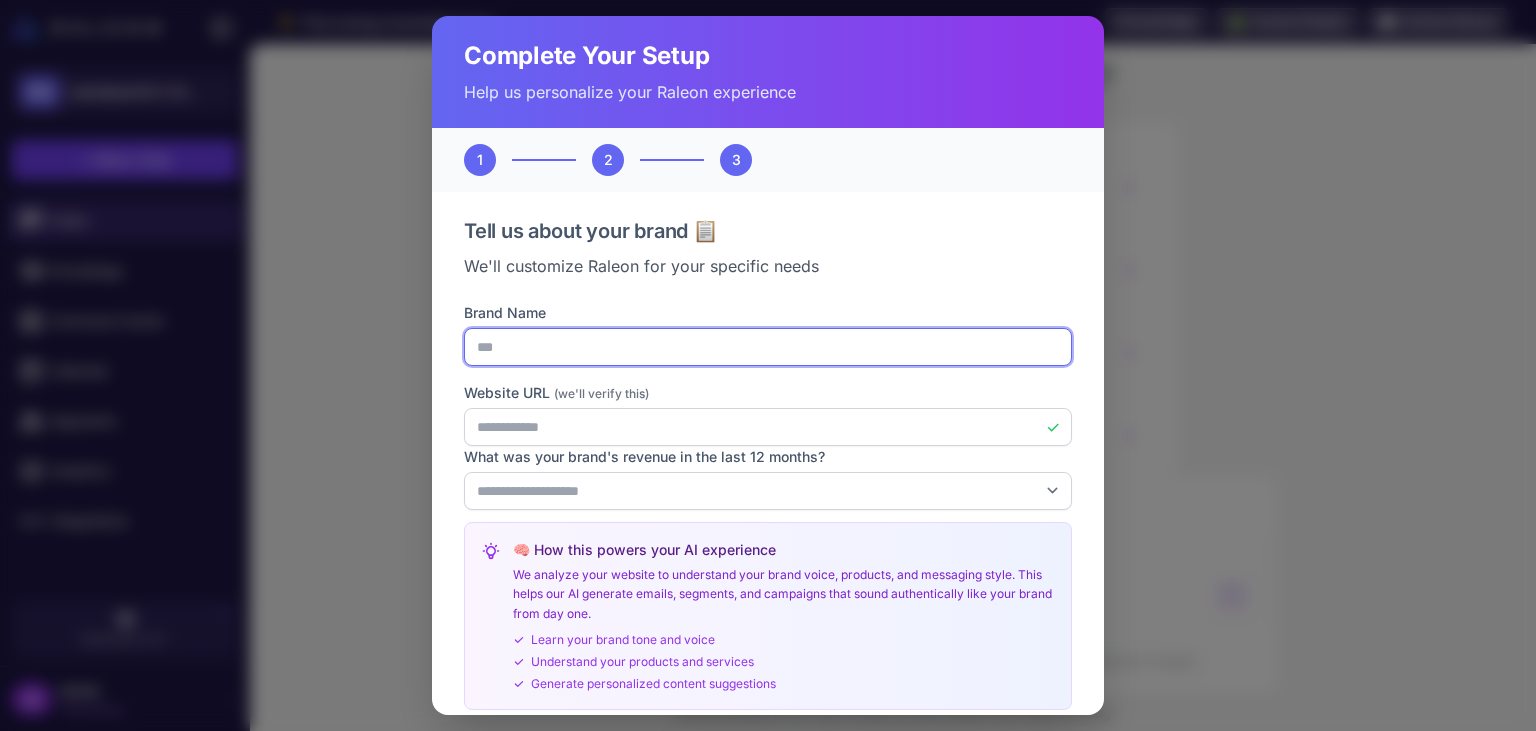 scroll, scrollTop: 103, scrollLeft: 0, axis: vertical 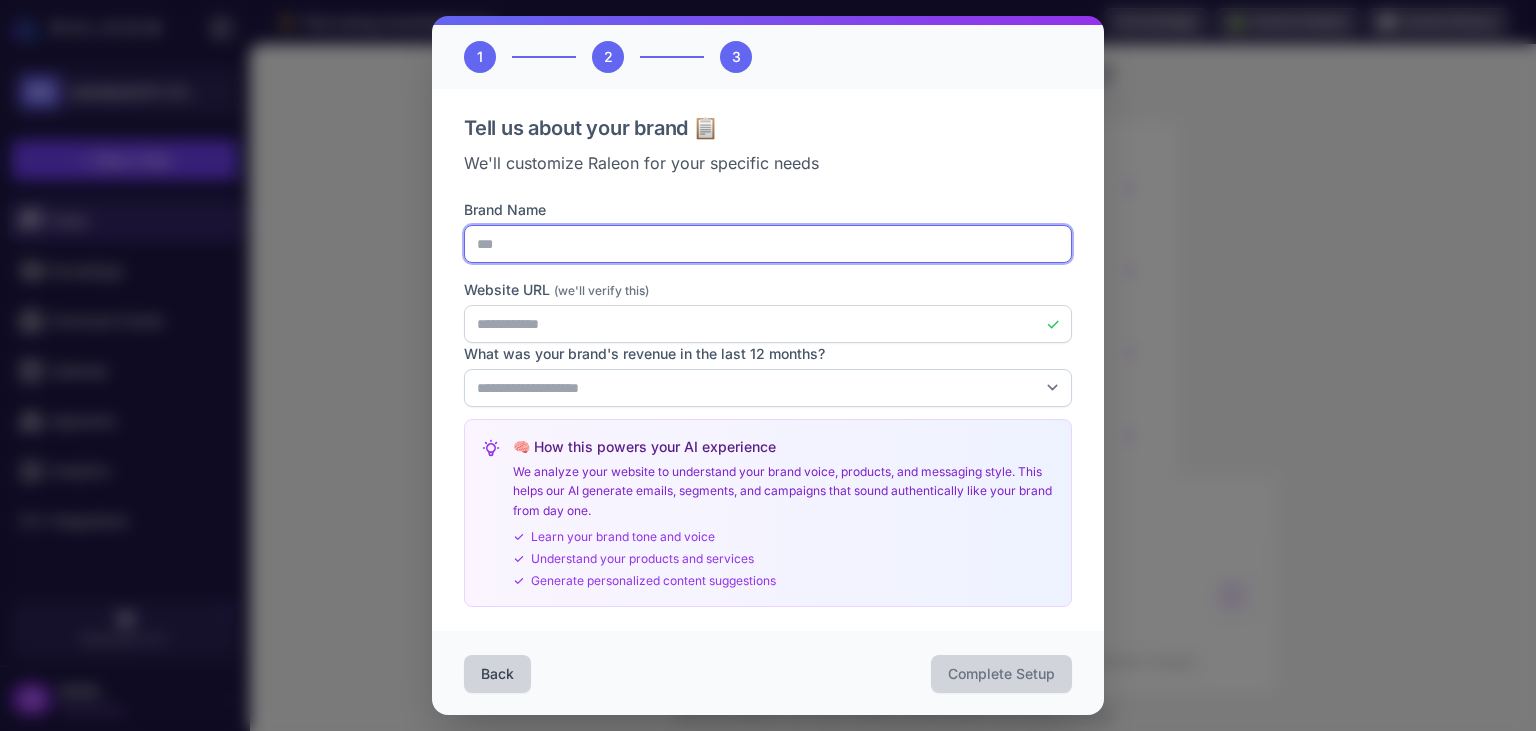 type on "***" 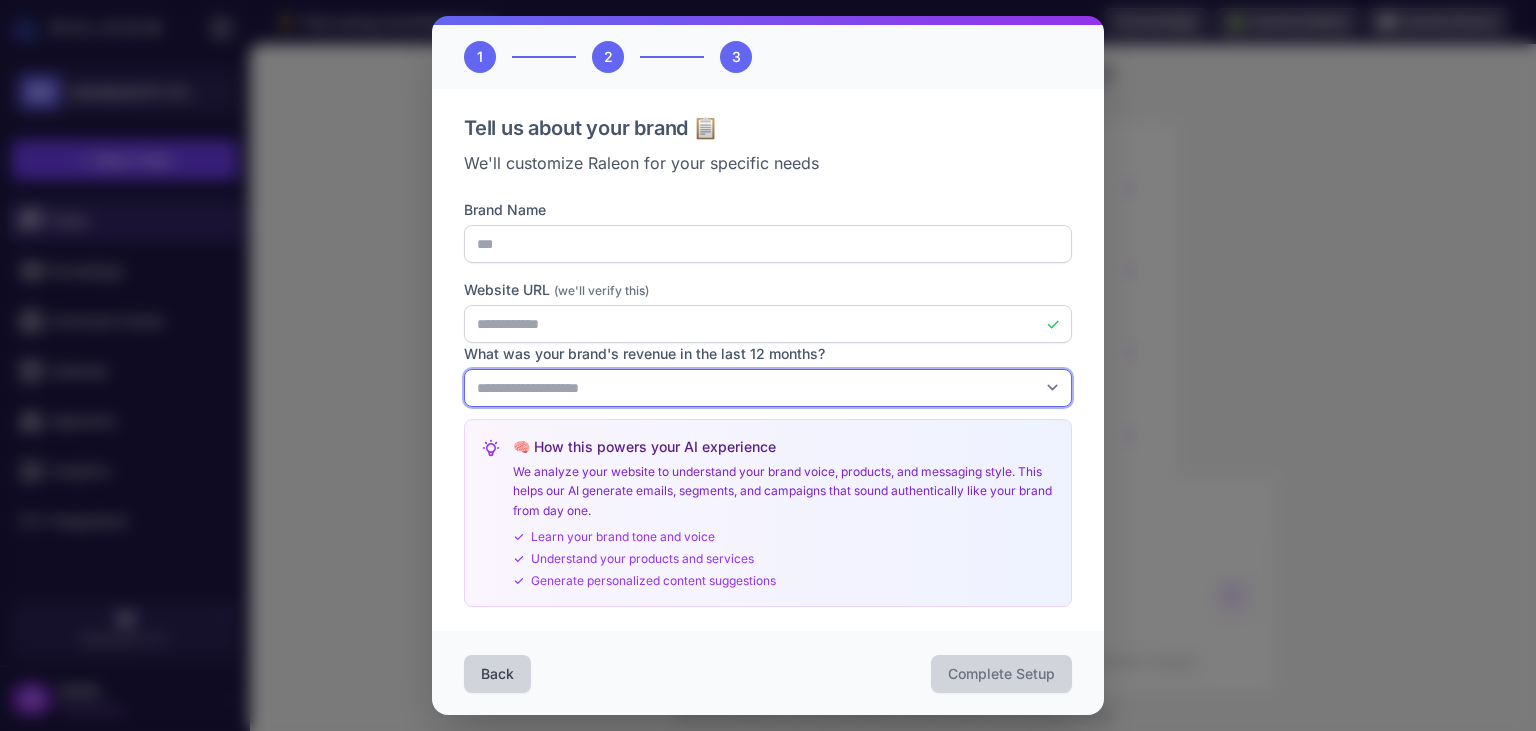 click on "**********" at bounding box center (768, 388) 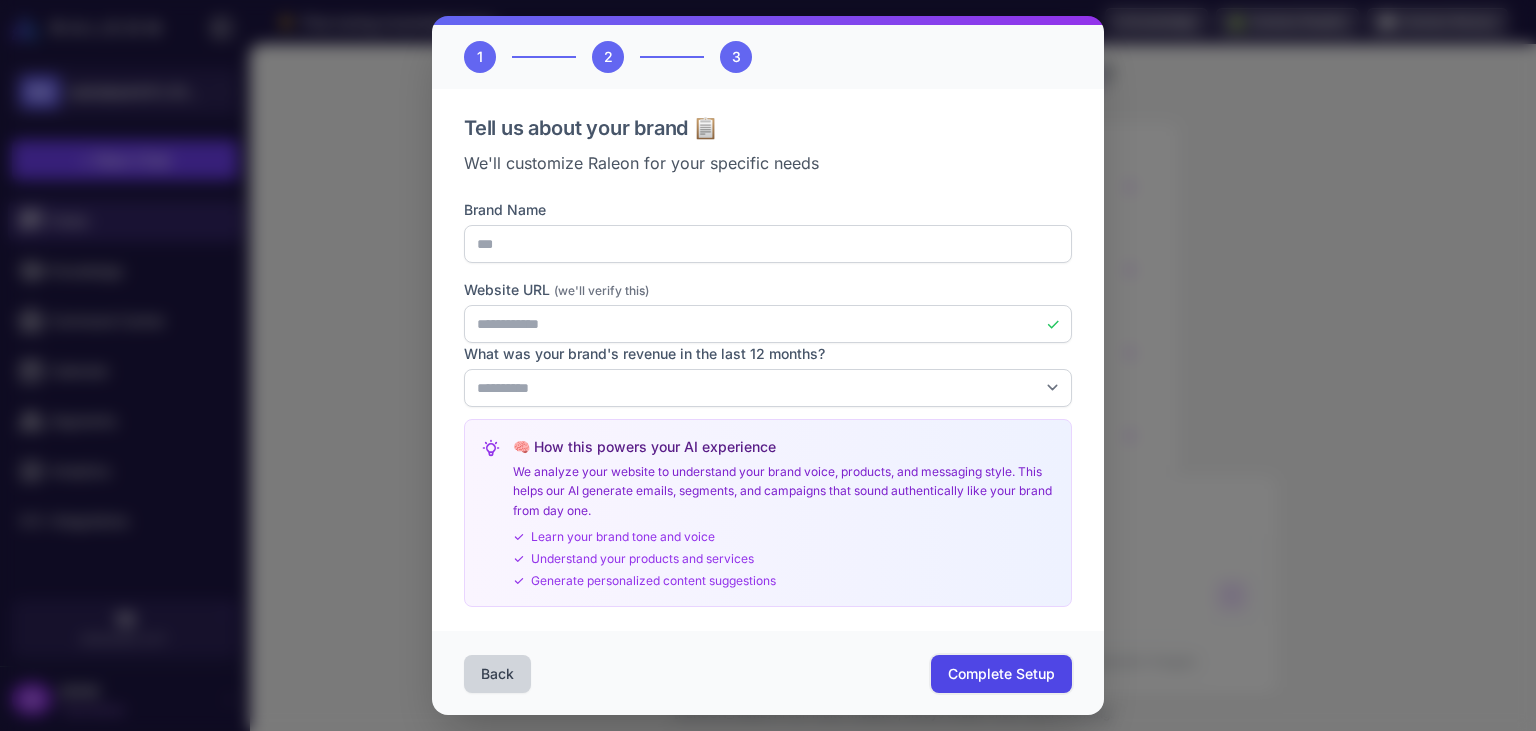 click on "Complete Setup" at bounding box center [1001, 674] 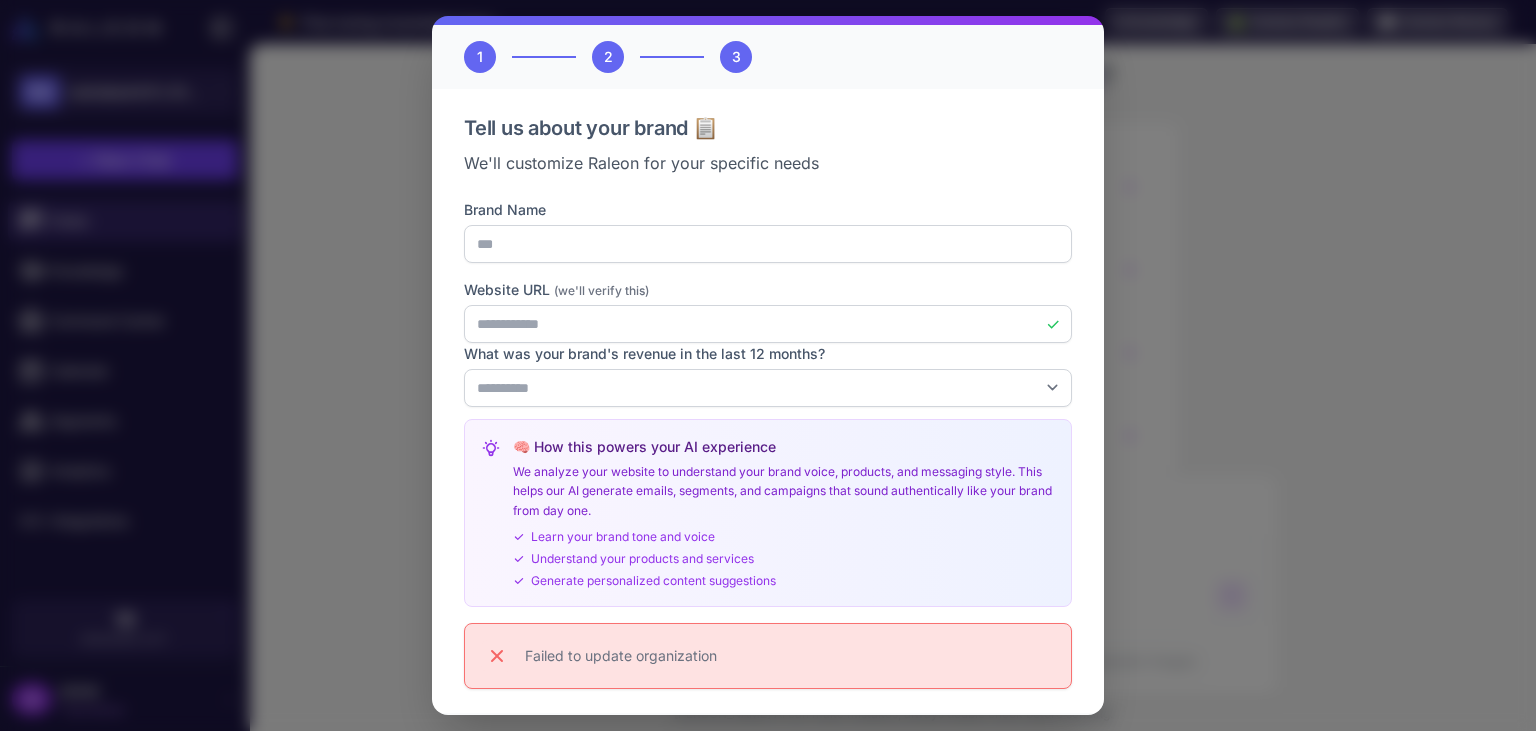 scroll, scrollTop: 185, scrollLeft: 0, axis: vertical 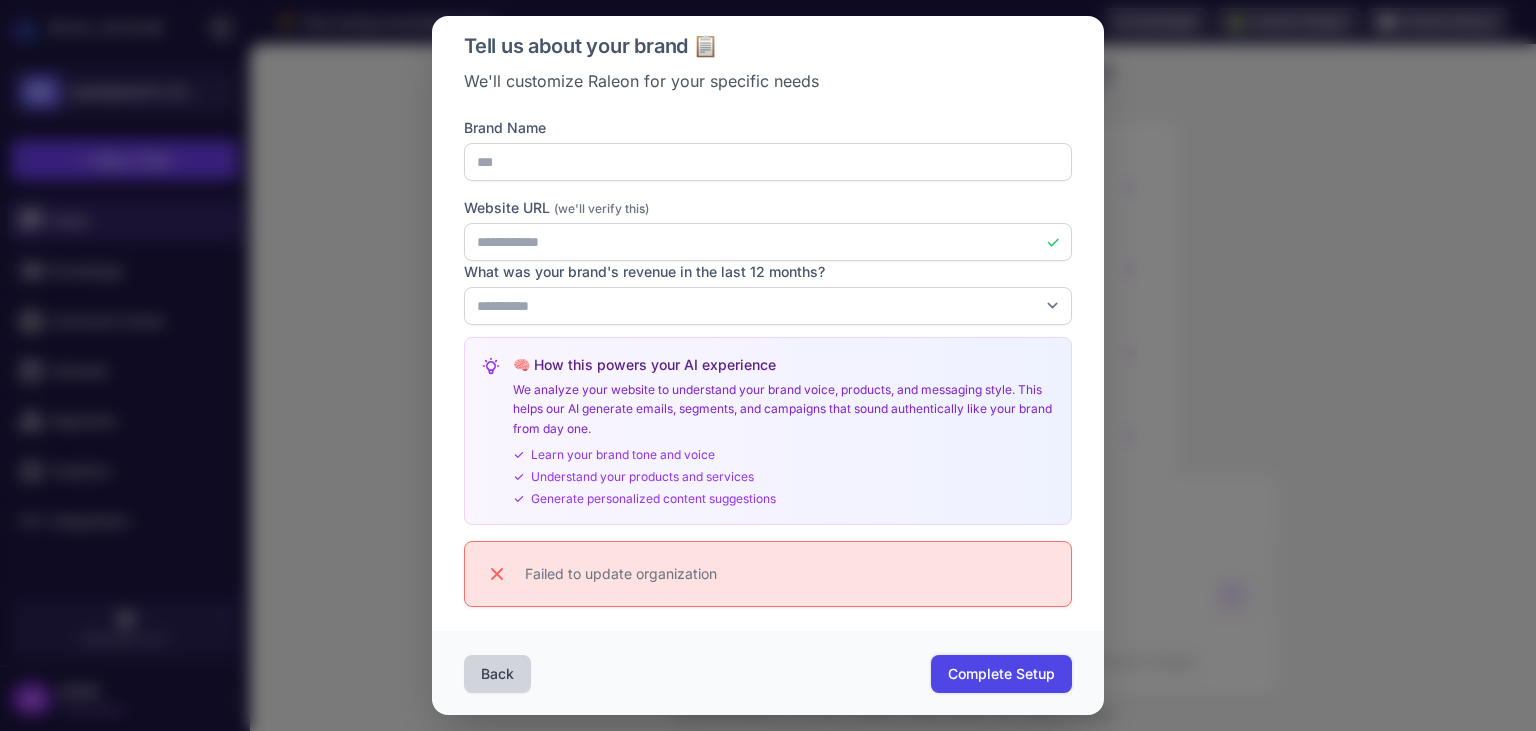 click on "Complete Setup" at bounding box center (1001, 674) 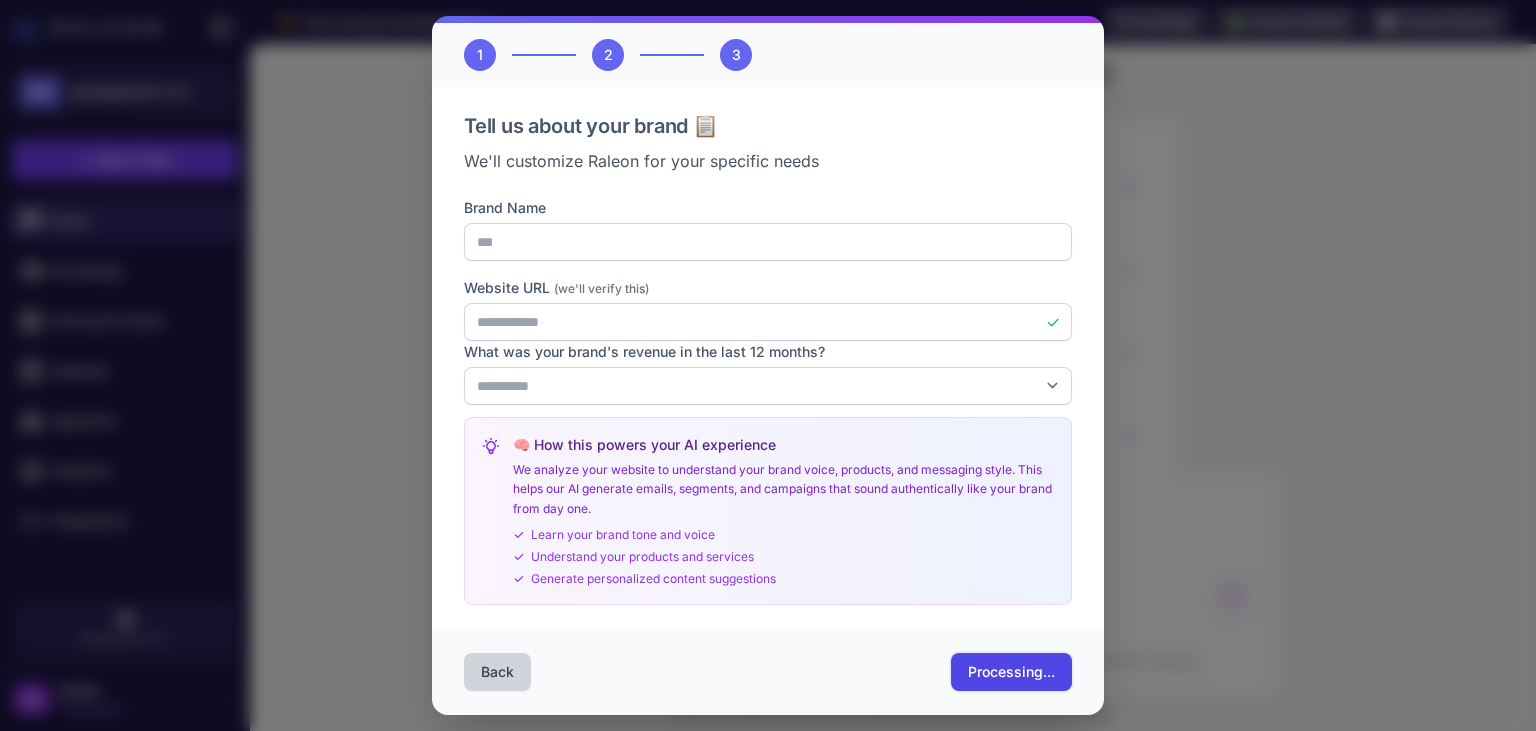scroll, scrollTop: 103, scrollLeft: 0, axis: vertical 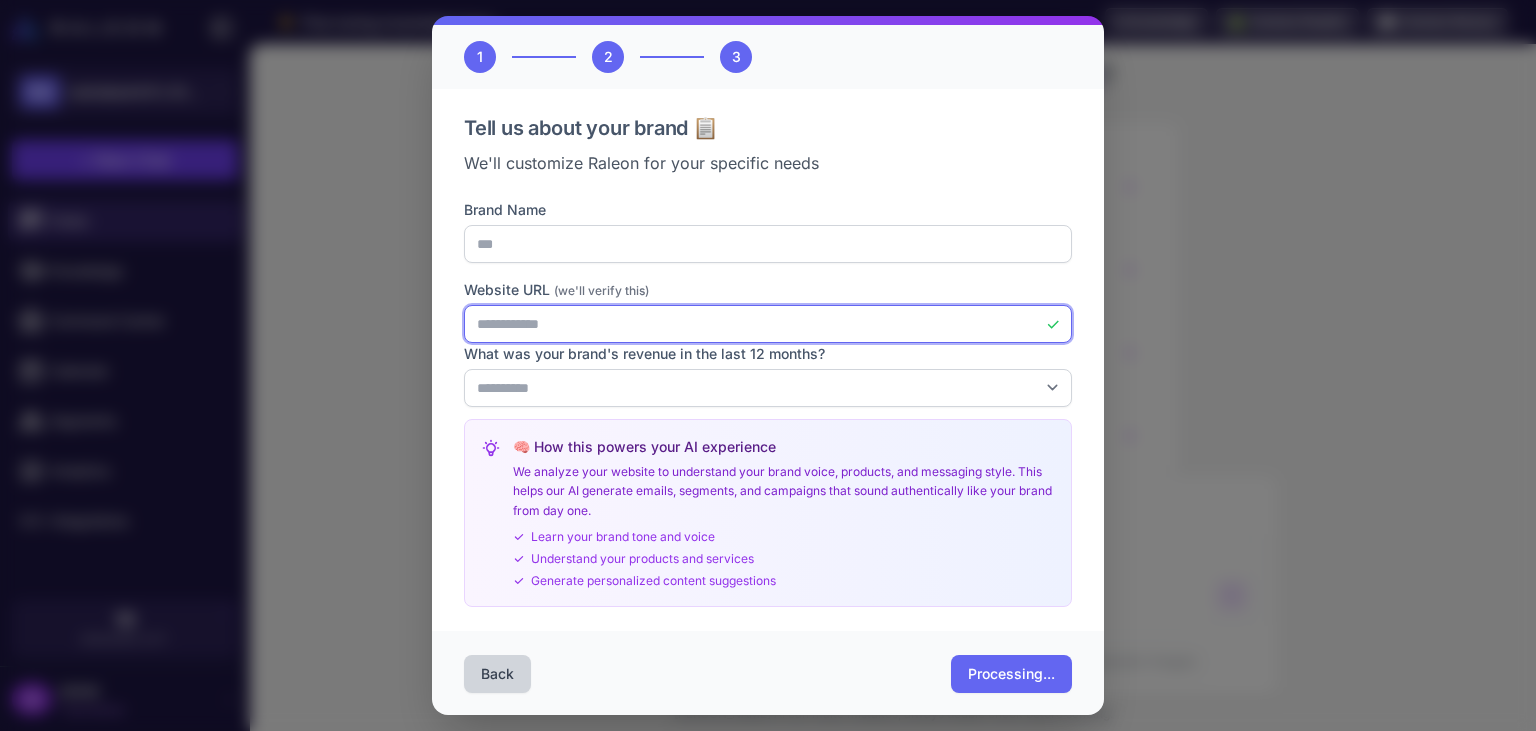 click on "**********" at bounding box center (768, 324) 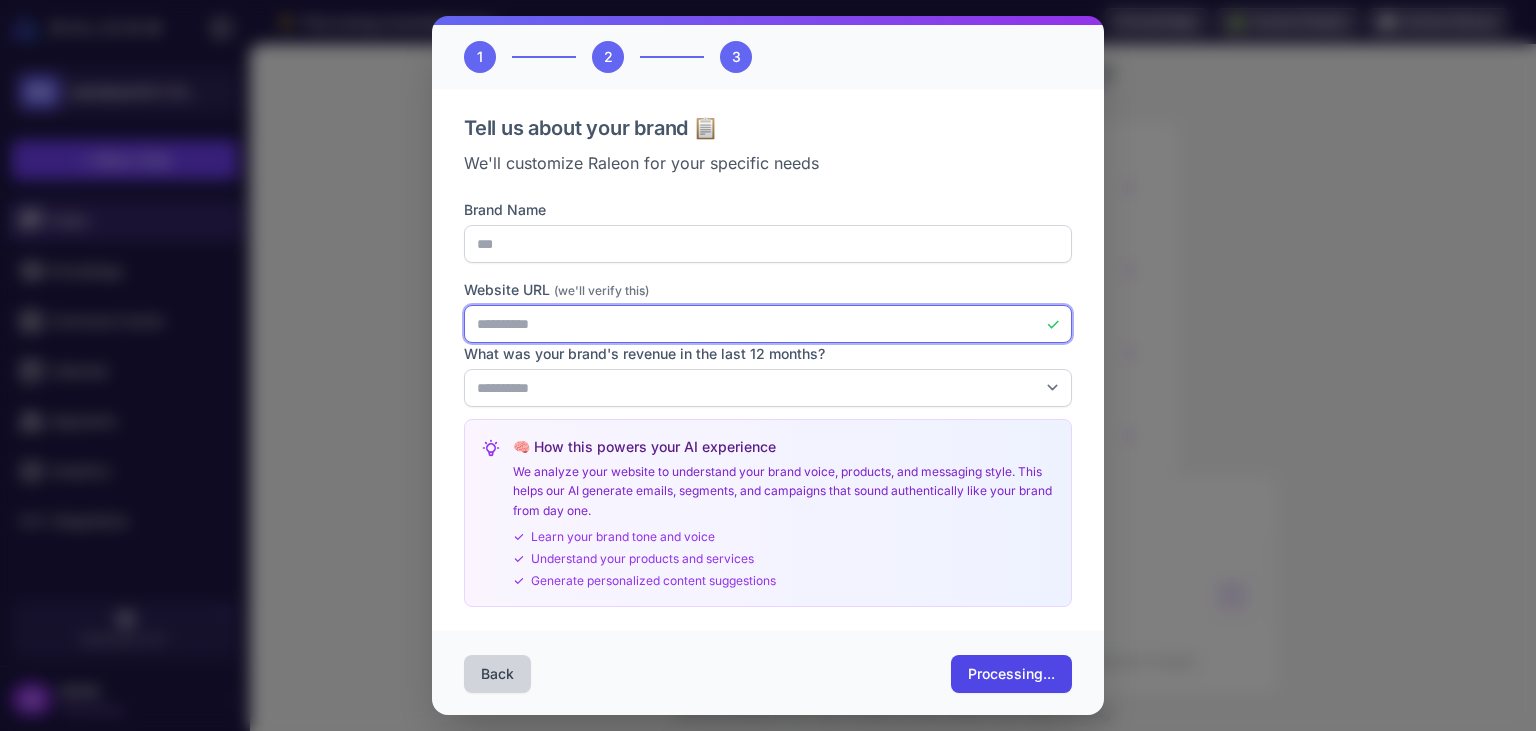 type on "**********" 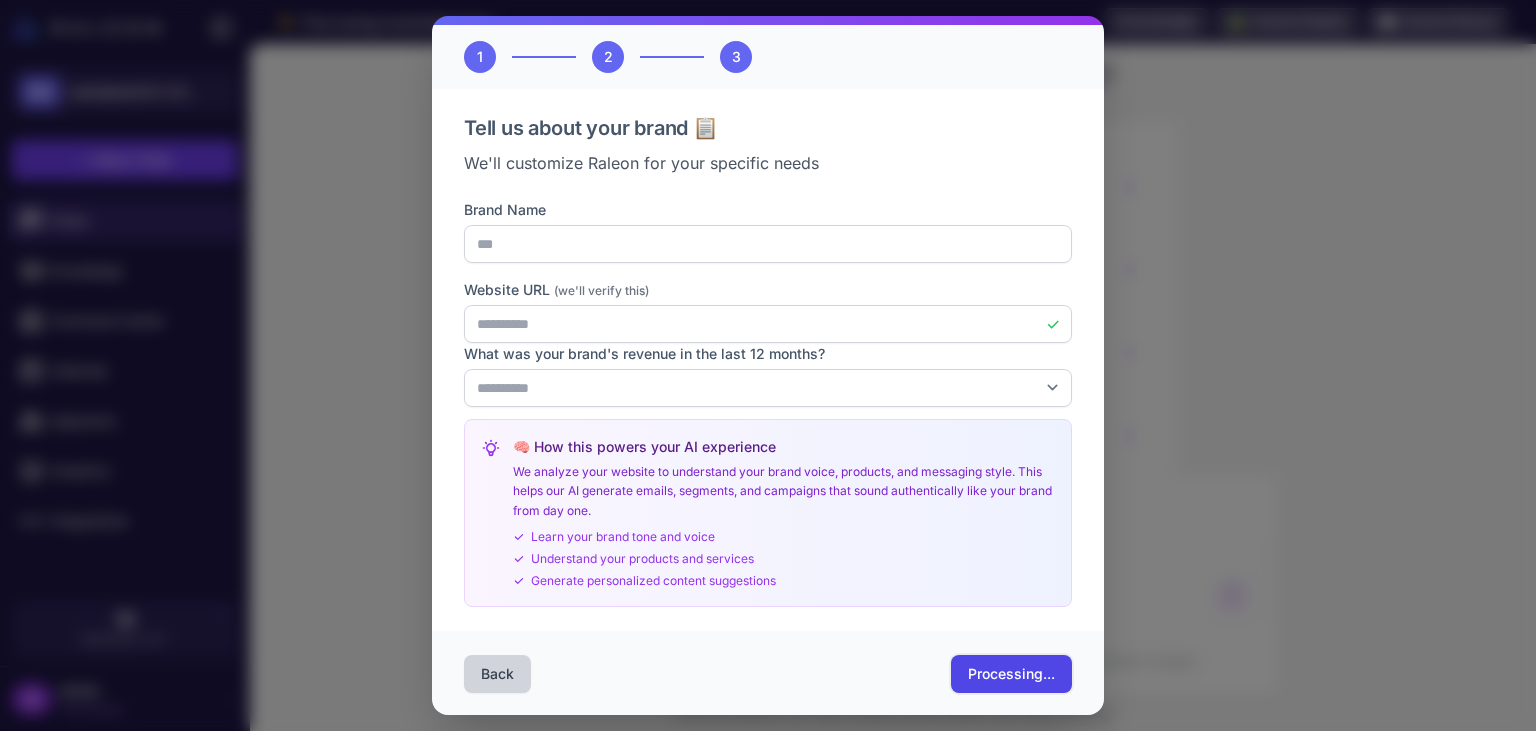 drag, startPoint x: 1006, startPoint y: 661, endPoint x: 974, endPoint y: 753, distance: 97.406364 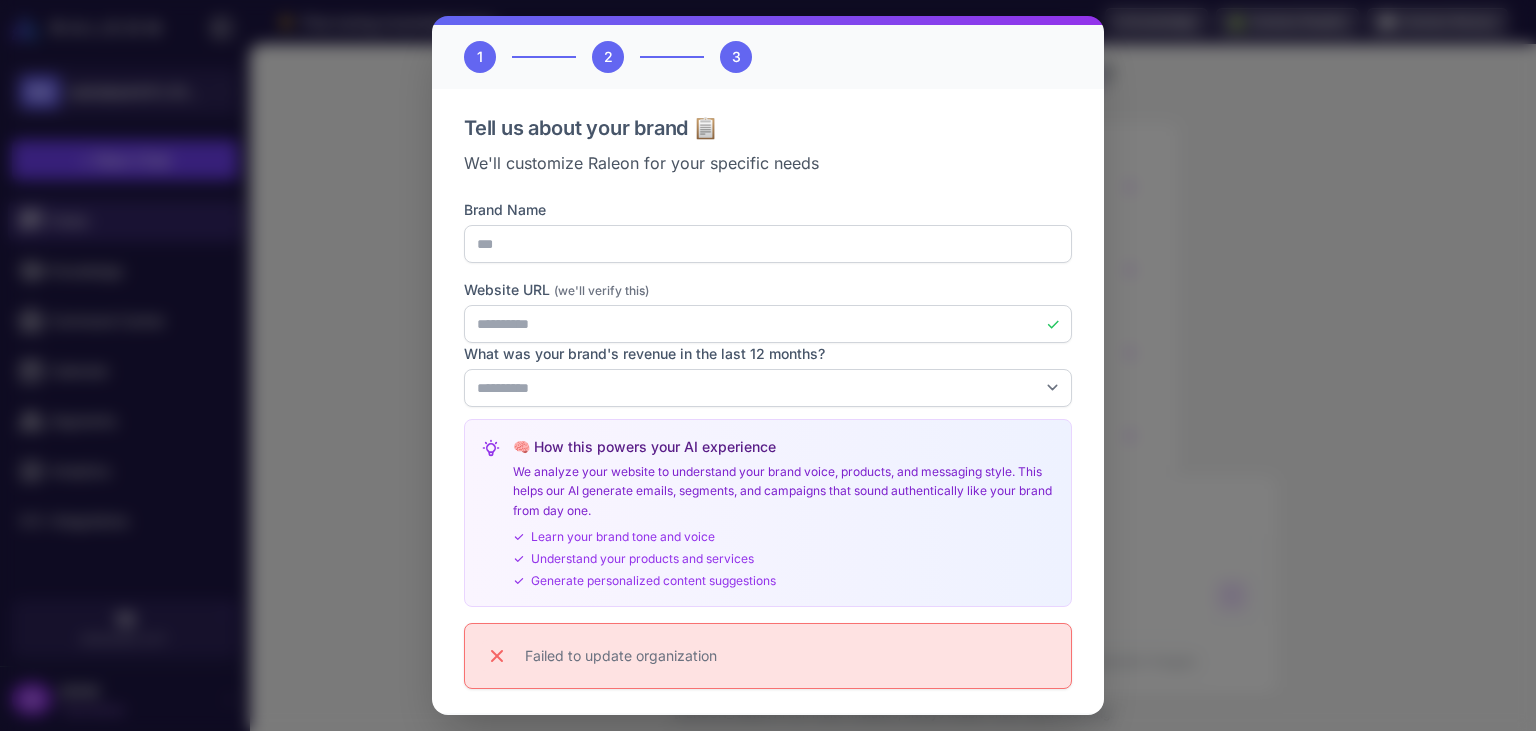 scroll, scrollTop: 185, scrollLeft: 0, axis: vertical 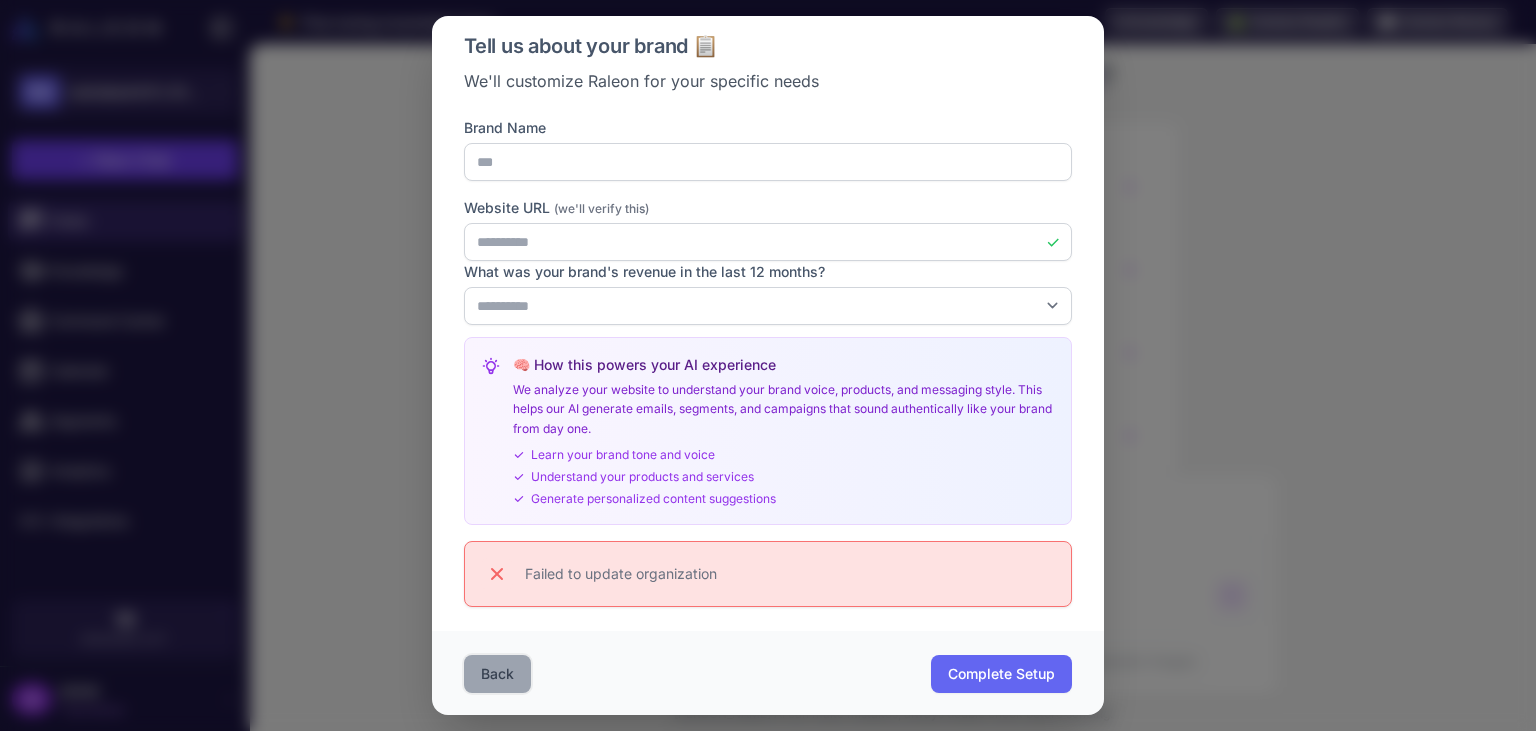 click on "Back" at bounding box center [497, 674] 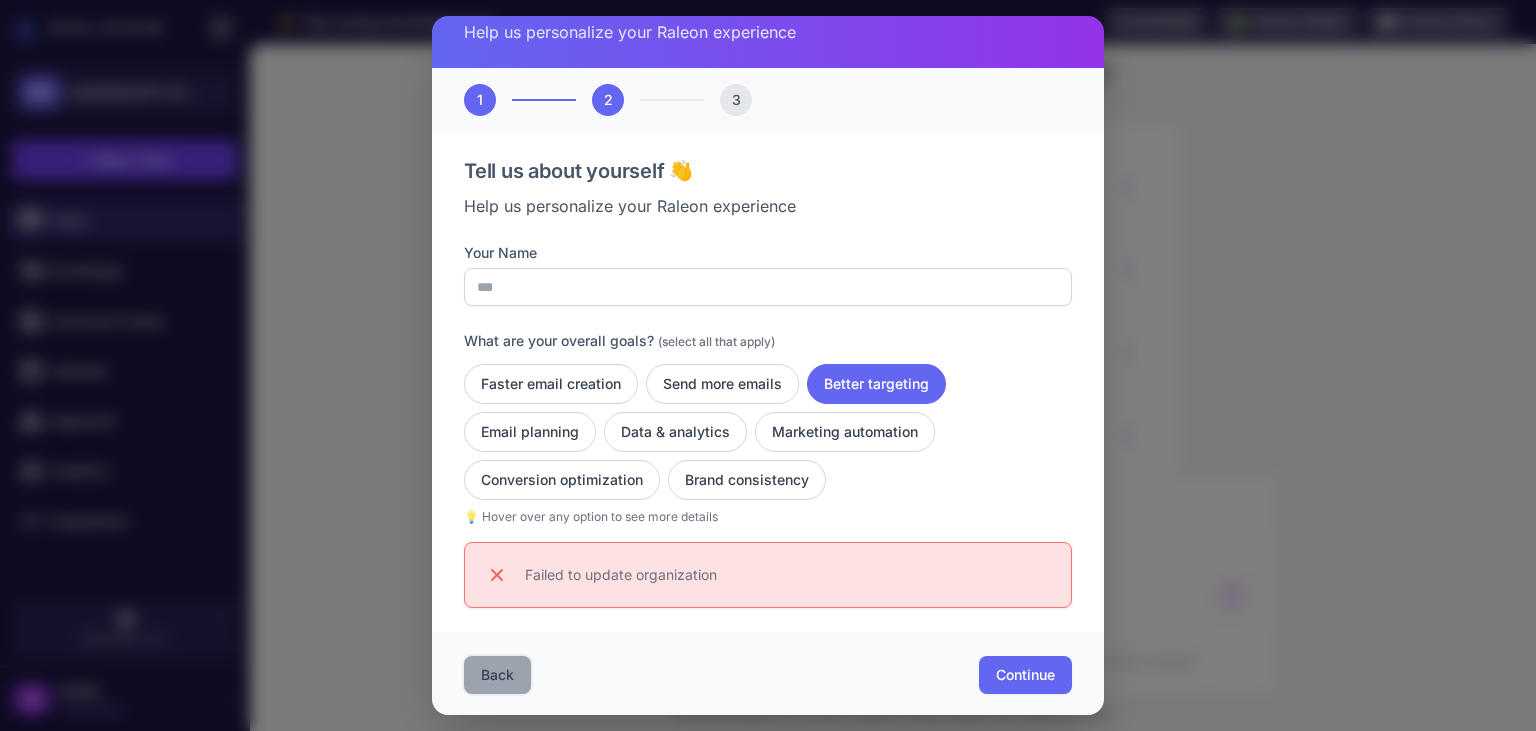 click on "Back" at bounding box center [497, 675] 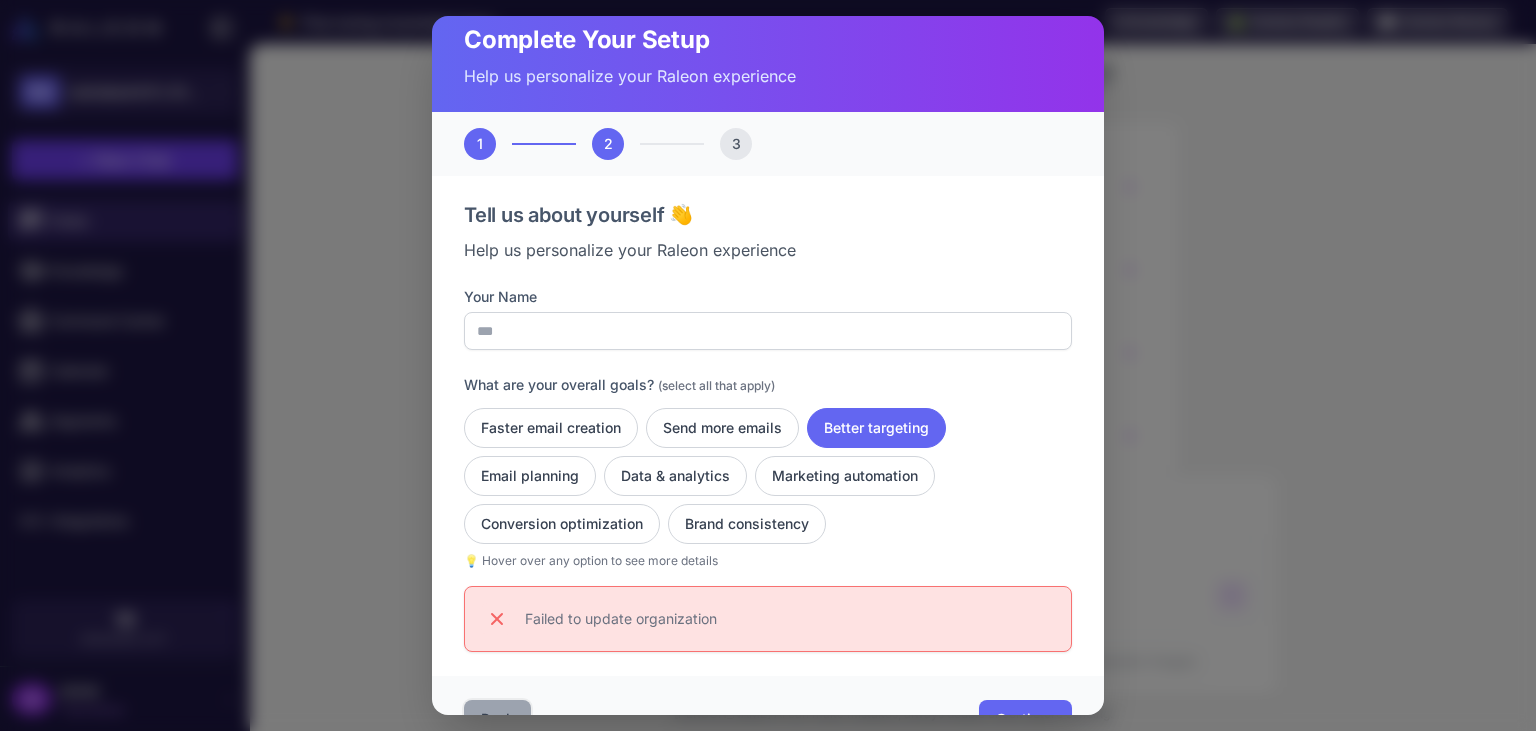 click on "Back  Continue" at bounding box center (768, 719) 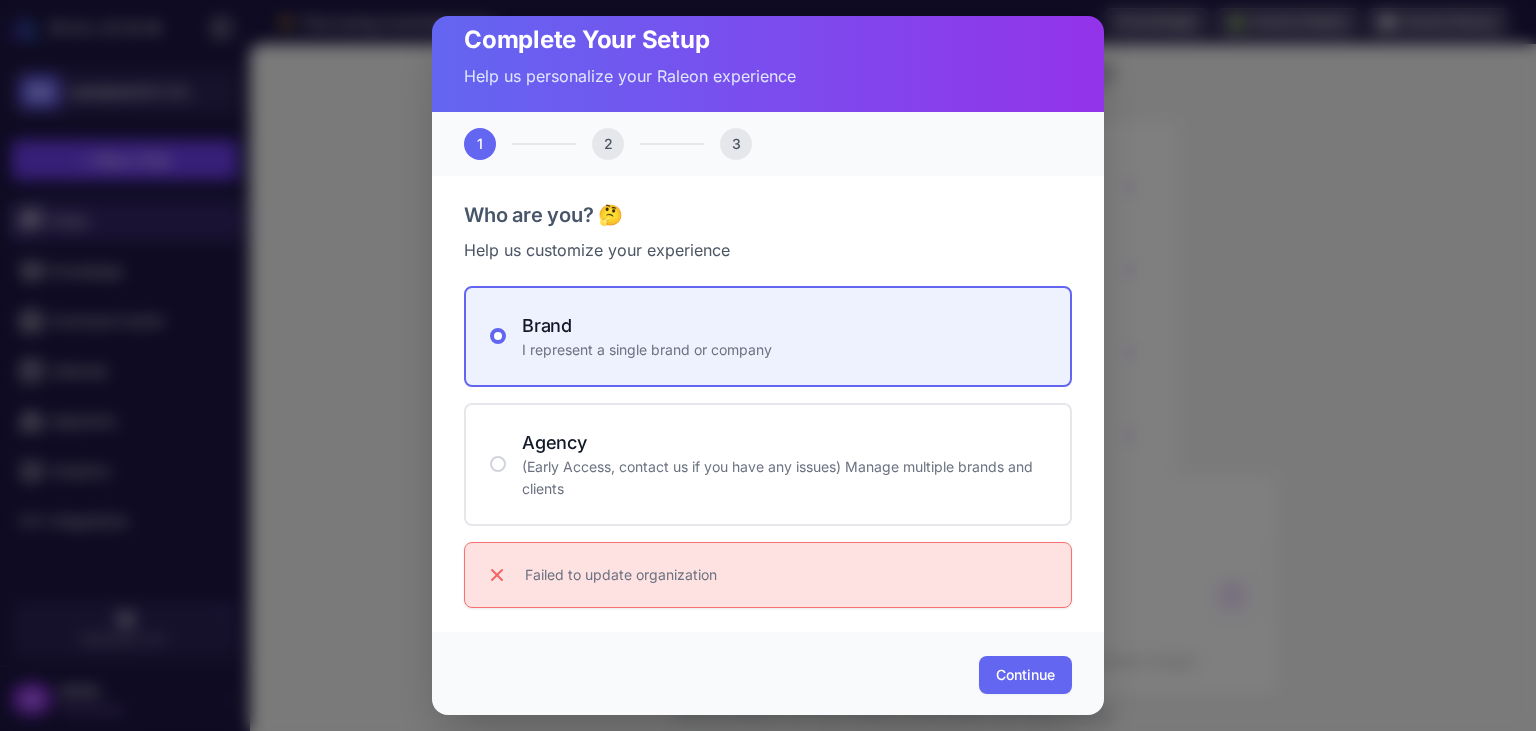 click on "Continue" at bounding box center [768, 675] 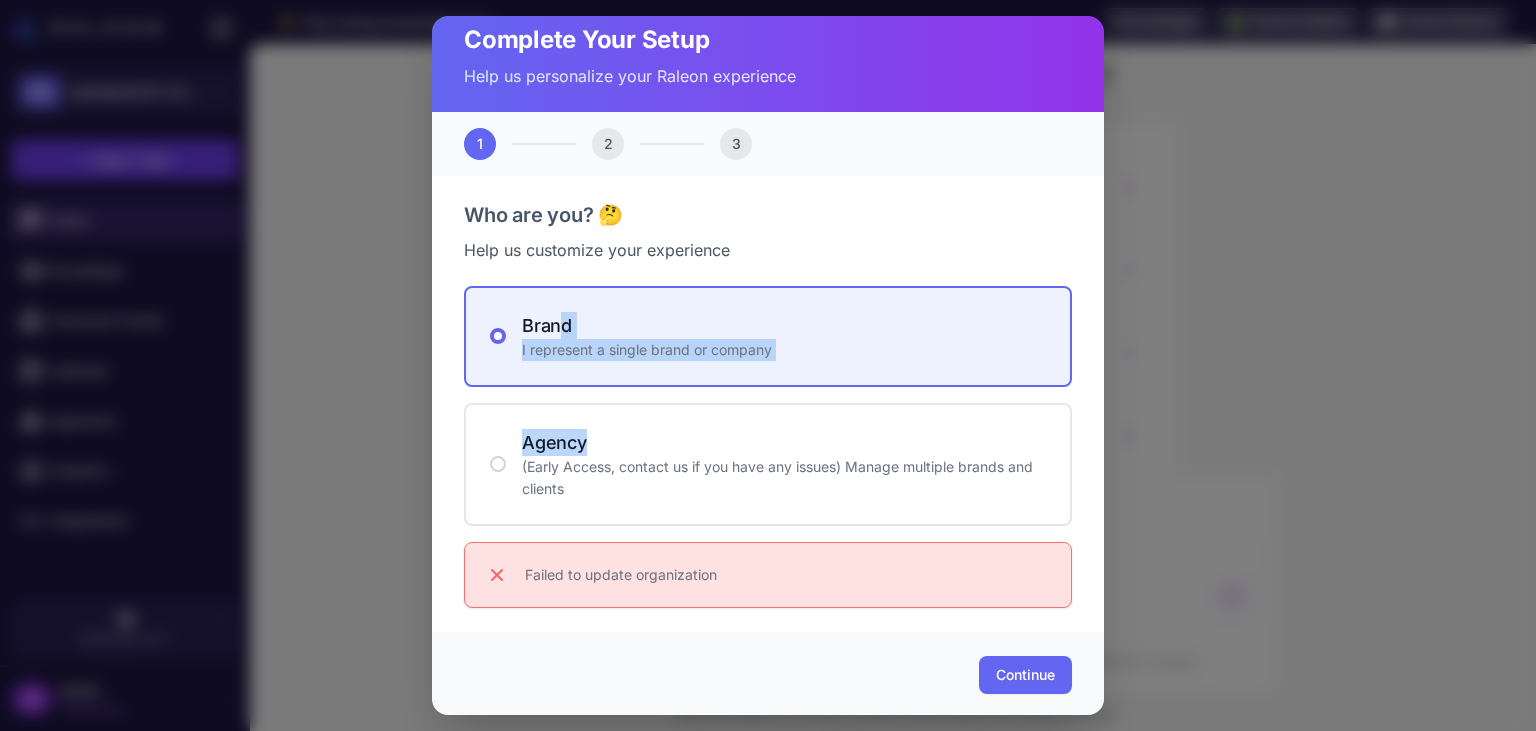 drag, startPoint x: 1406, startPoint y: 422, endPoint x: 393, endPoint y: 234, distance: 1030.2975 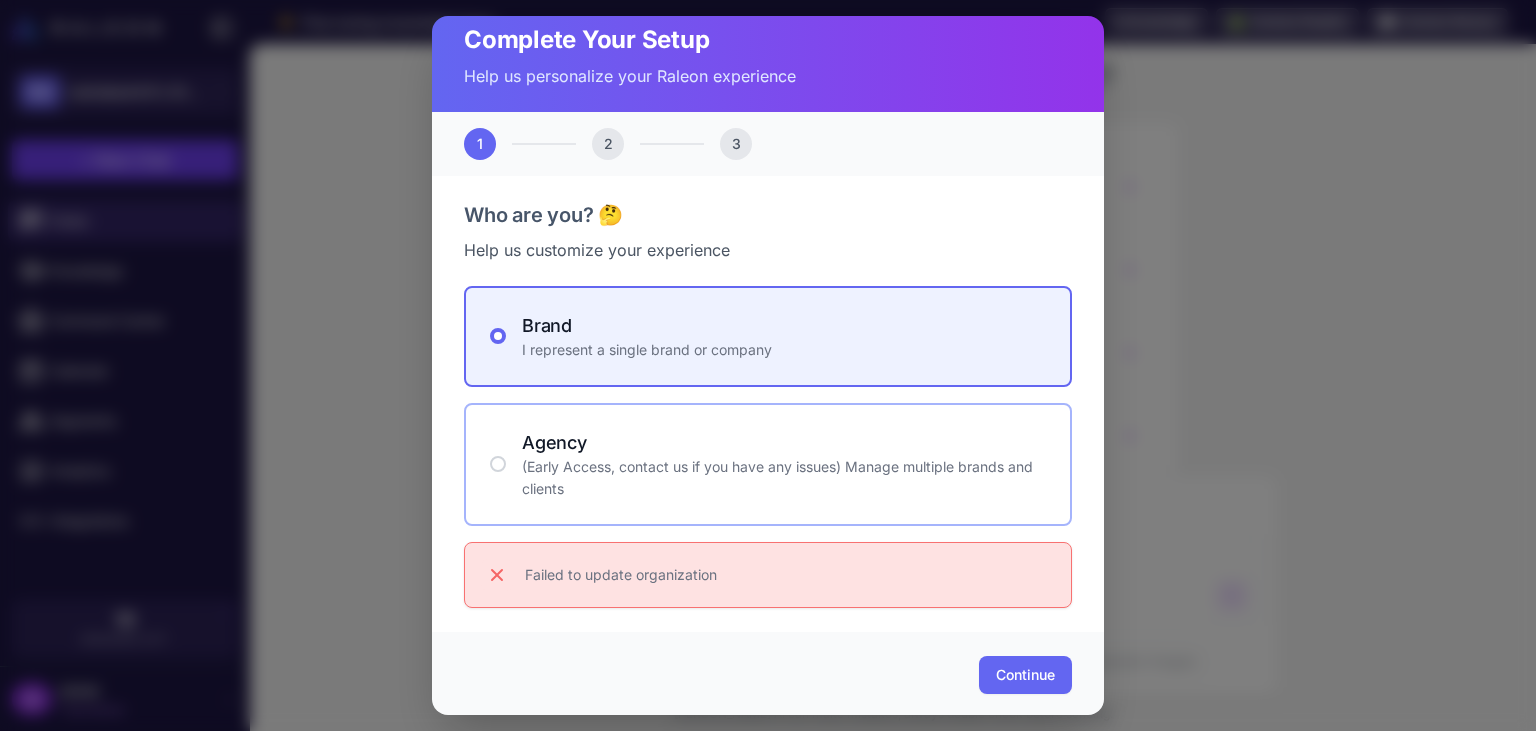 click on "Agency (Early Access, contact us if you have any issues) Manage multiple brands and clients" 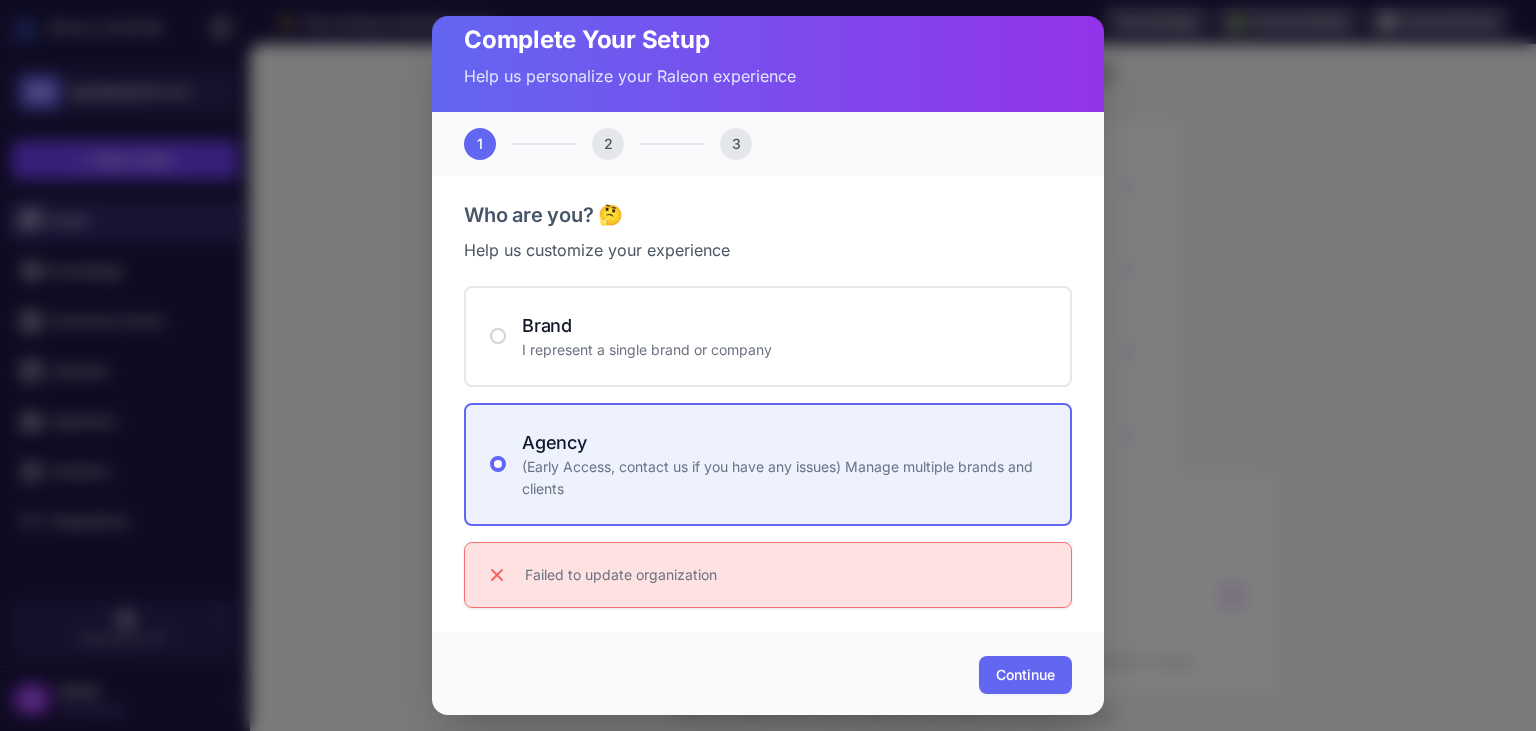 click on "Complete Your Setup Help us personalize your Raleon experience 1 2 3 Who are you? 🤔 Help us customize your experience Brand I represent a single brand or company Agency (Early Access, contact us if you have any issues) Manage multiple brands and clients Failed to update organization Continue" 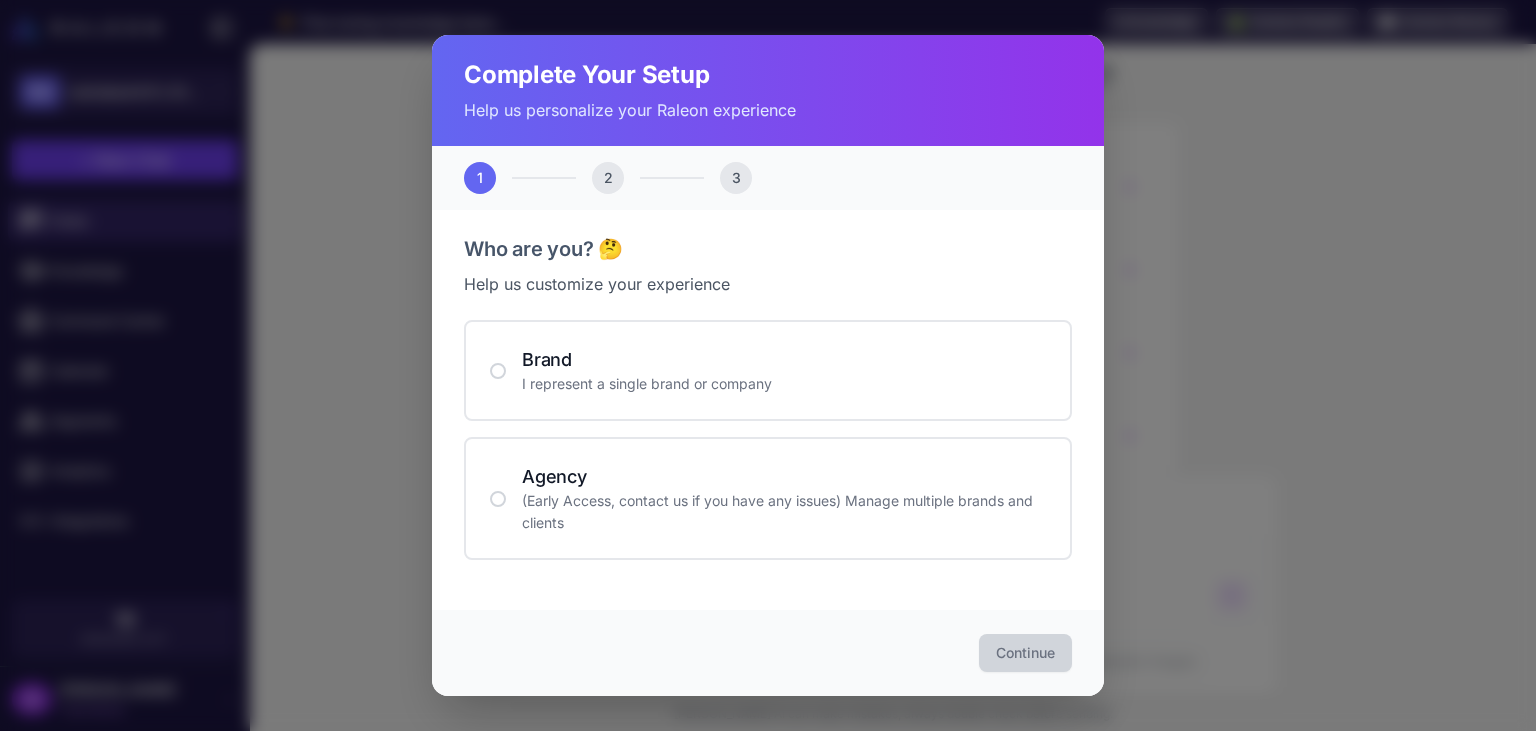 scroll, scrollTop: 0, scrollLeft: 0, axis: both 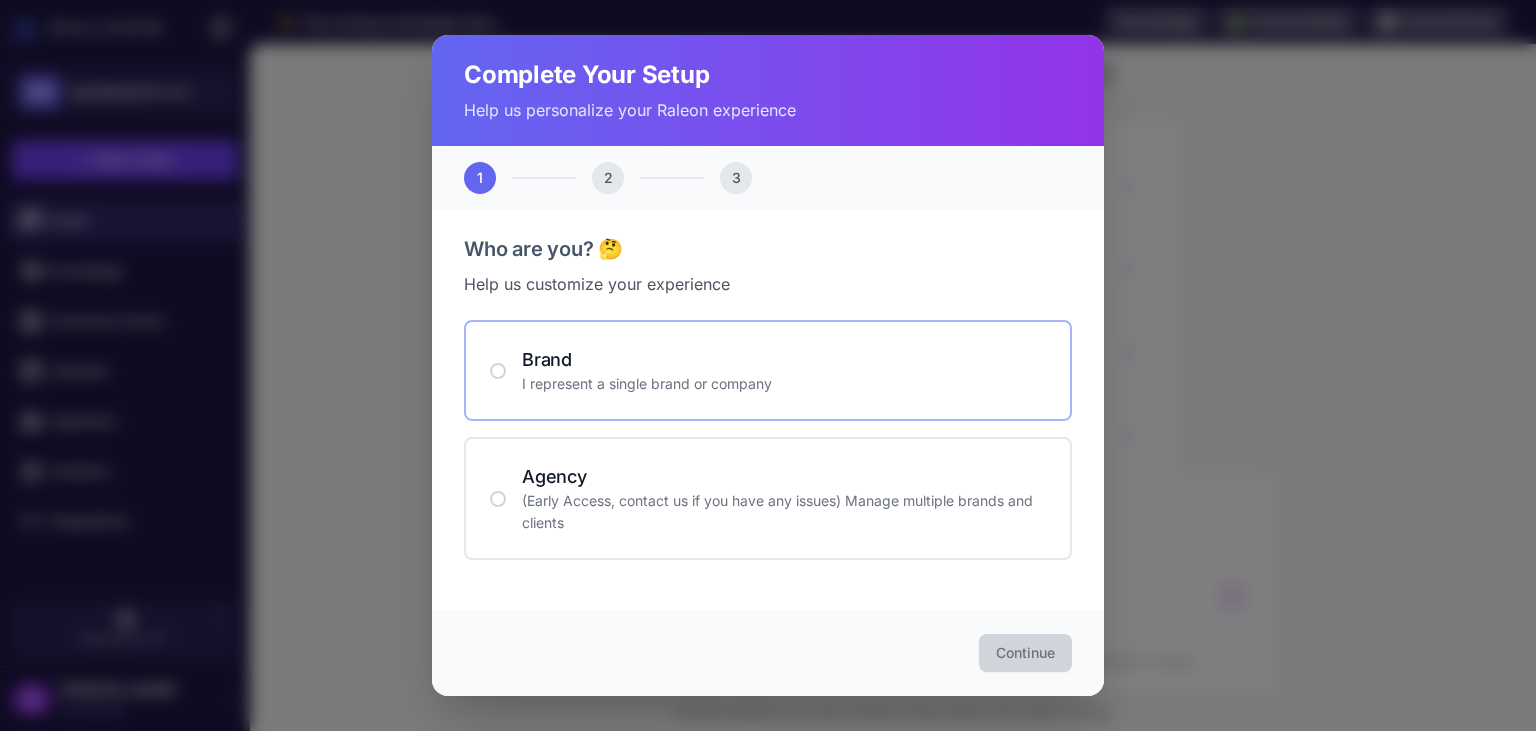 click on "Brand I represent a single brand or company" at bounding box center [768, 370] 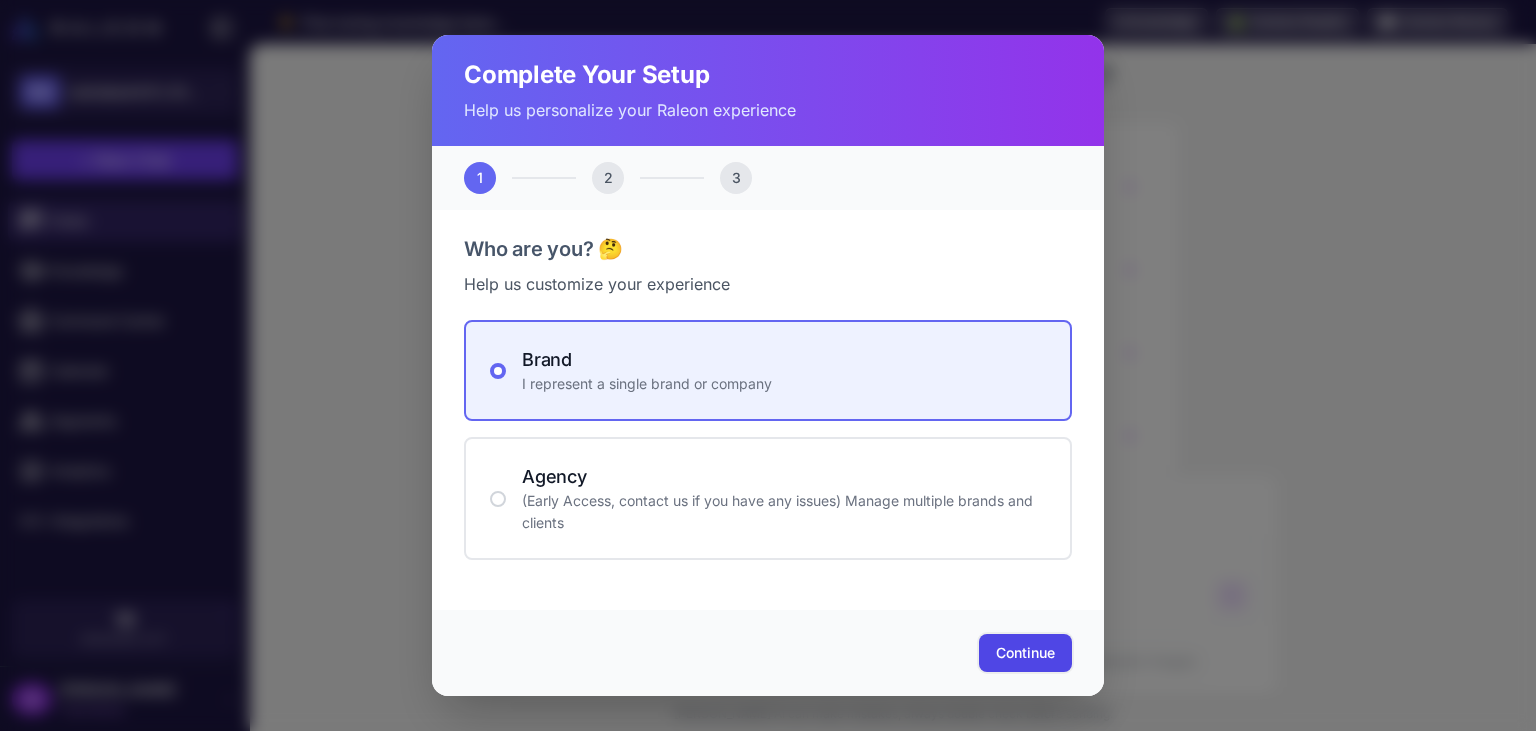 click on "Continue" at bounding box center [1025, 653] 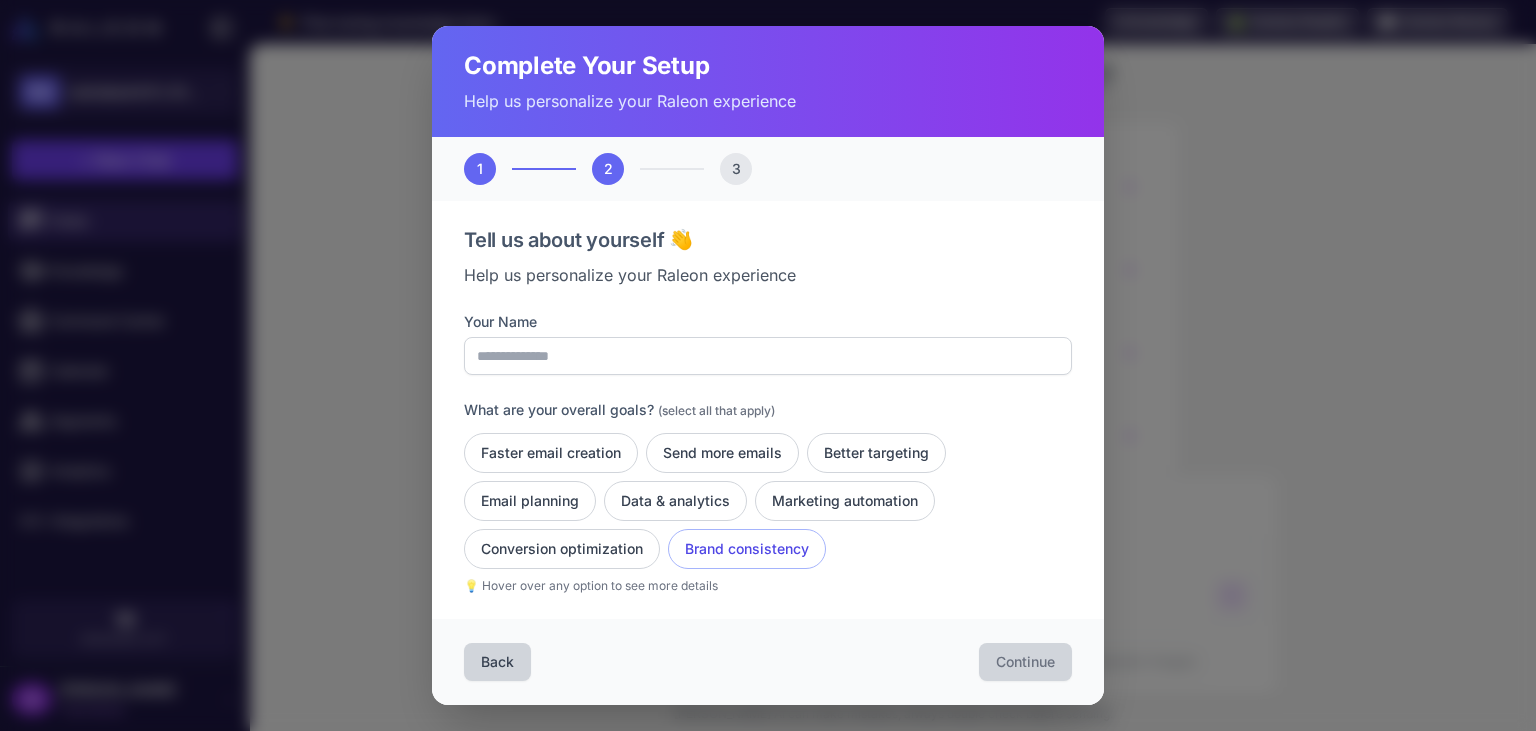 click on "Brand consistency" 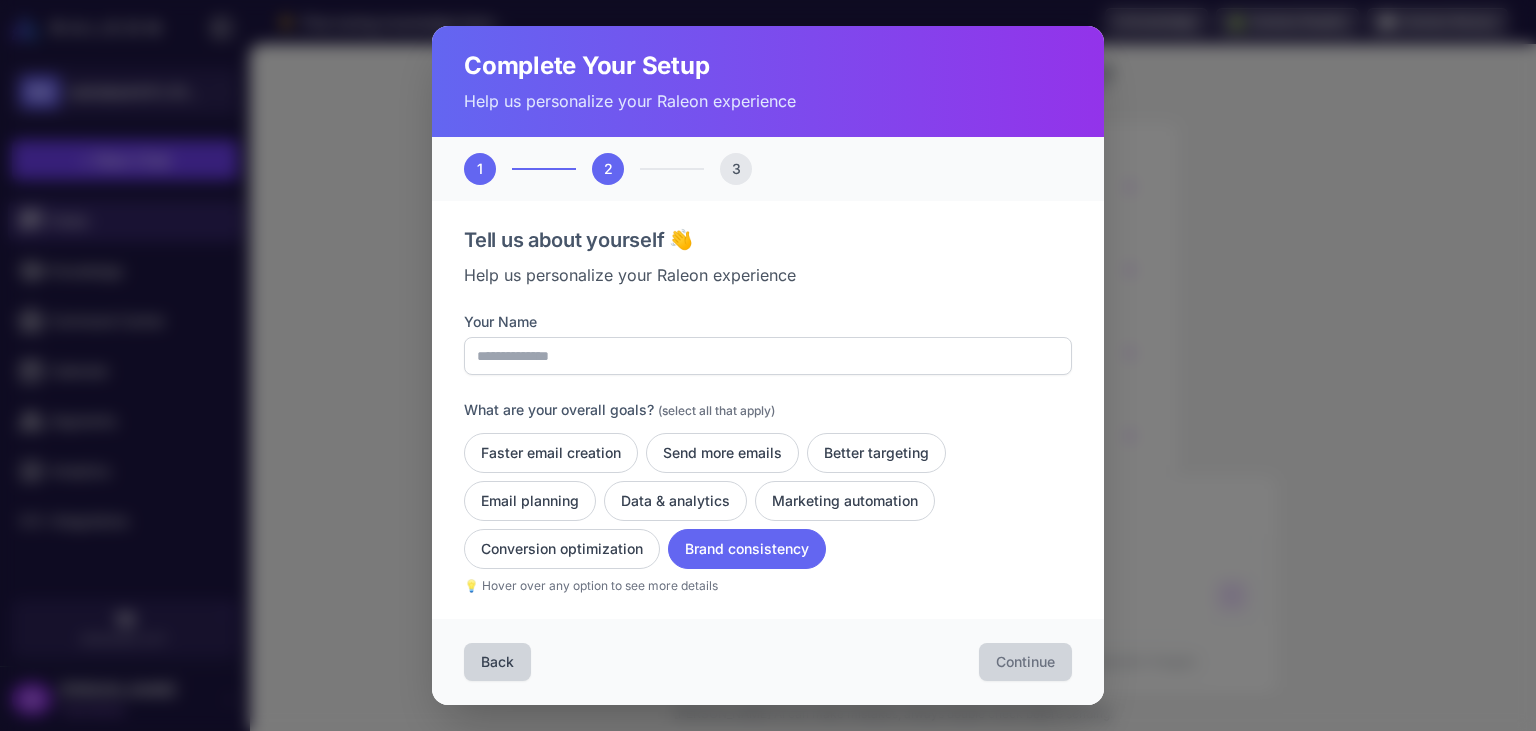 click on "Back  Continue" at bounding box center (768, 662) 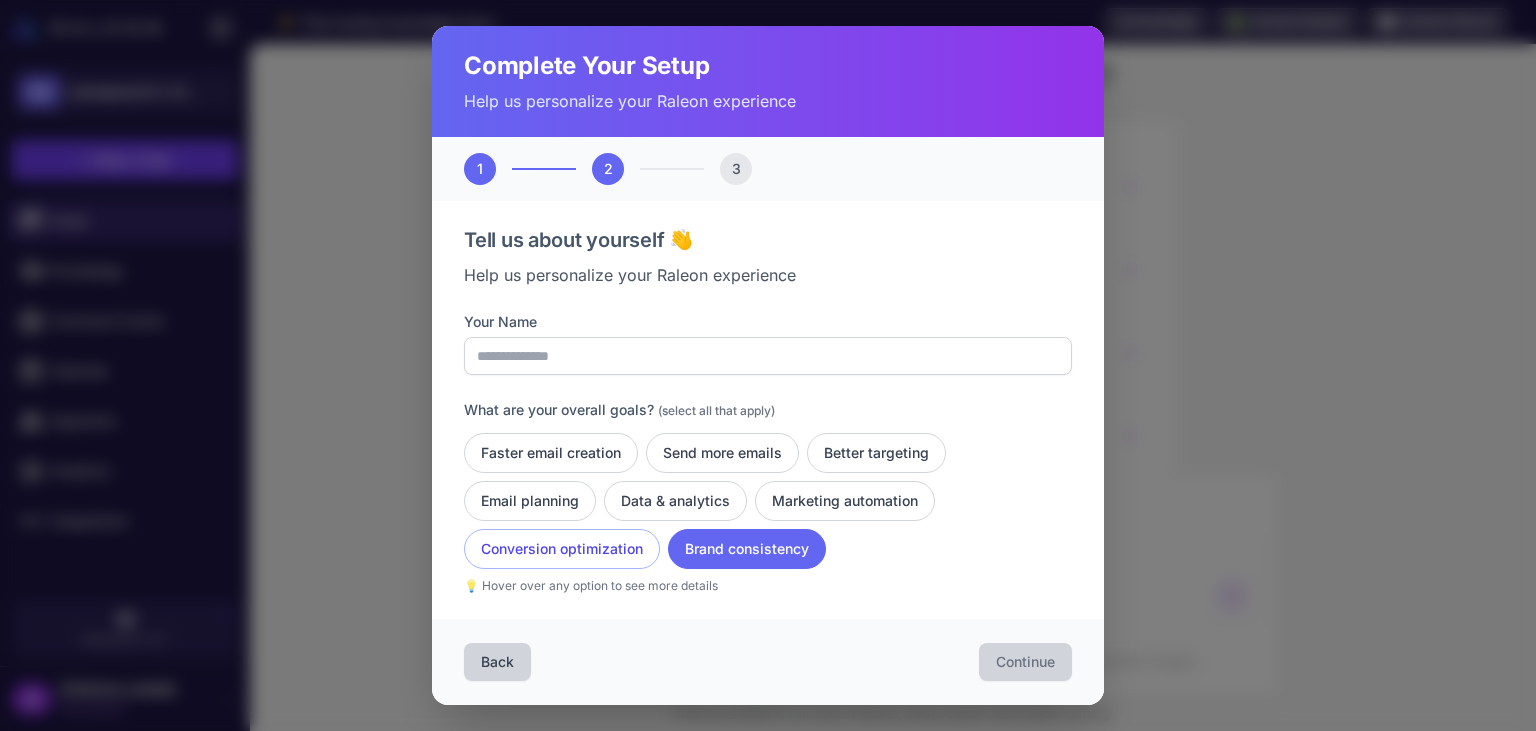 click on "Conversion optimization" 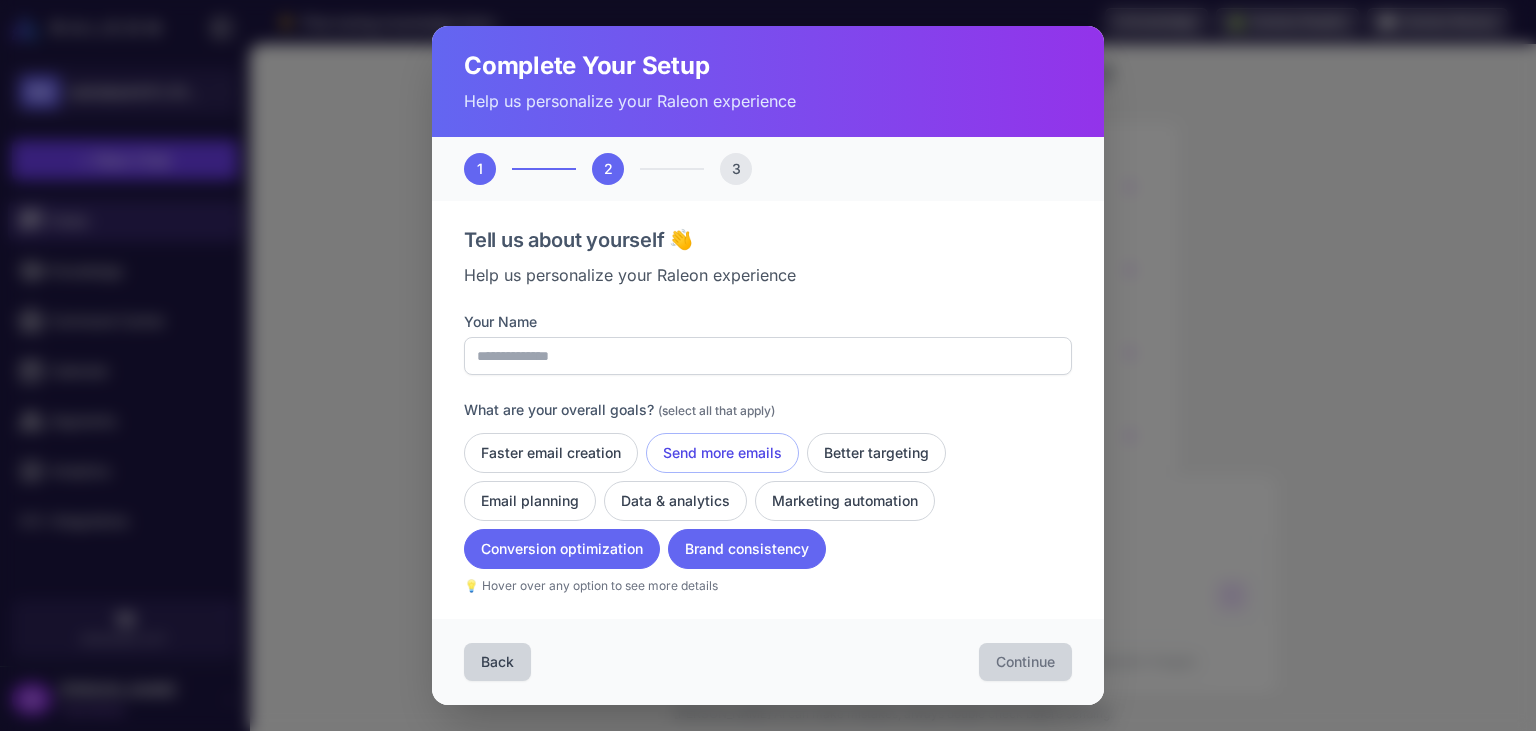 click on "Send more emails" 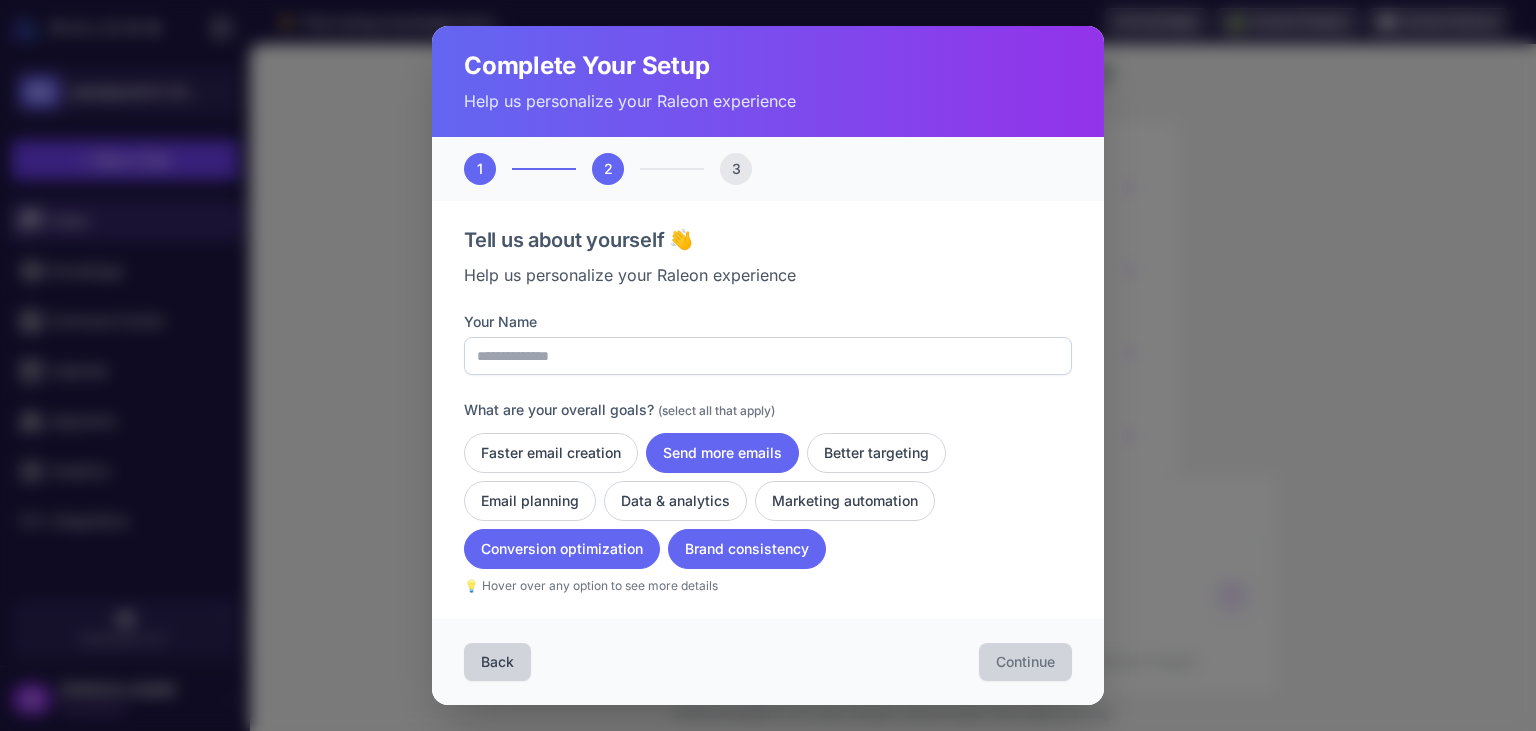 drag, startPoint x: 582, startPoint y: 443, endPoint x: 648, endPoint y: 354, distance: 110.80163 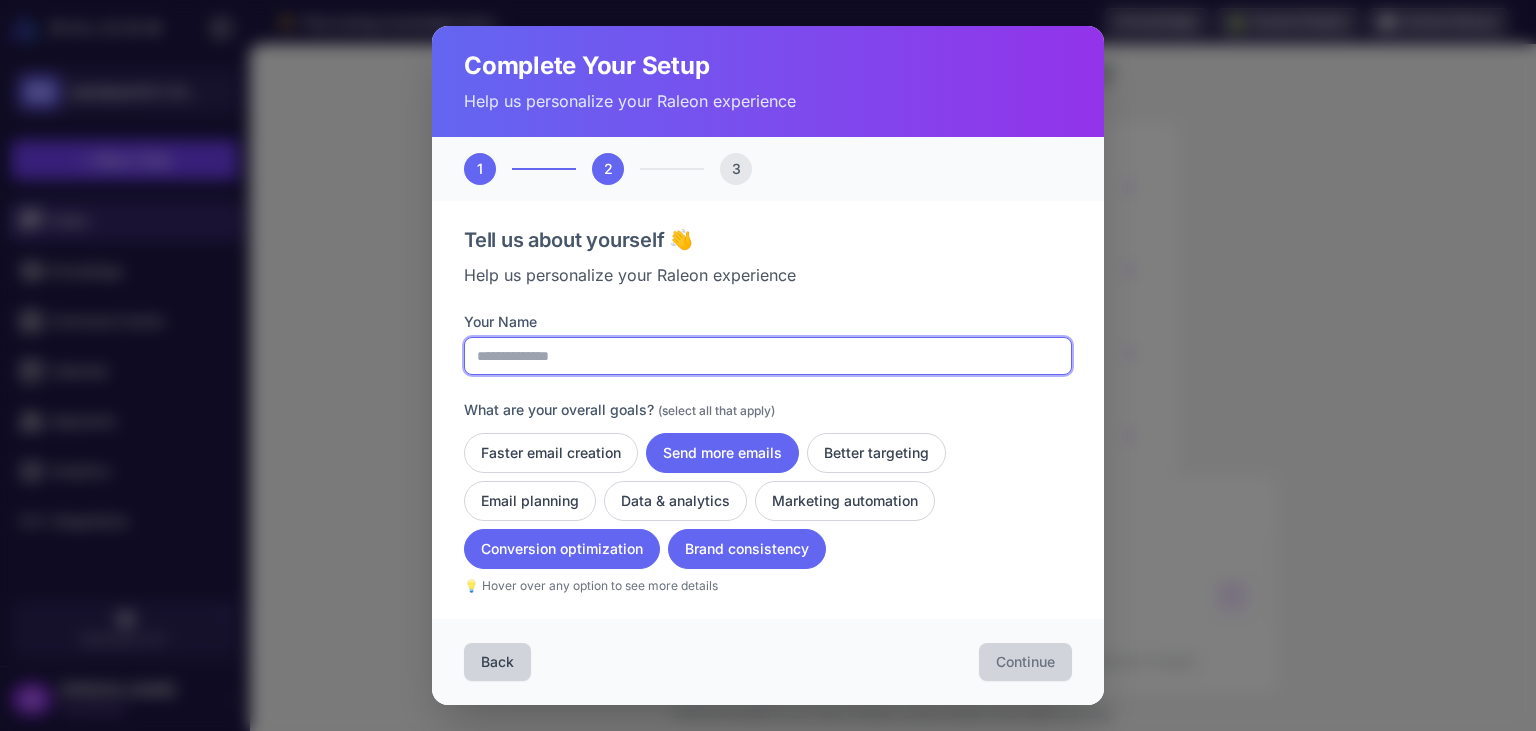click on "Your Name" at bounding box center (768, 356) 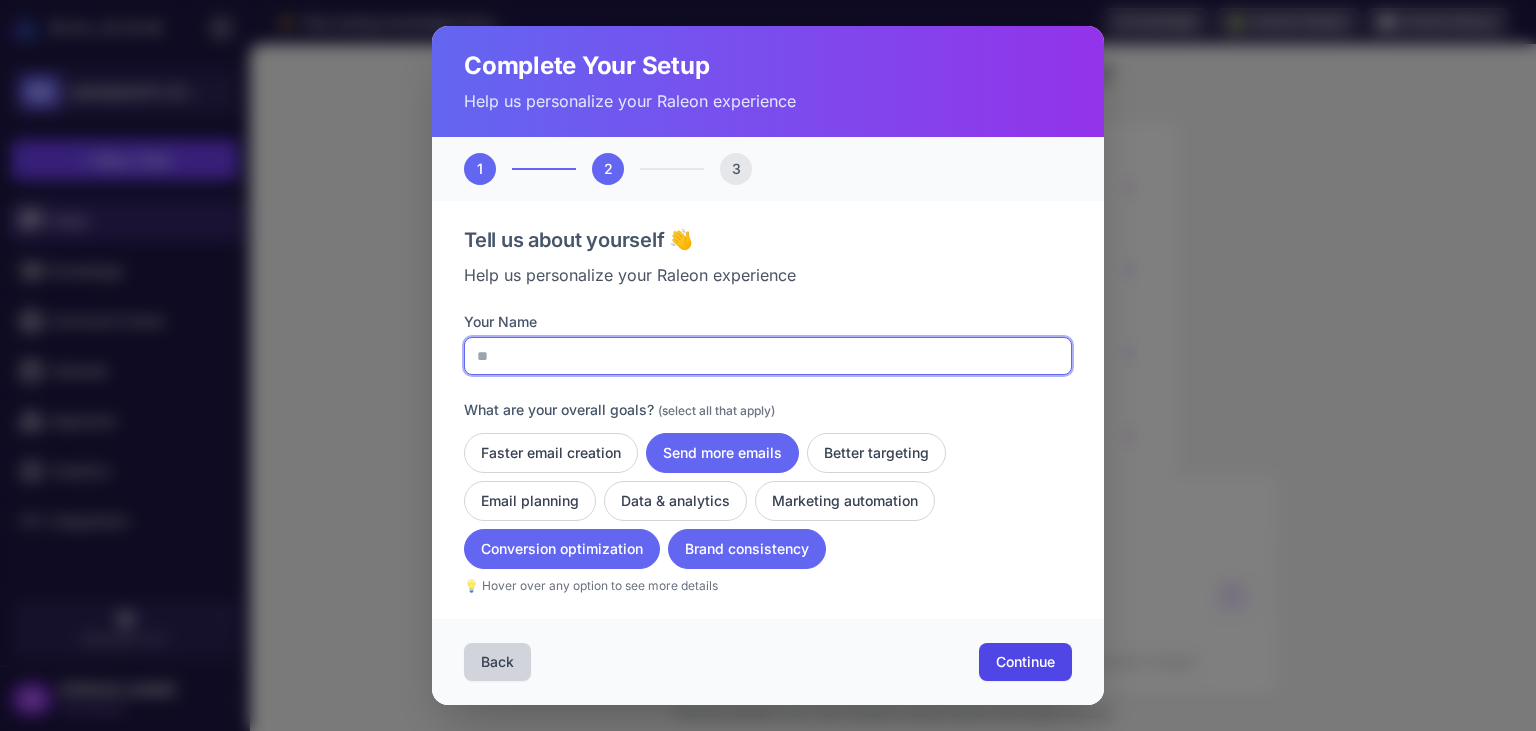 type on "**" 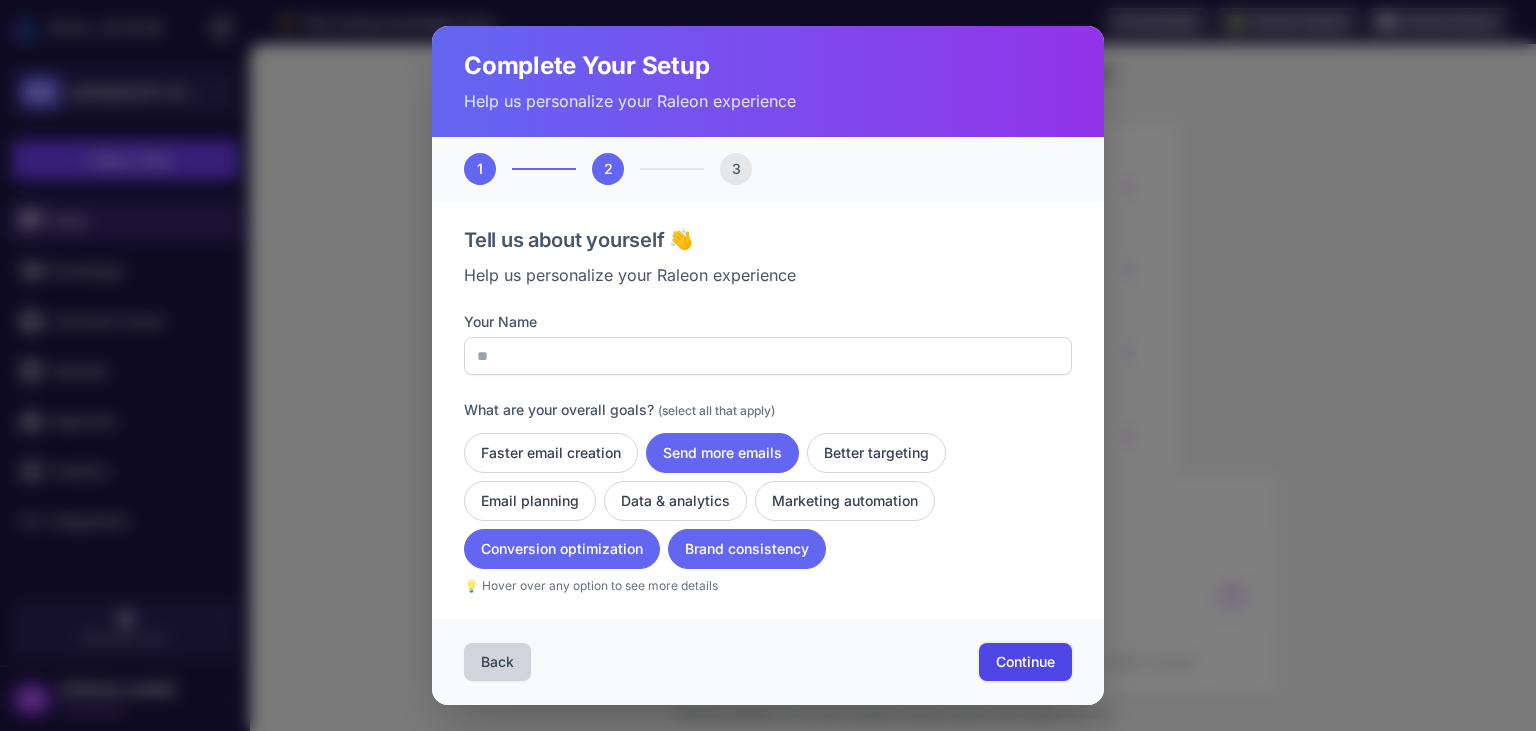 click on "Continue" at bounding box center (1025, 662) 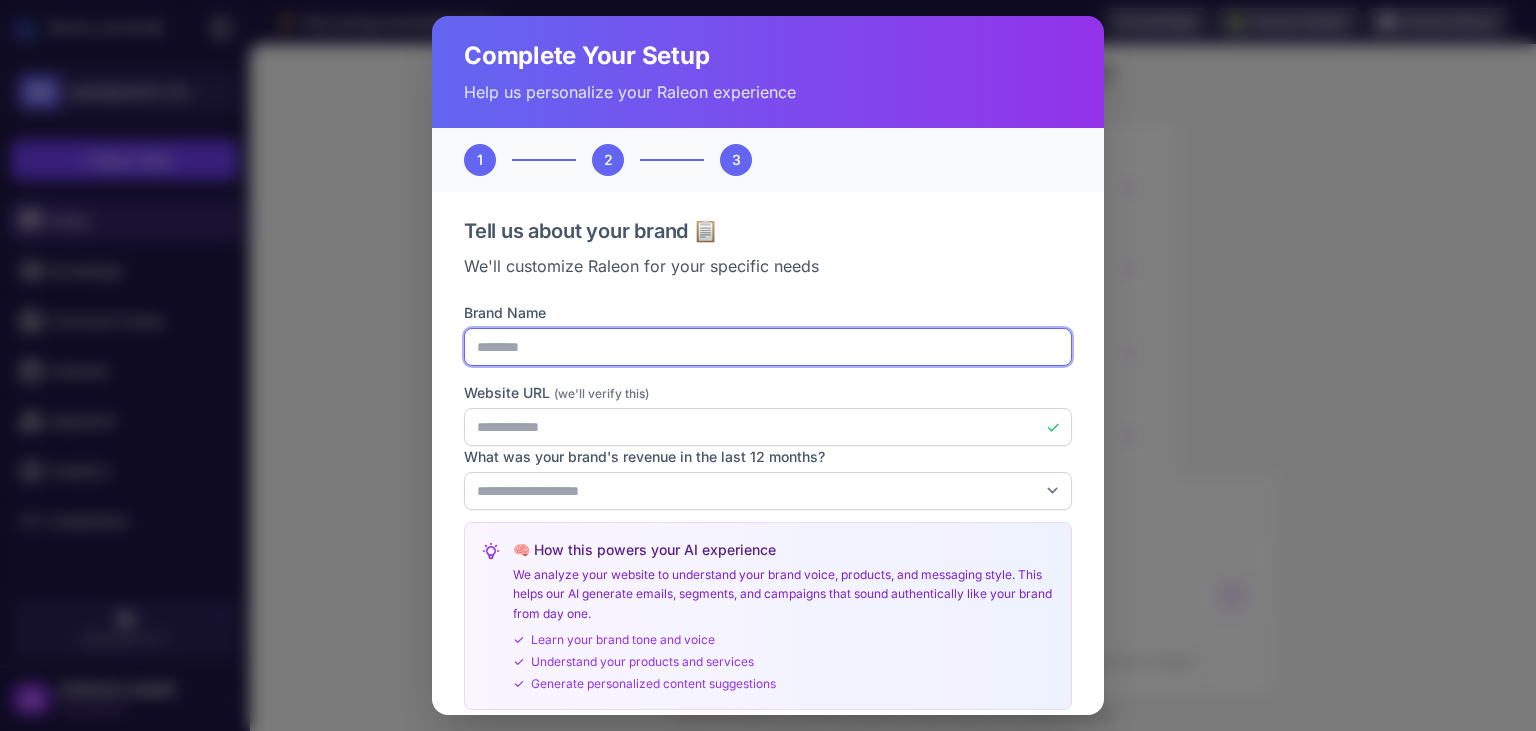 click on "********" at bounding box center [768, 347] 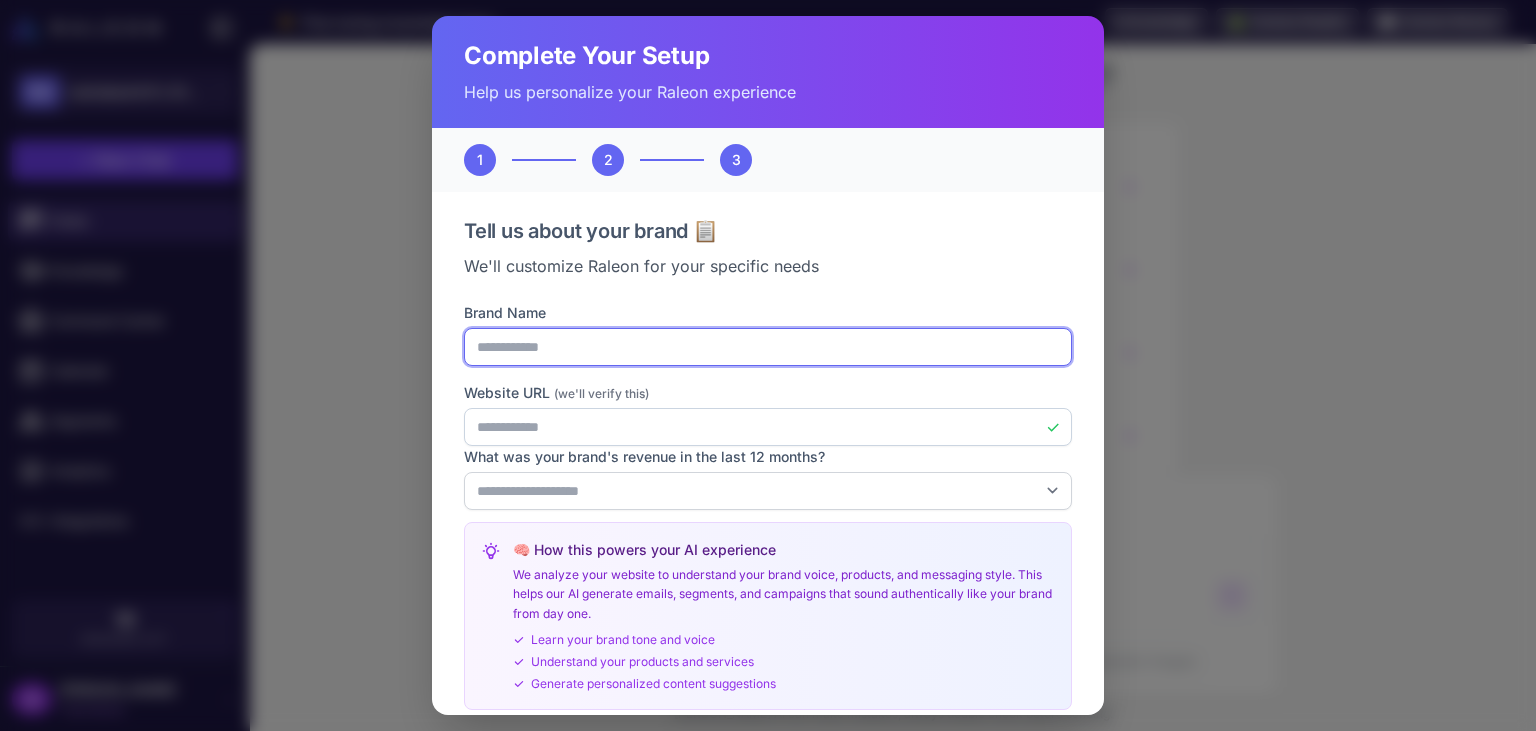 type on "**********" 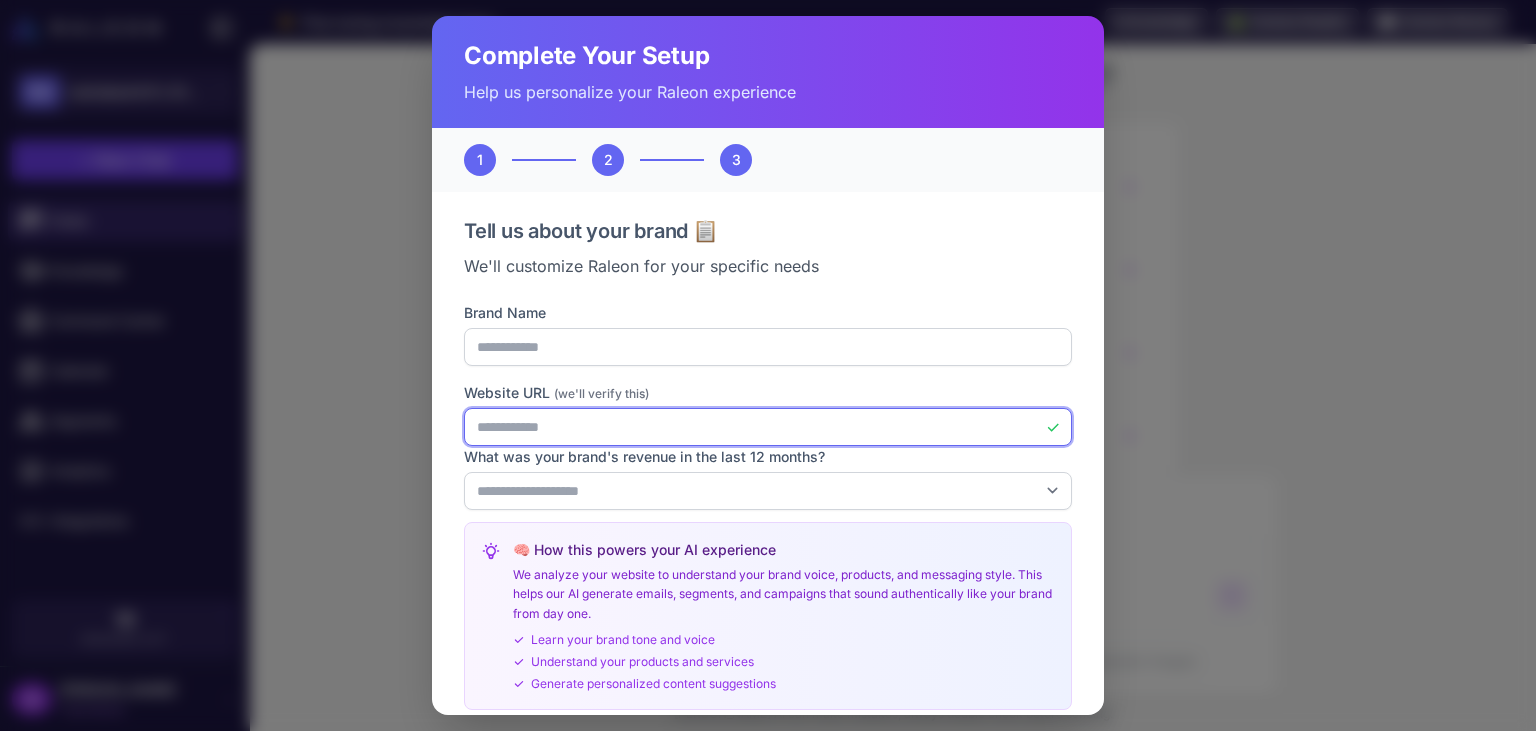click on "**********" at bounding box center (768, 427) 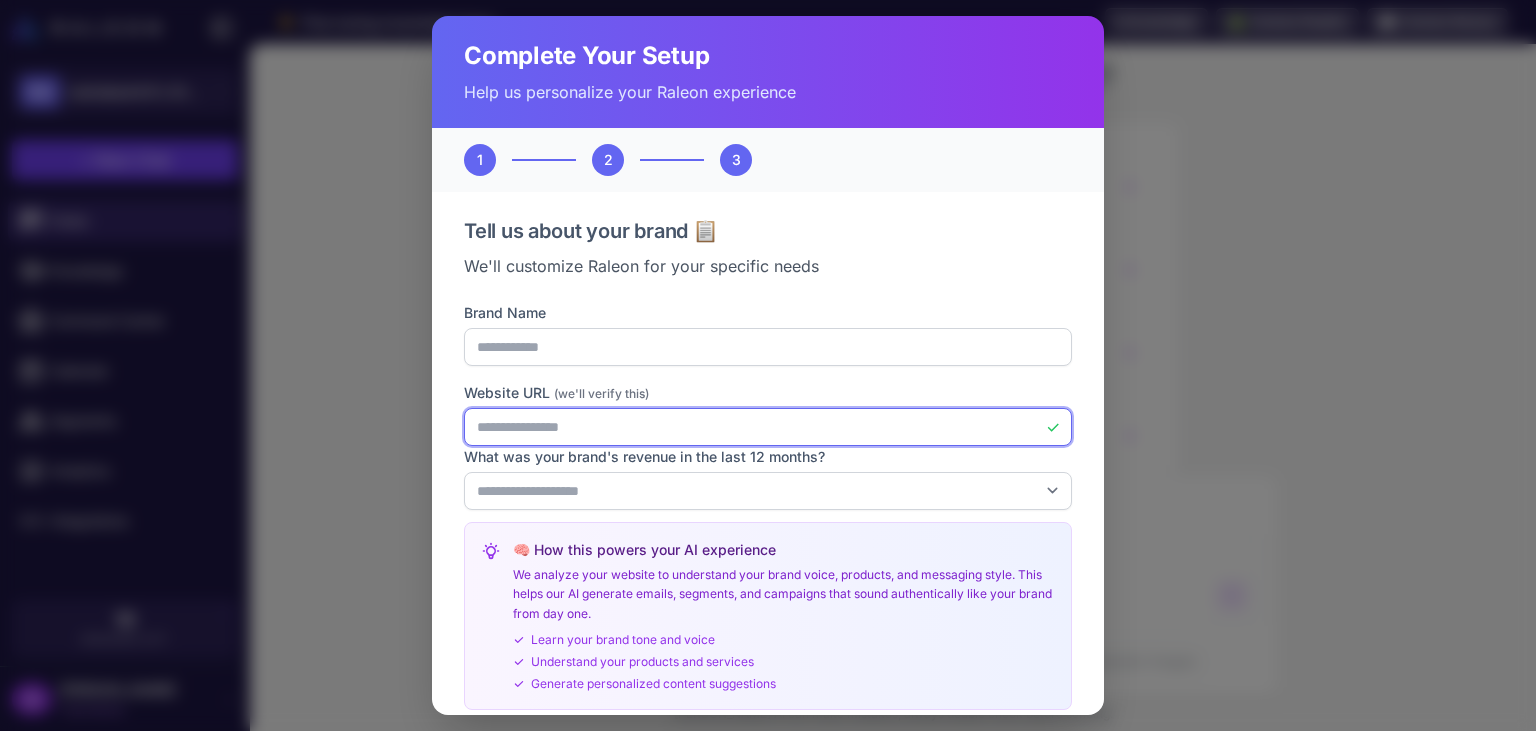 drag, startPoint x: 567, startPoint y: 430, endPoint x: 467, endPoint y: 430, distance: 100 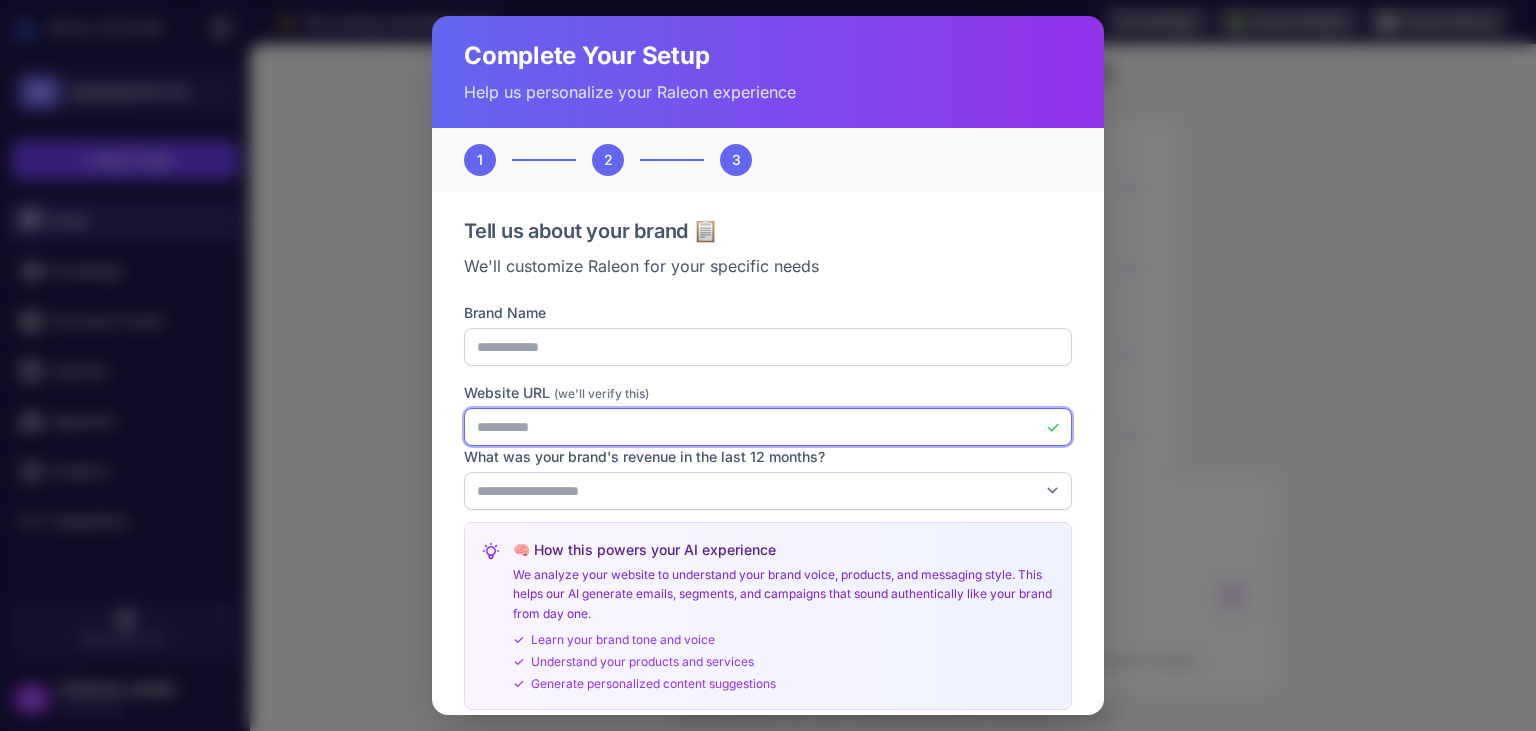 type on "**********" 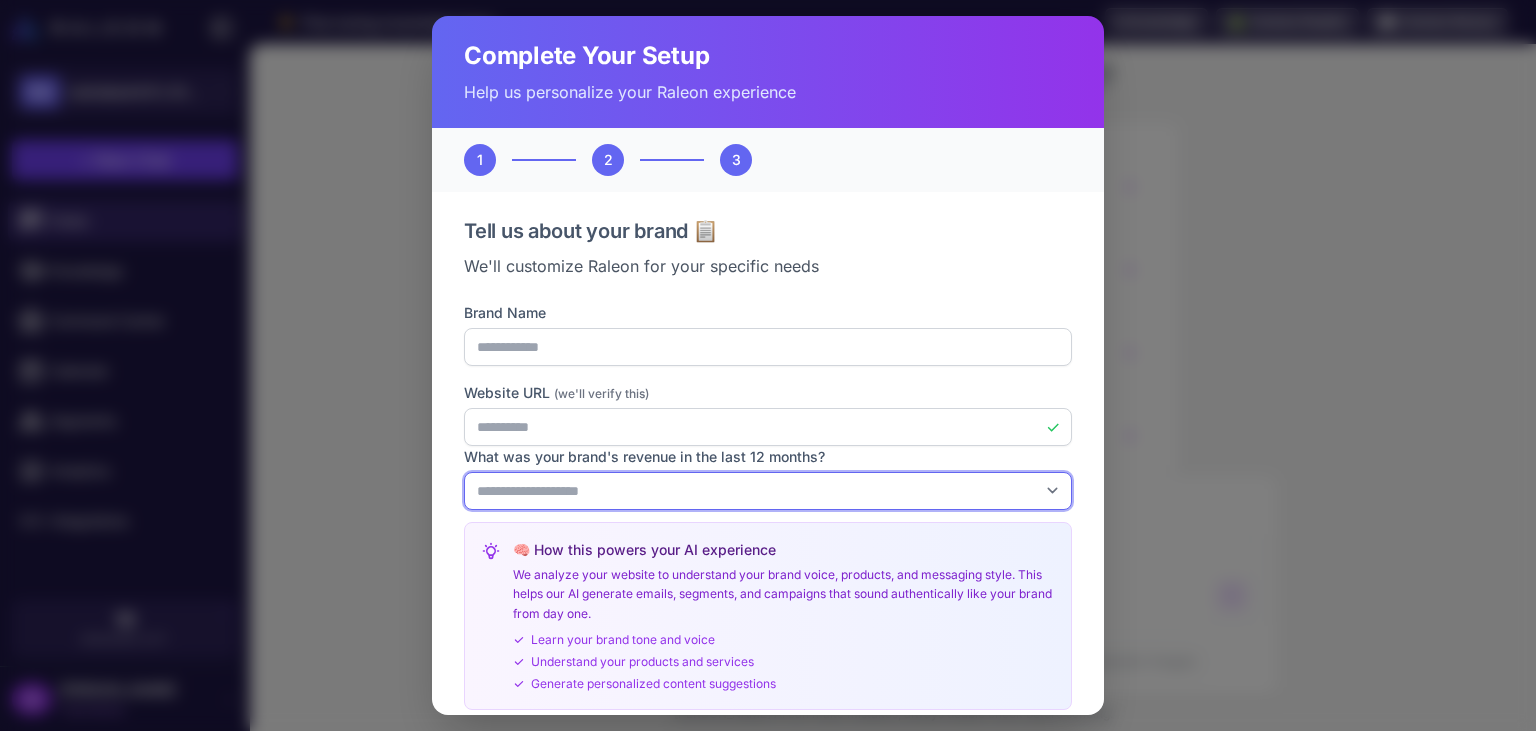 click on "**********" at bounding box center (768, 491) 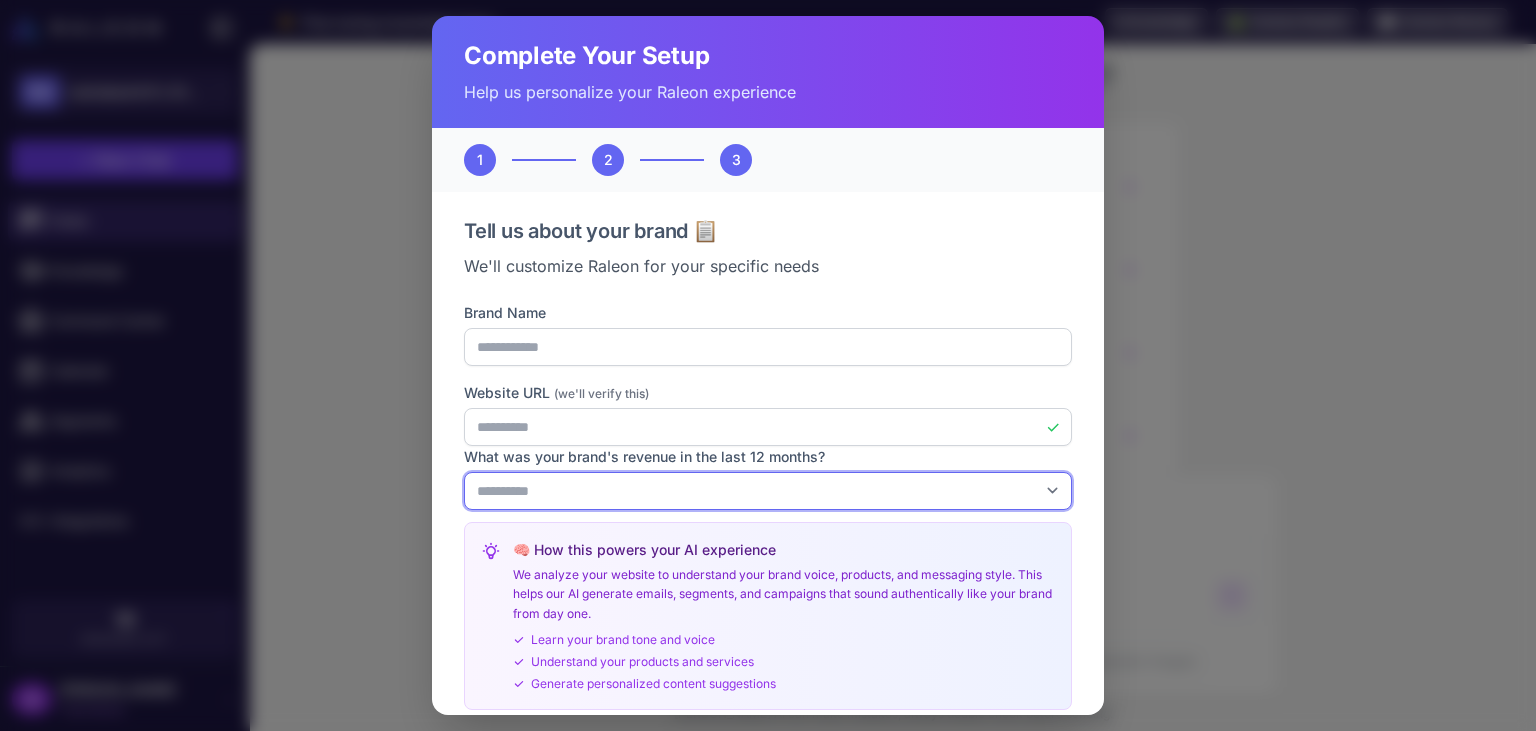 scroll, scrollTop: 103, scrollLeft: 0, axis: vertical 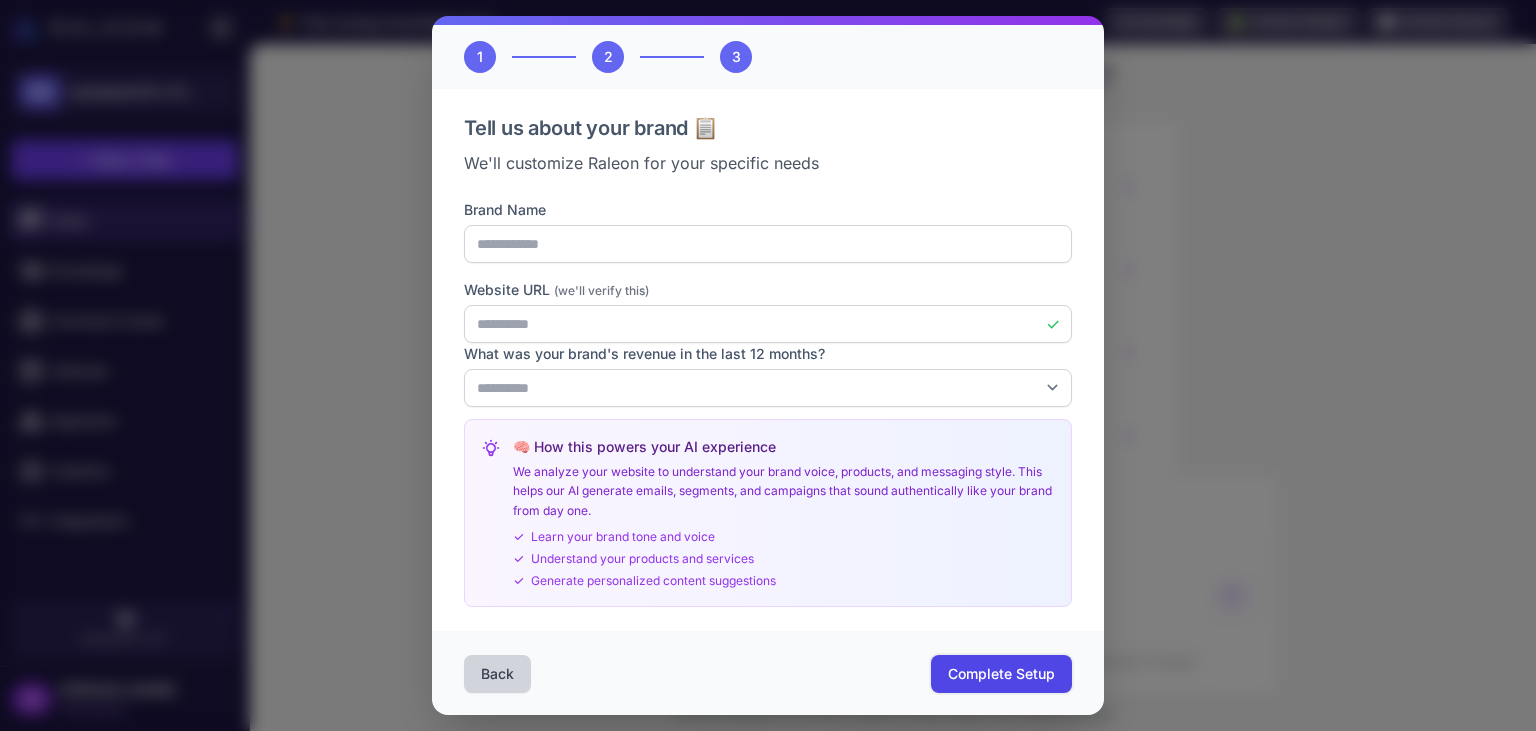 click on "Complete Setup" at bounding box center [1001, 674] 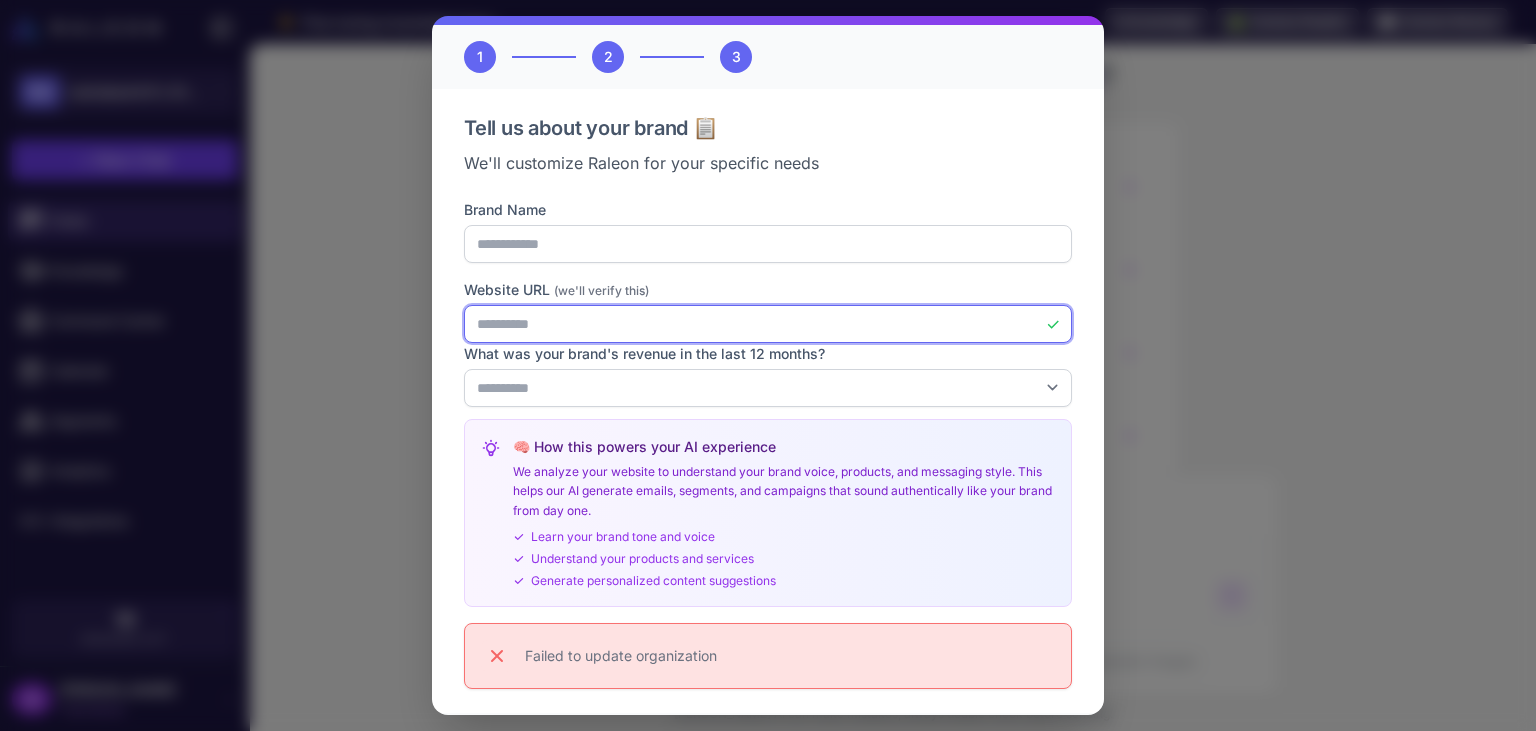 click on "**********" at bounding box center (768, 324) 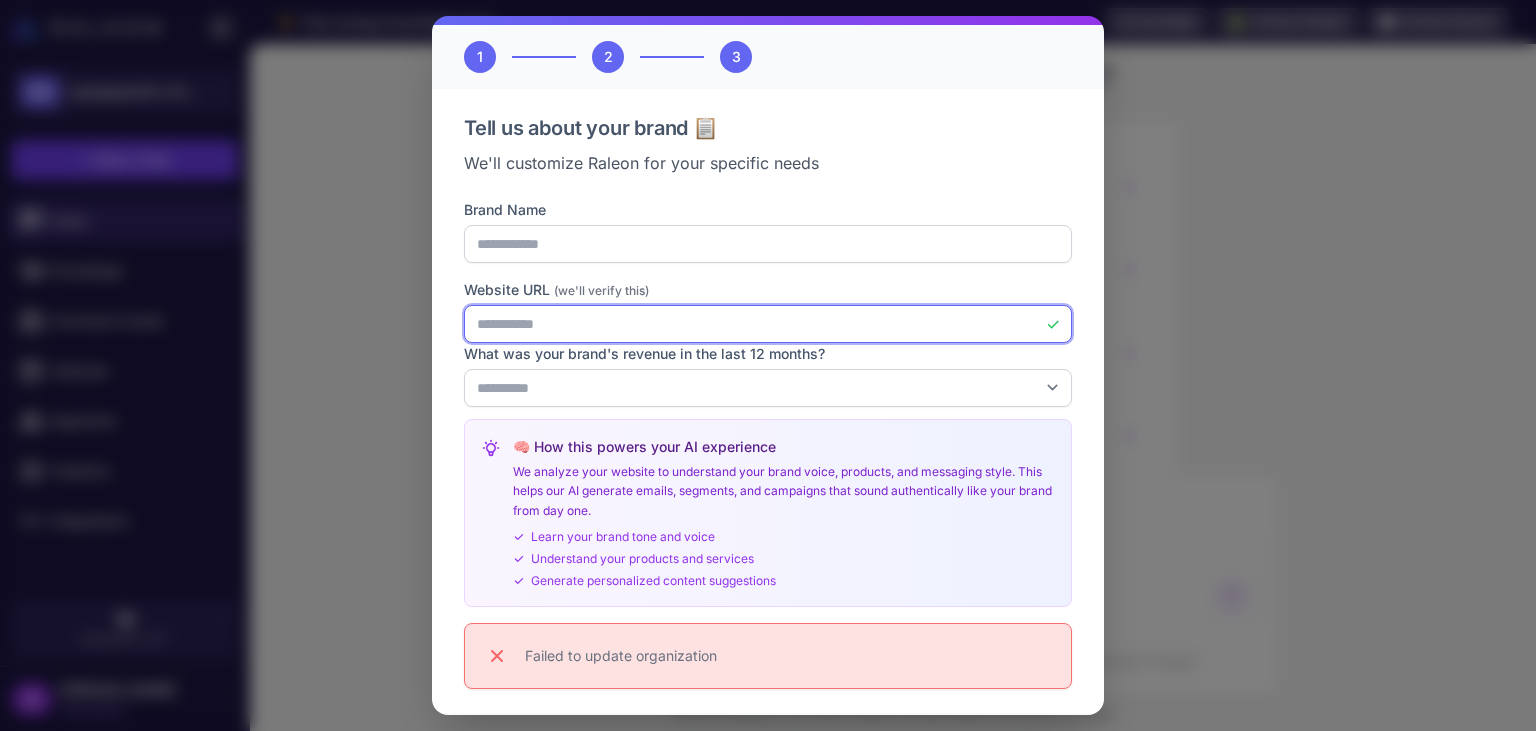 scroll, scrollTop: 185, scrollLeft: 0, axis: vertical 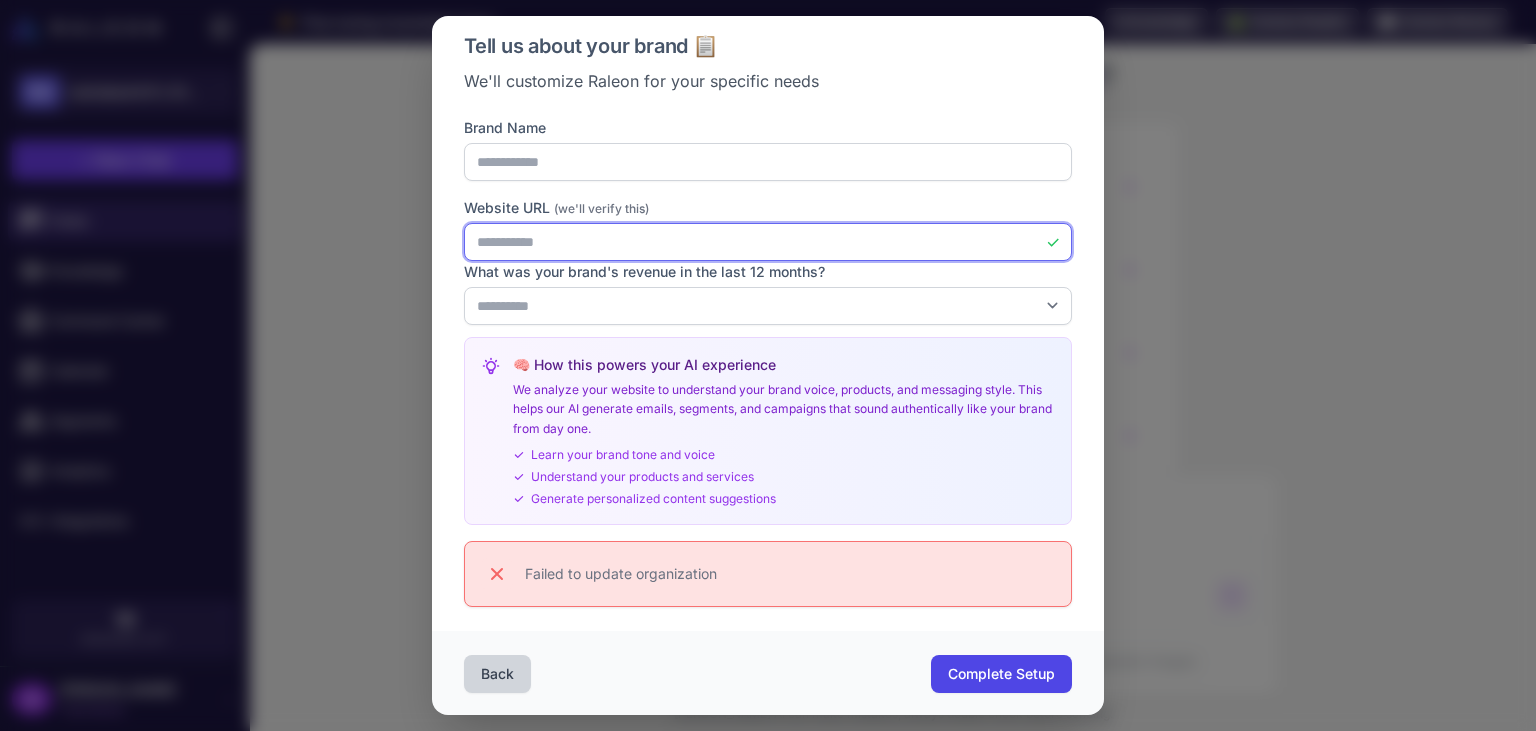 type on "**********" 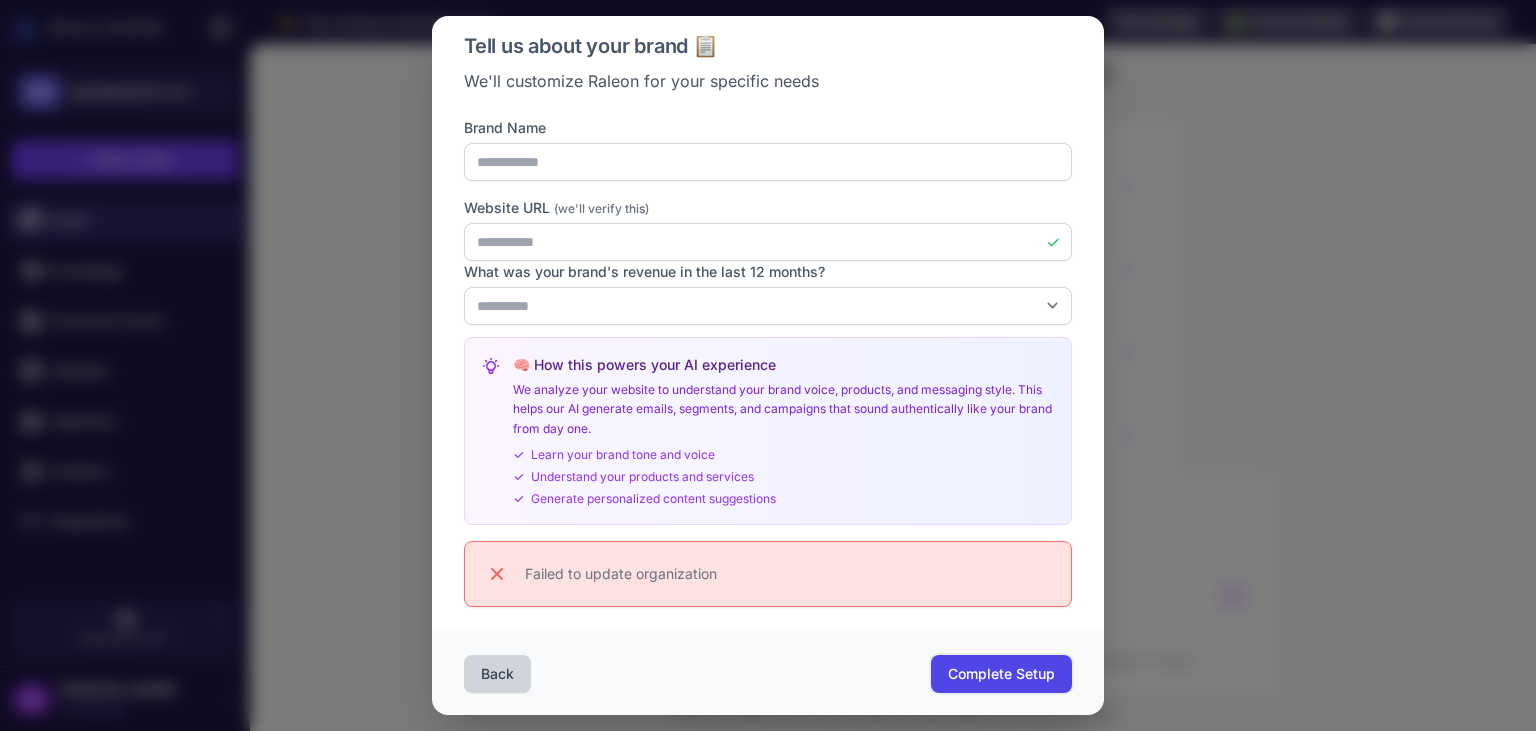 click on "Complete Setup" at bounding box center (1001, 674) 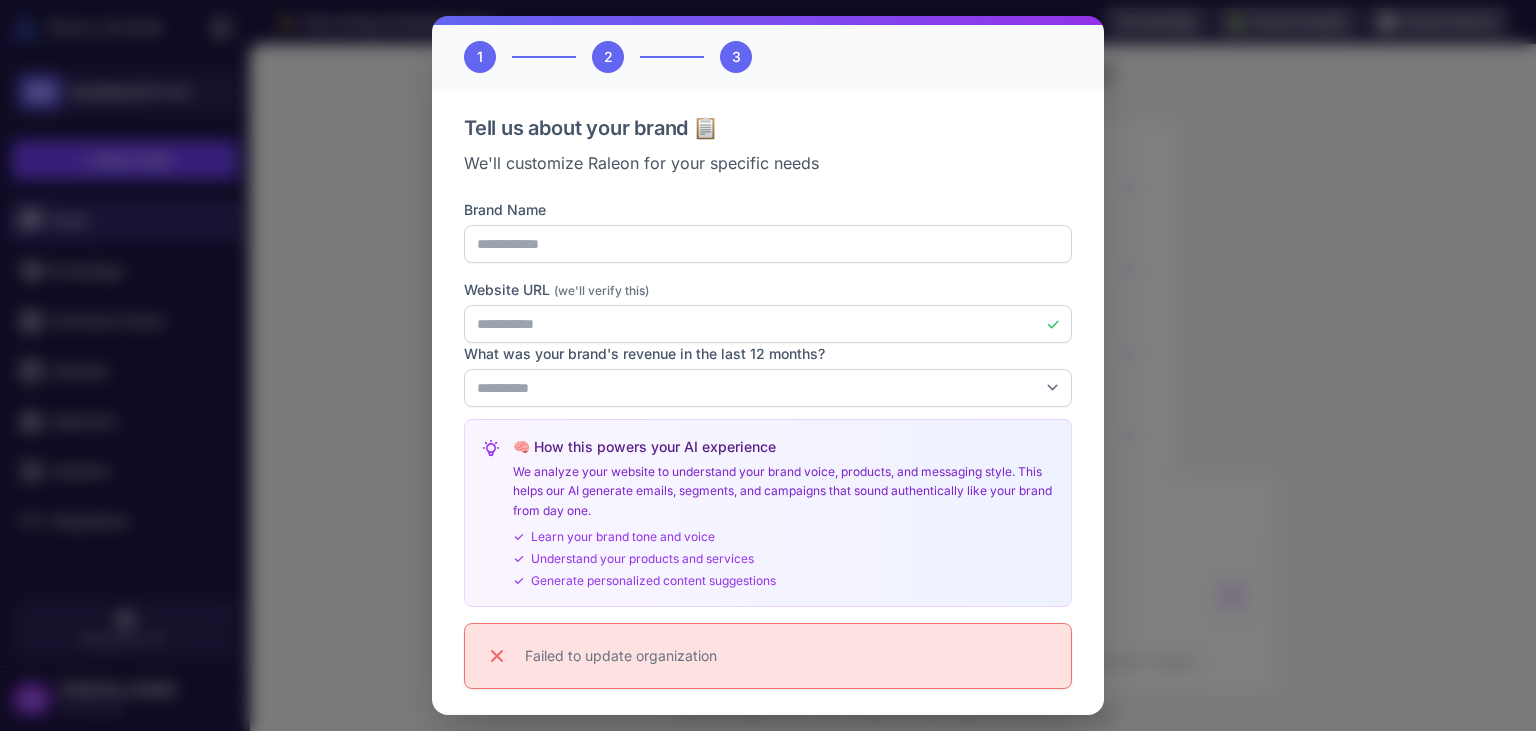 scroll, scrollTop: 185, scrollLeft: 0, axis: vertical 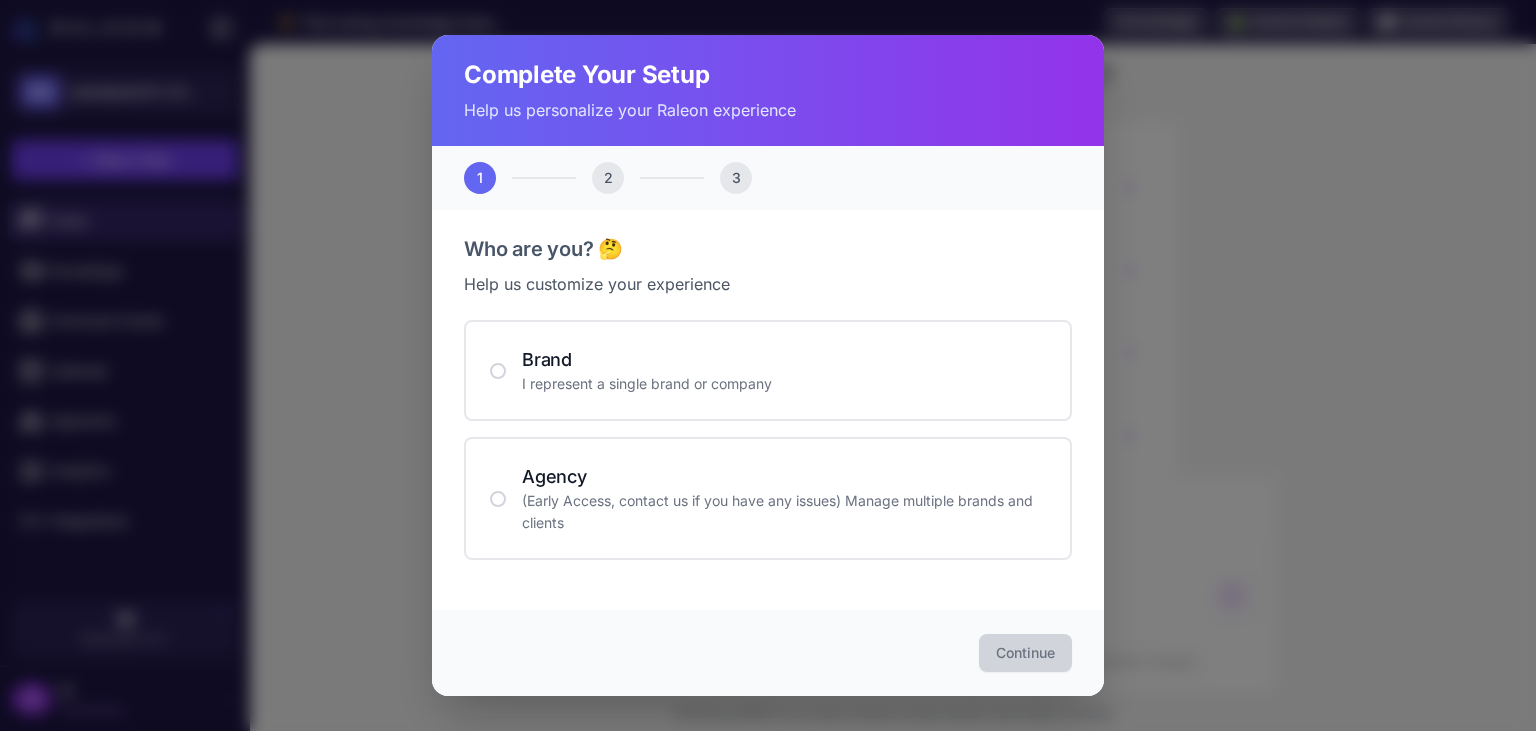click on "Complete Your Setup Help us personalize your Raleon experience 1 2 3 Who are you? 🤔 Help us customize your experience Brand I represent a single brand or company Agency (Early Access, contact us if you have any issues) Manage multiple brands and clients Continue" 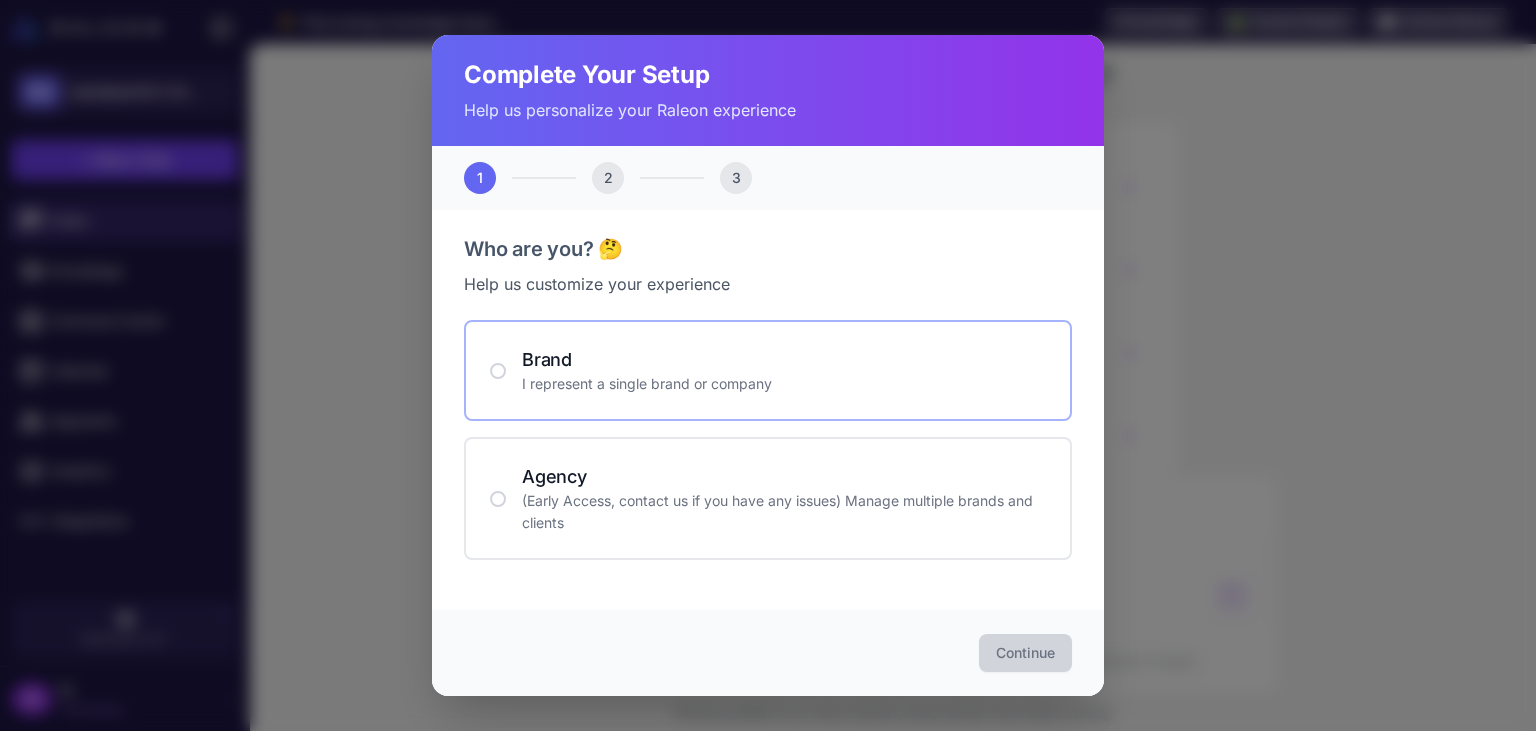 click on "Brand" at bounding box center [784, 359] 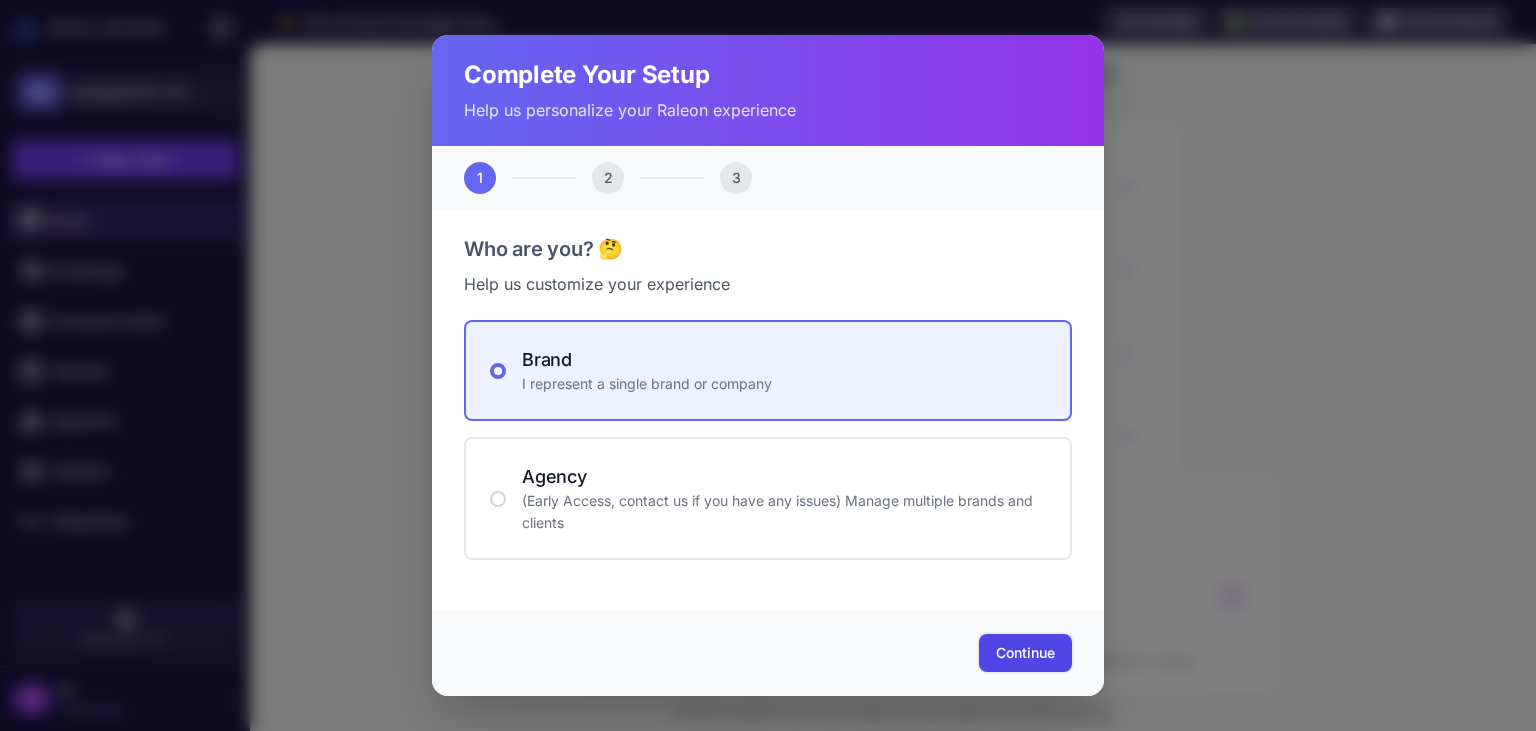 click on "Continue" at bounding box center (1025, 653) 